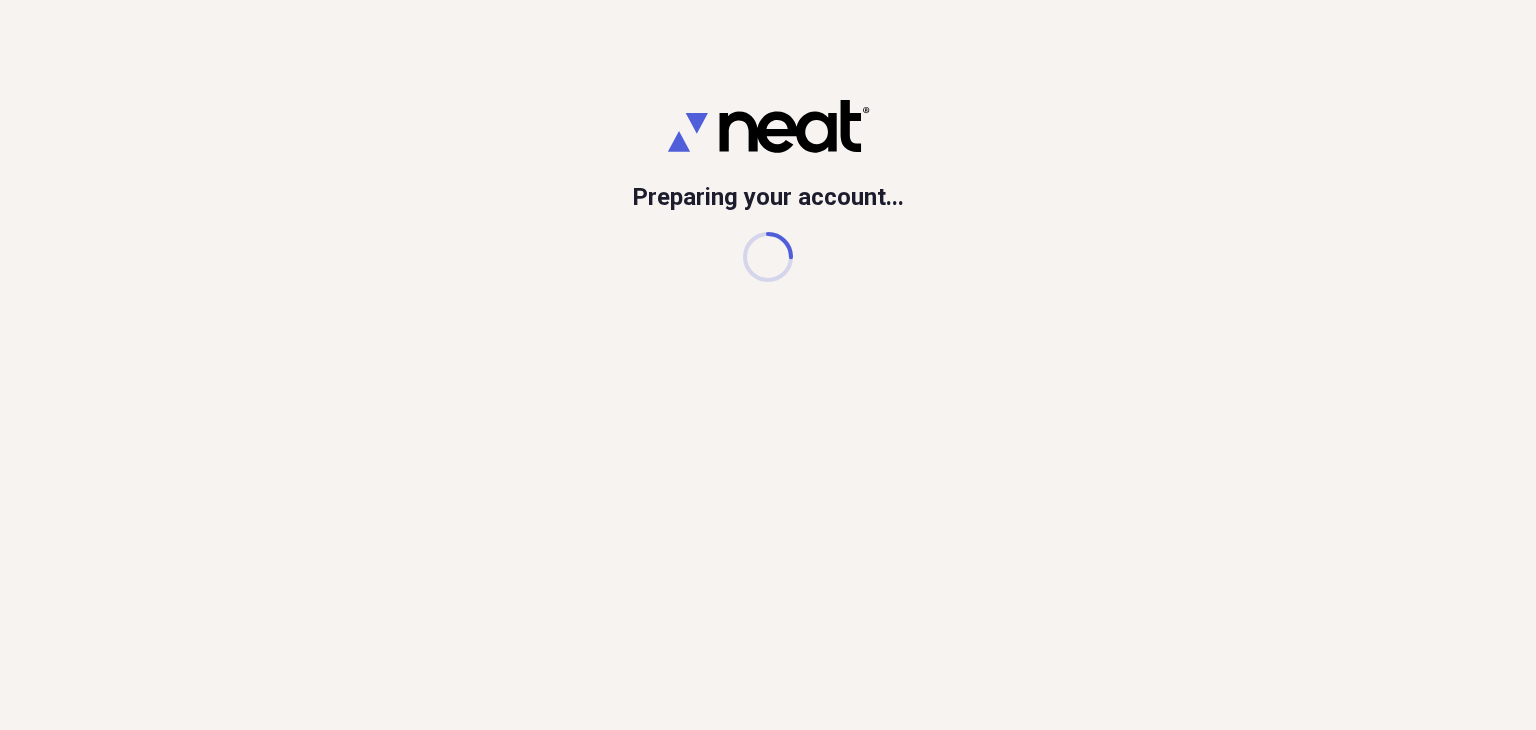 scroll, scrollTop: 0, scrollLeft: 0, axis: both 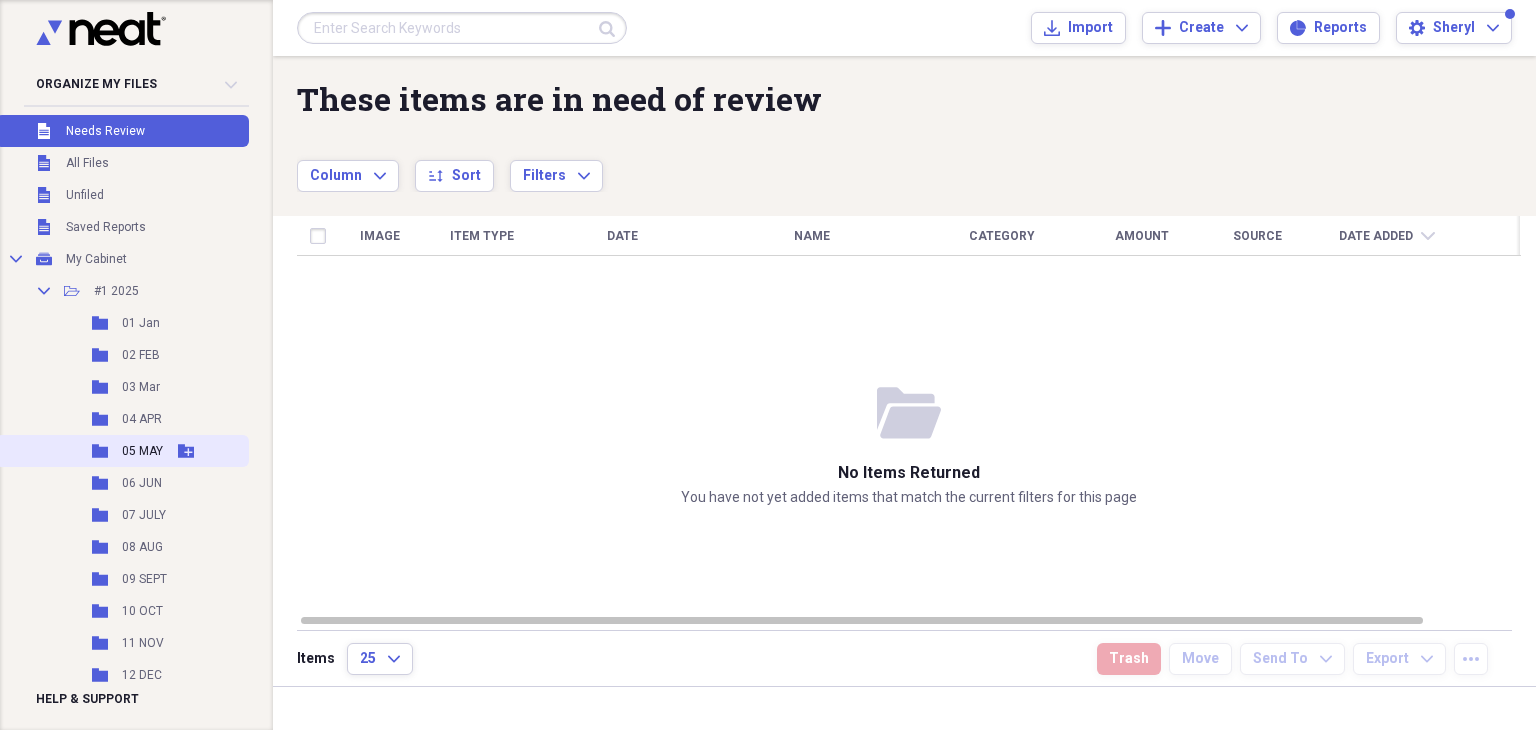 click on "05 MAY" at bounding box center (142, 451) 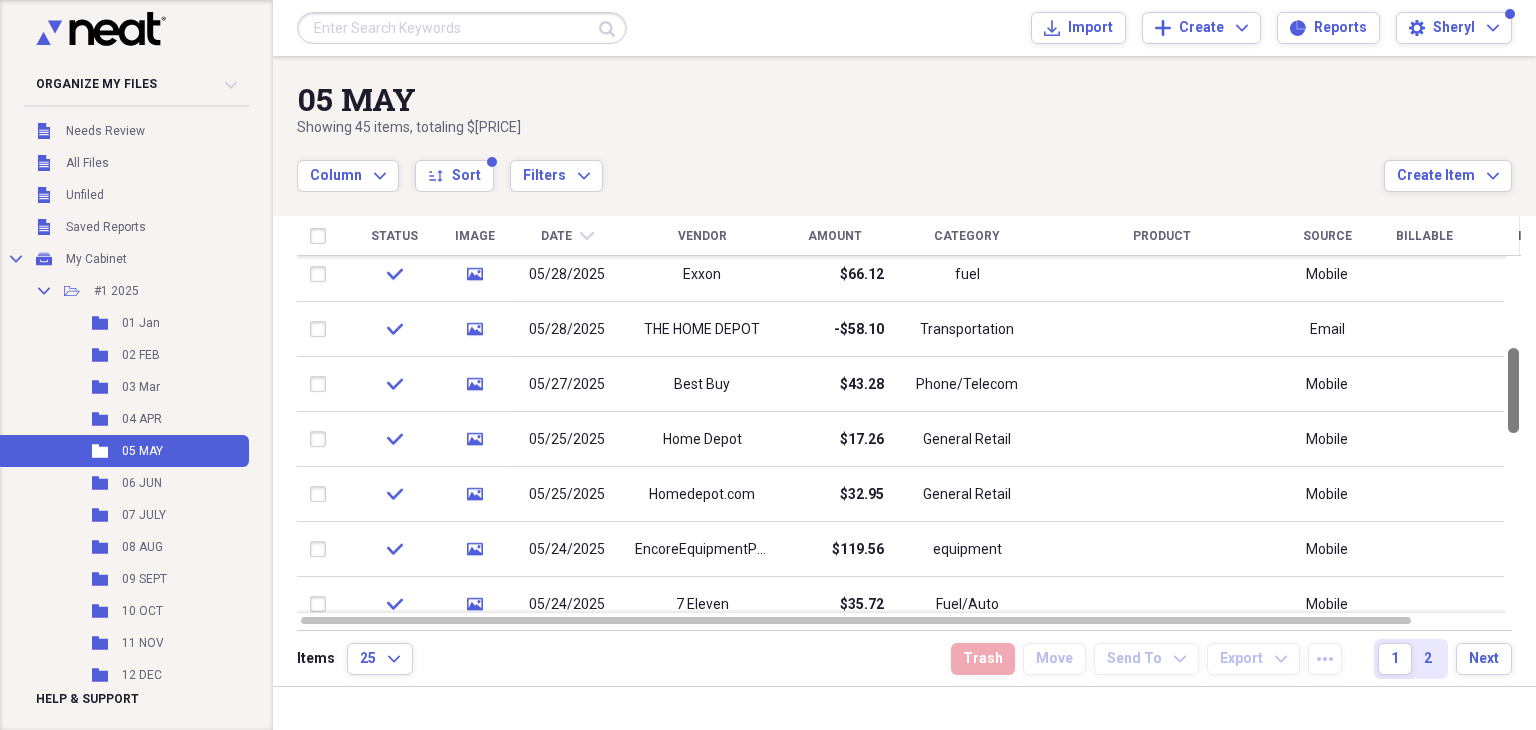 drag, startPoint x: 1530, startPoint y: 272, endPoint x: 1524, endPoint y: 360, distance: 88.20431 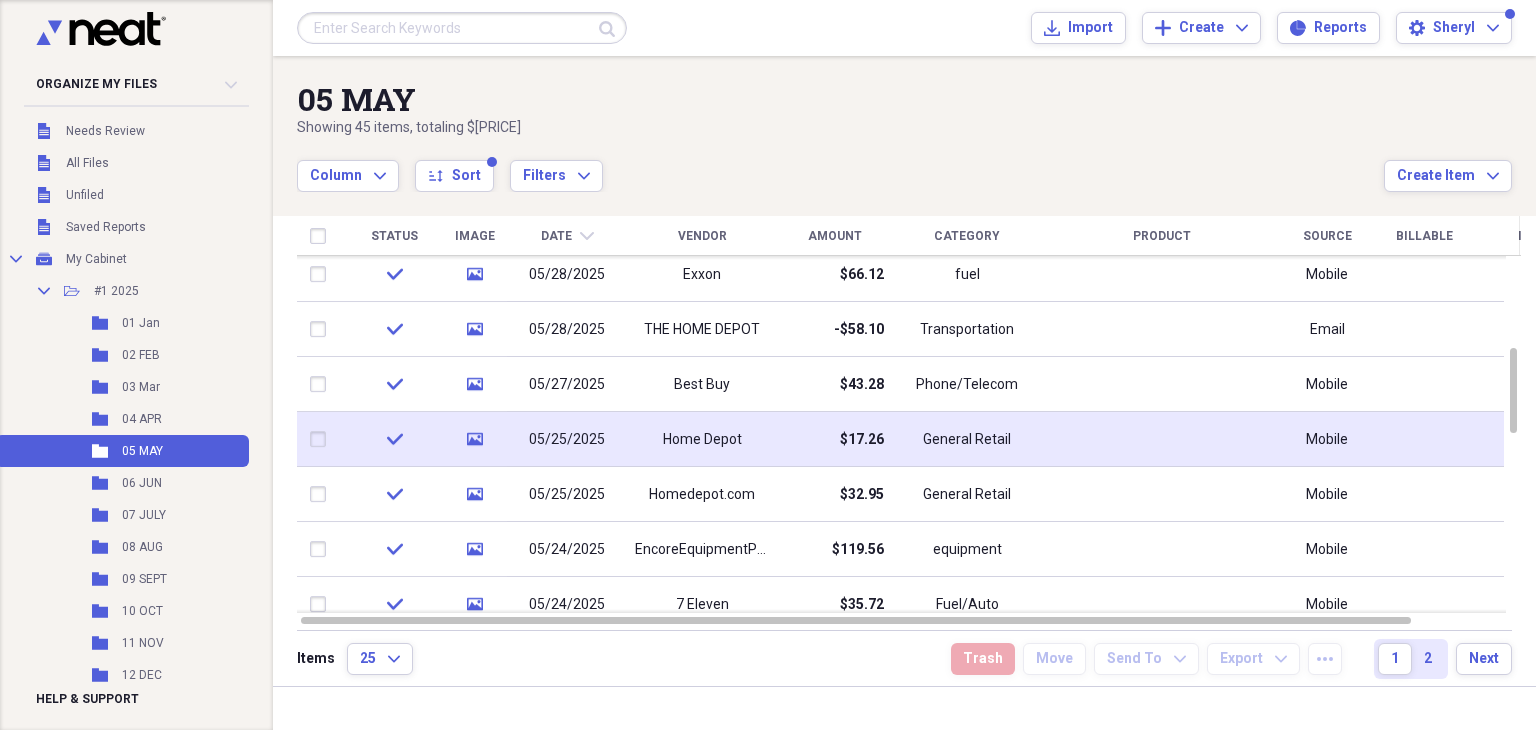 click 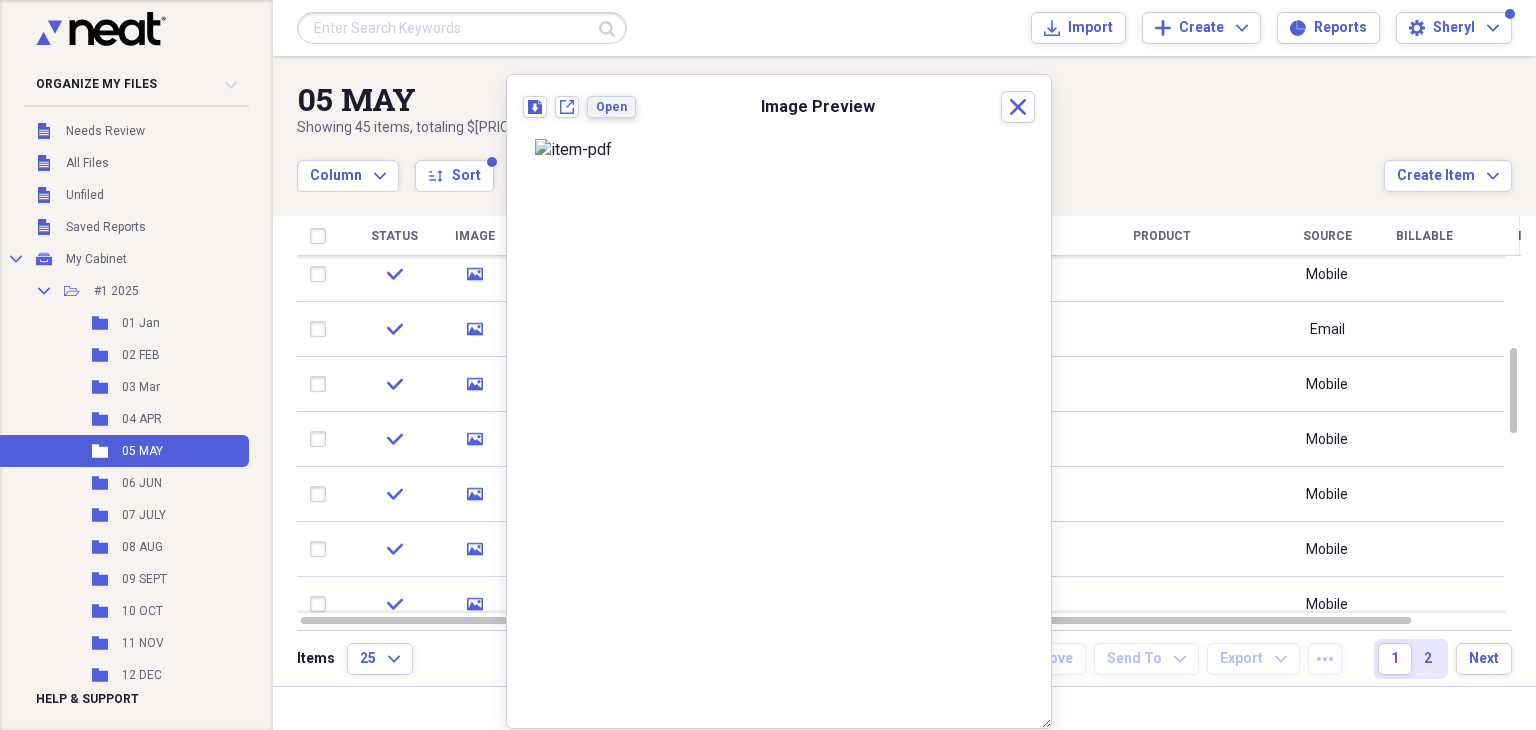 click on "Open" at bounding box center (611, 107) 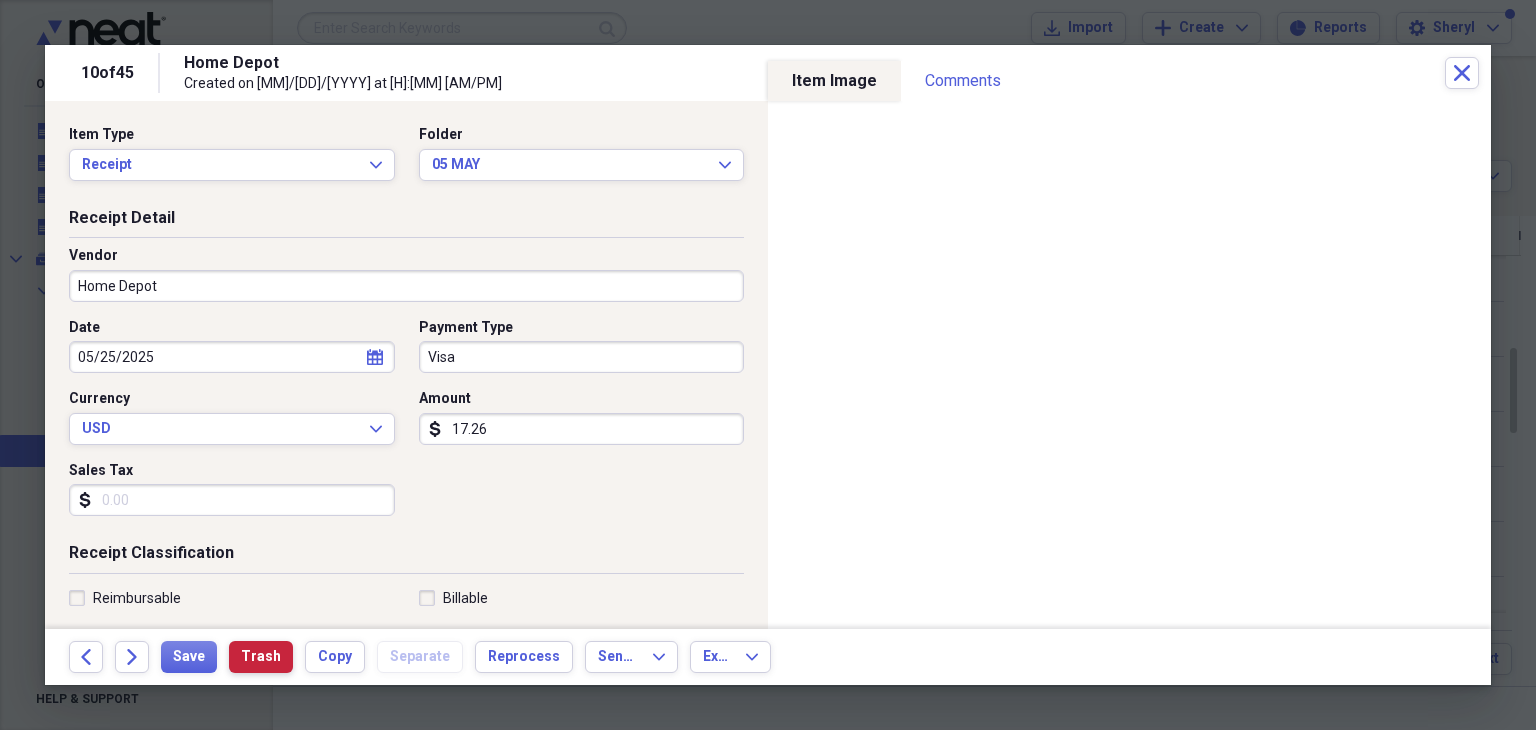 click on "Trash" at bounding box center [261, 657] 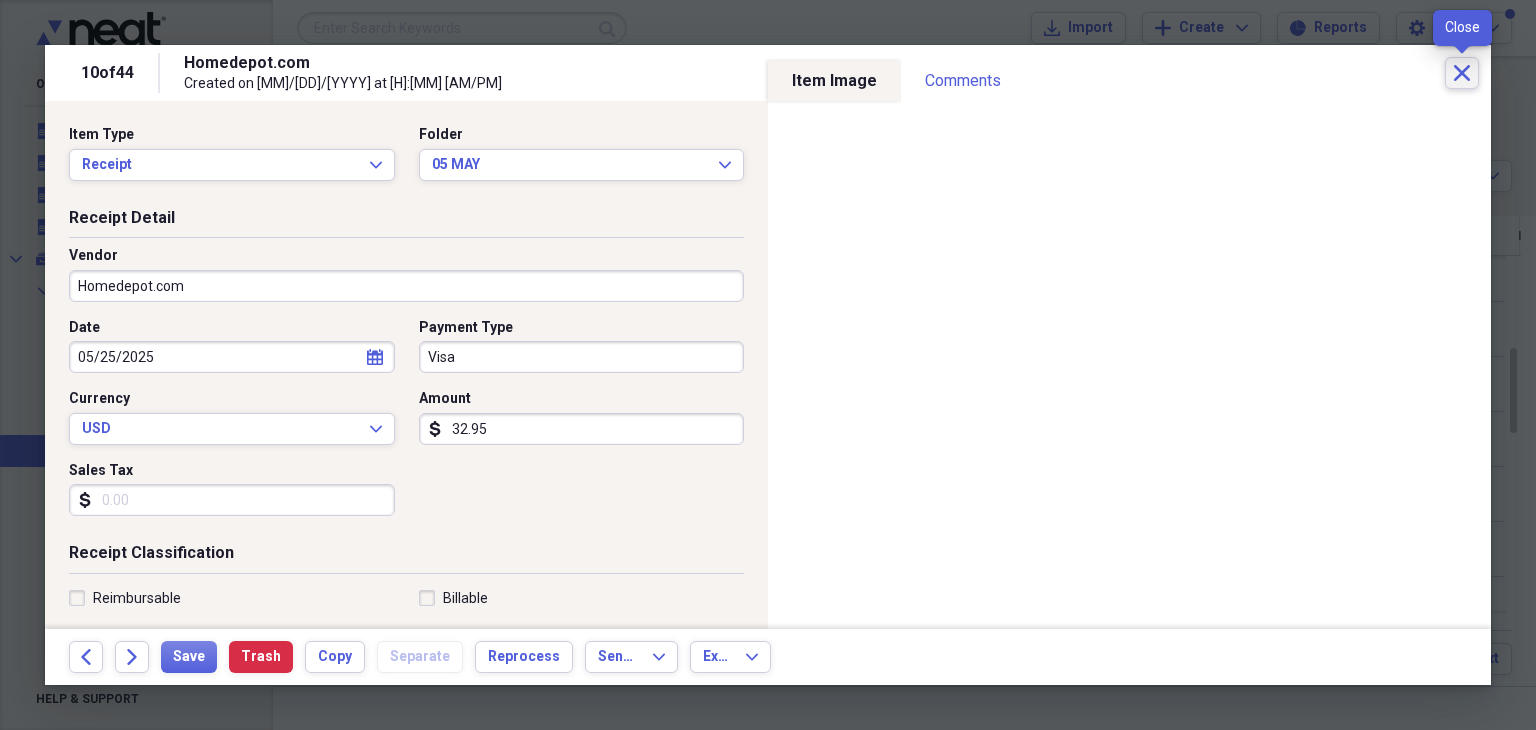 click on "Close" 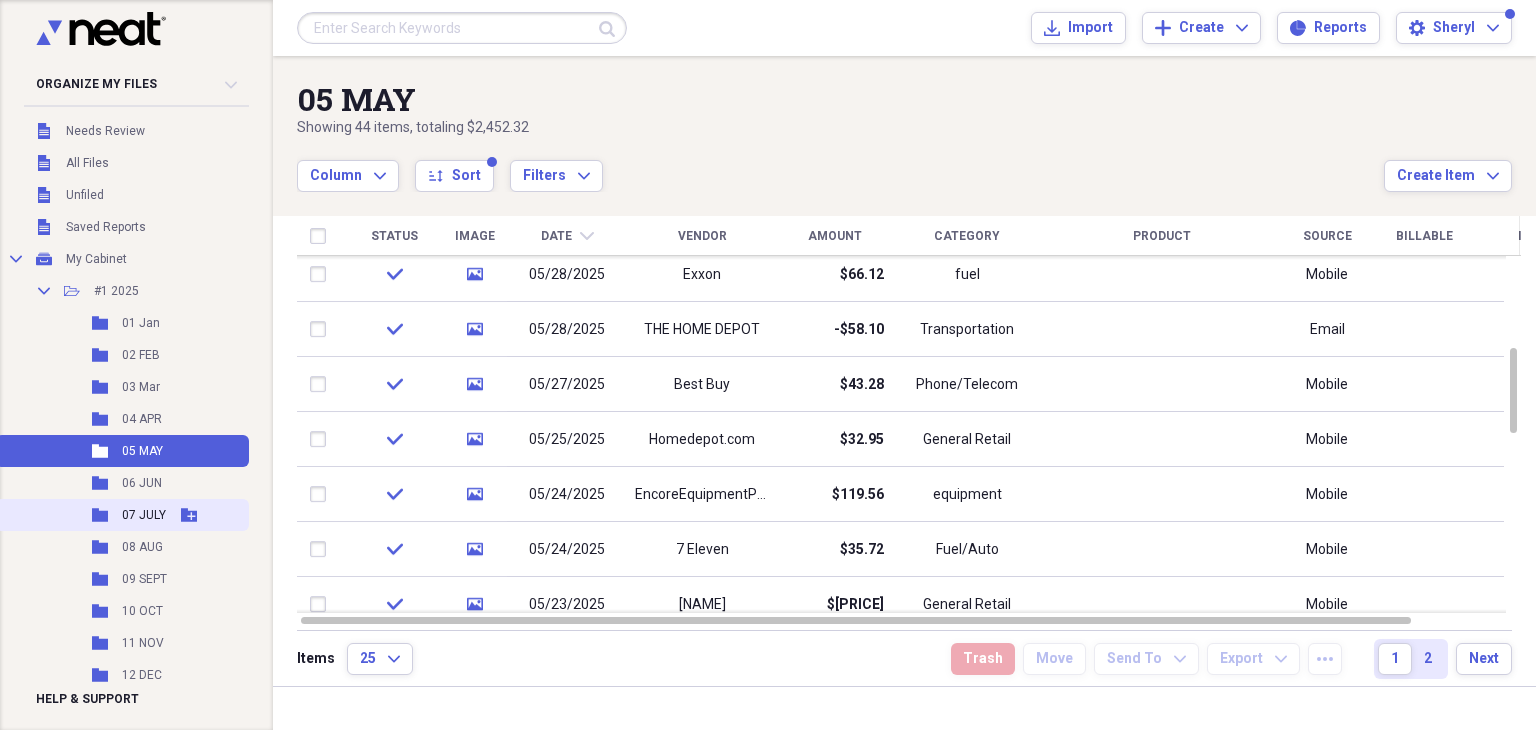 click on "07 JULY" at bounding box center (144, 515) 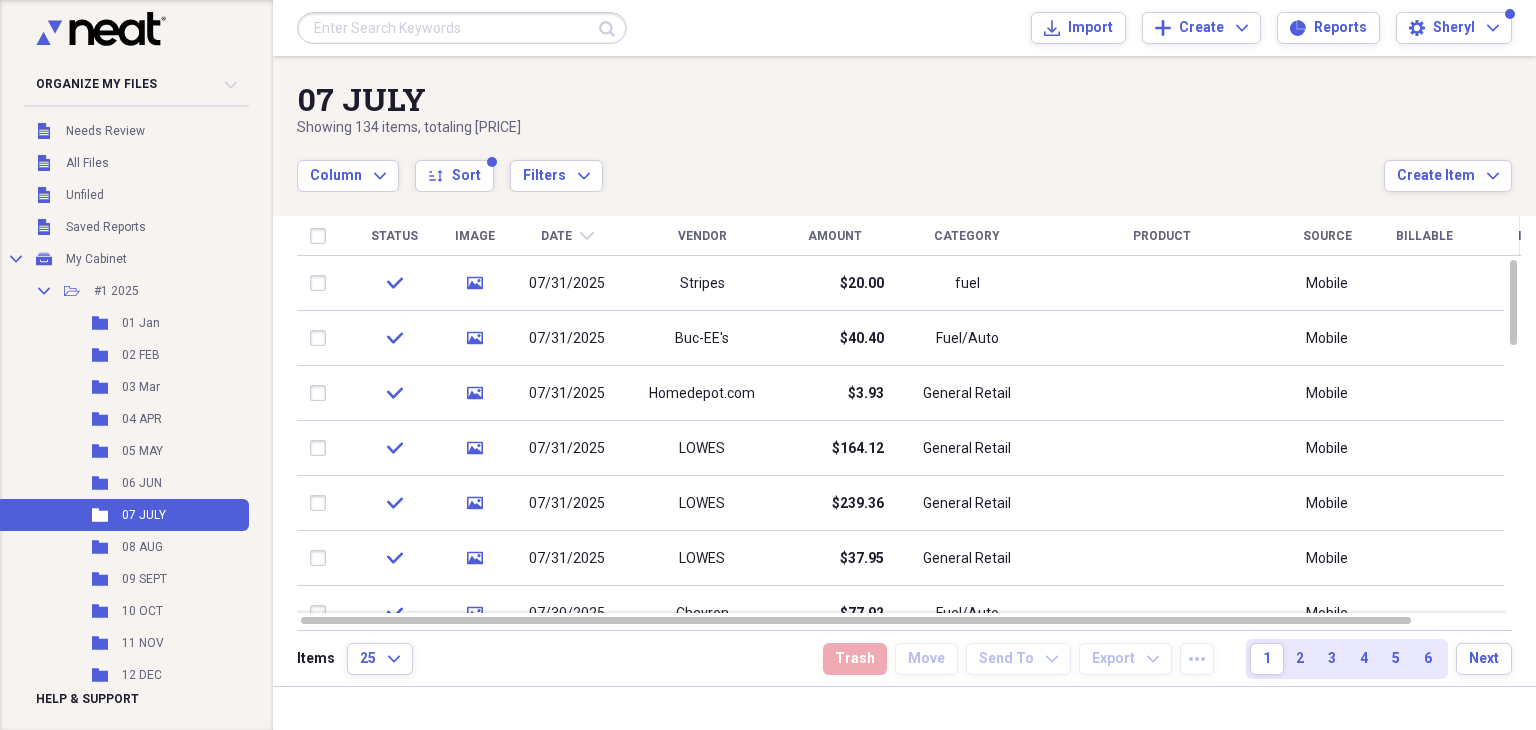 click on "Date chevron-down" at bounding box center (567, 236) 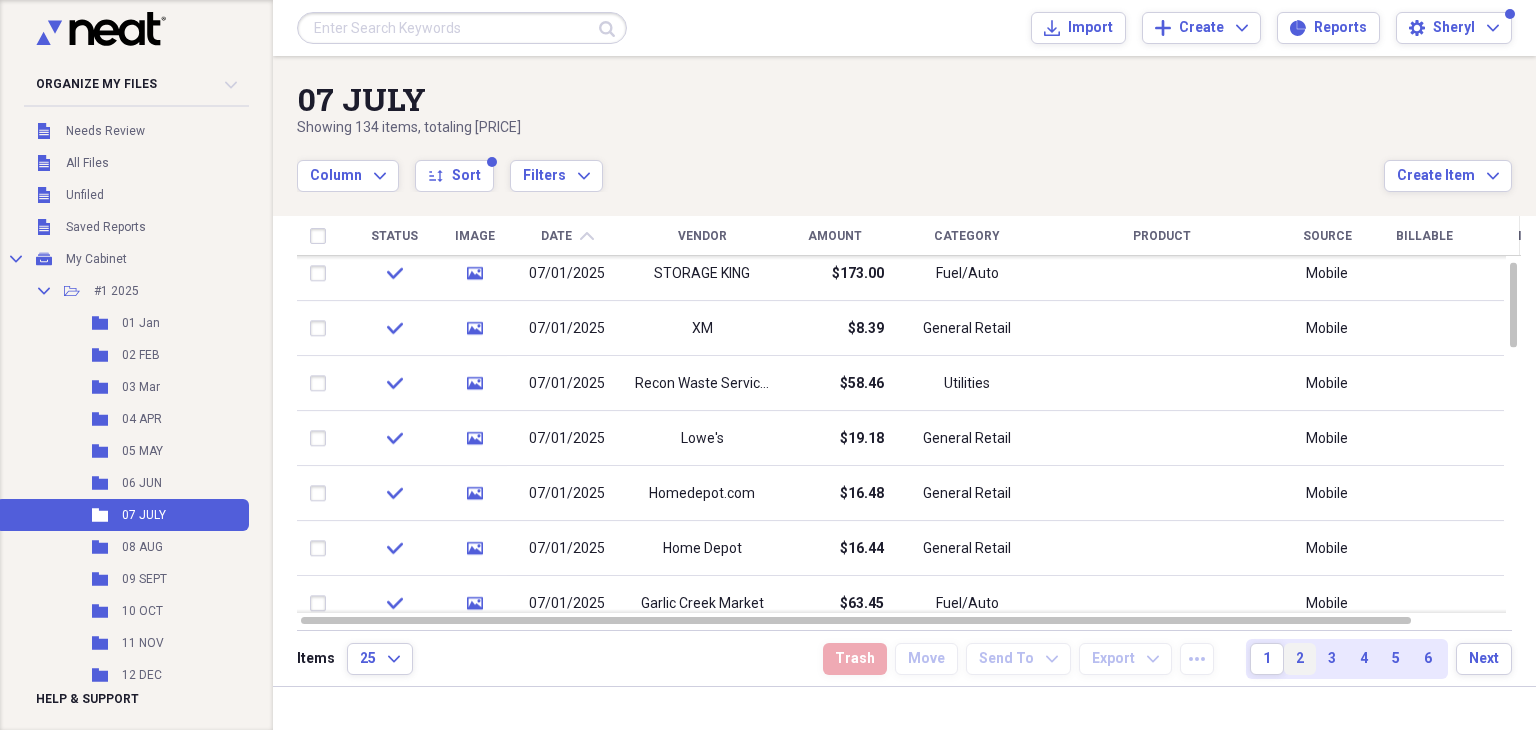 click on "2" at bounding box center [1300, 659] 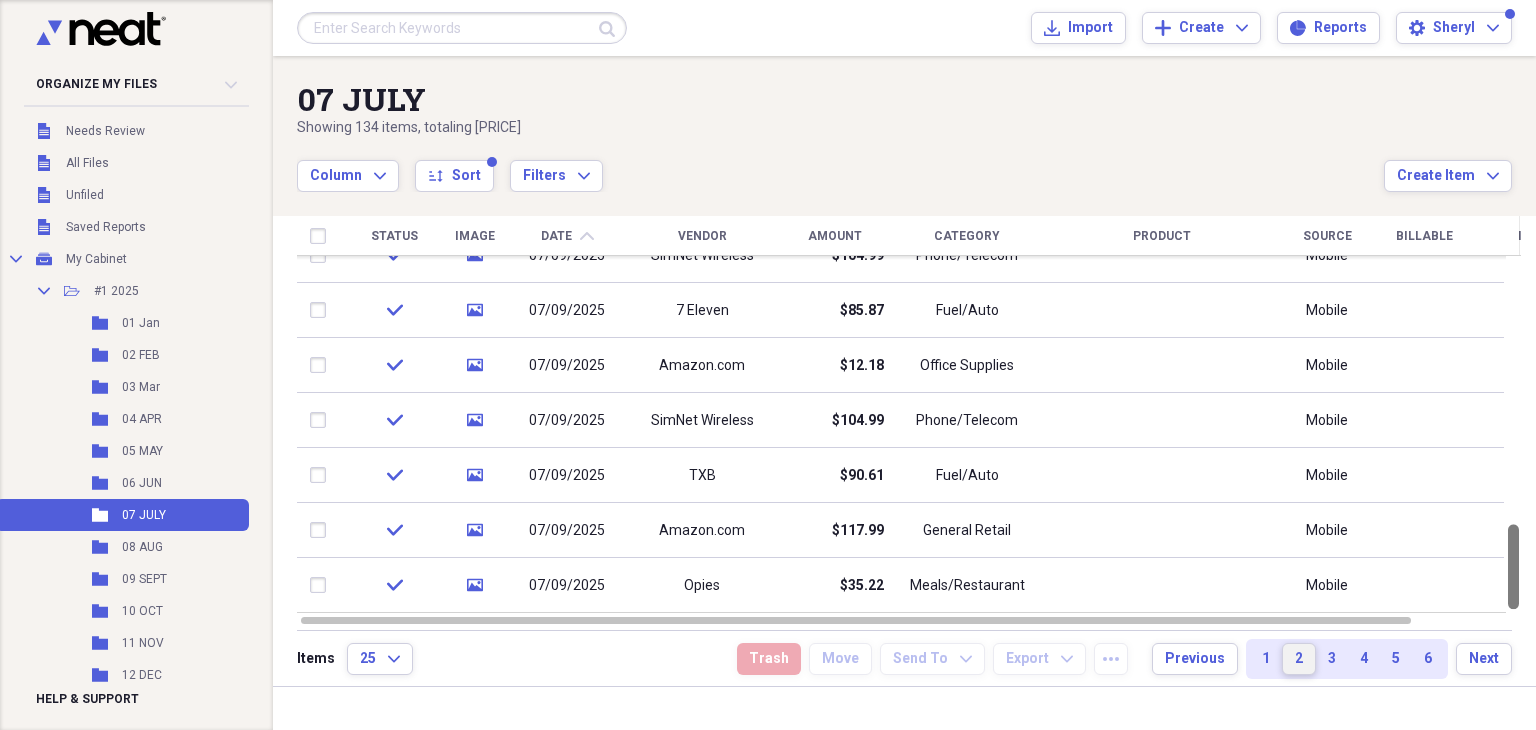 drag, startPoint x: 1527, startPoint y: 325, endPoint x: 1522, endPoint y: 634, distance: 309.04044 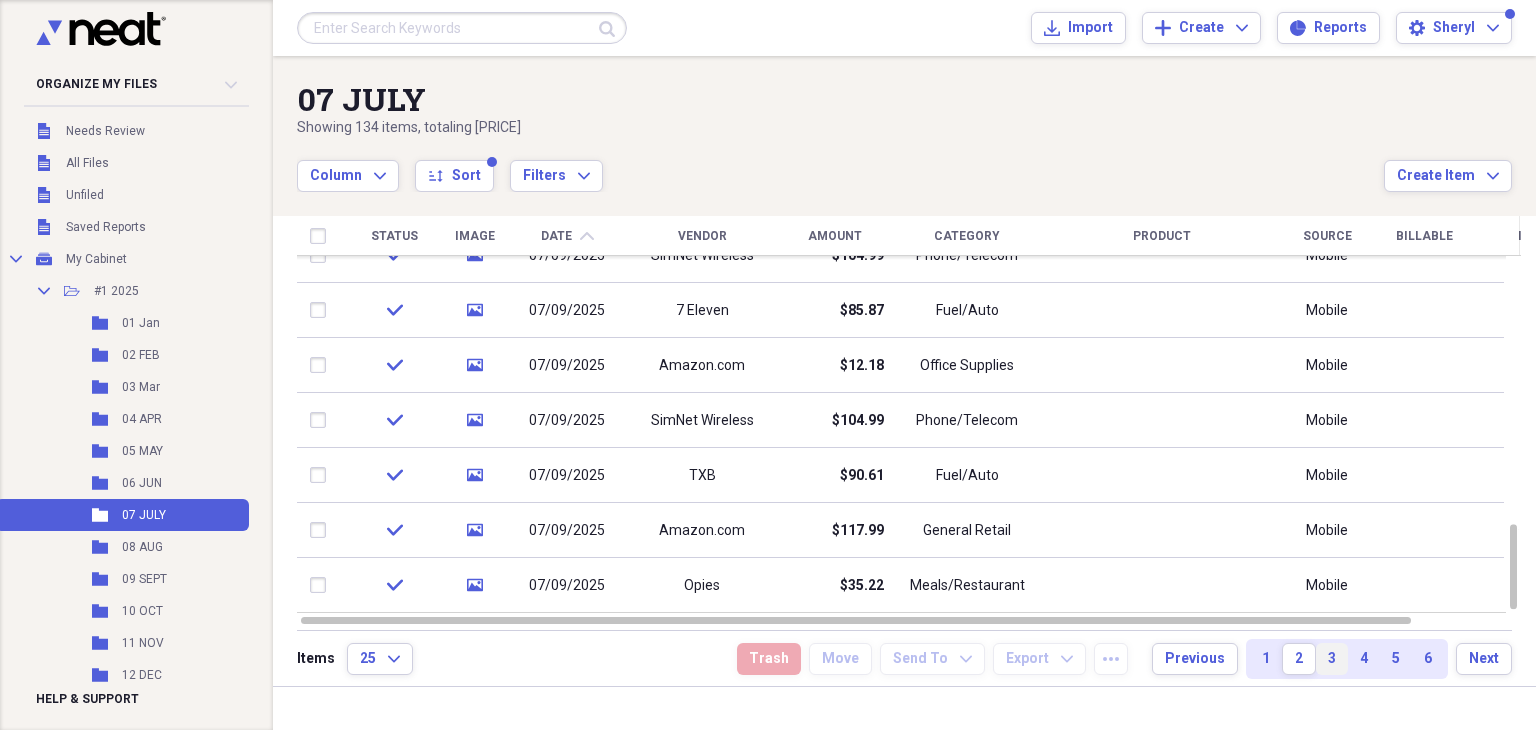 click on "3" at bounding box center [1332, 659] 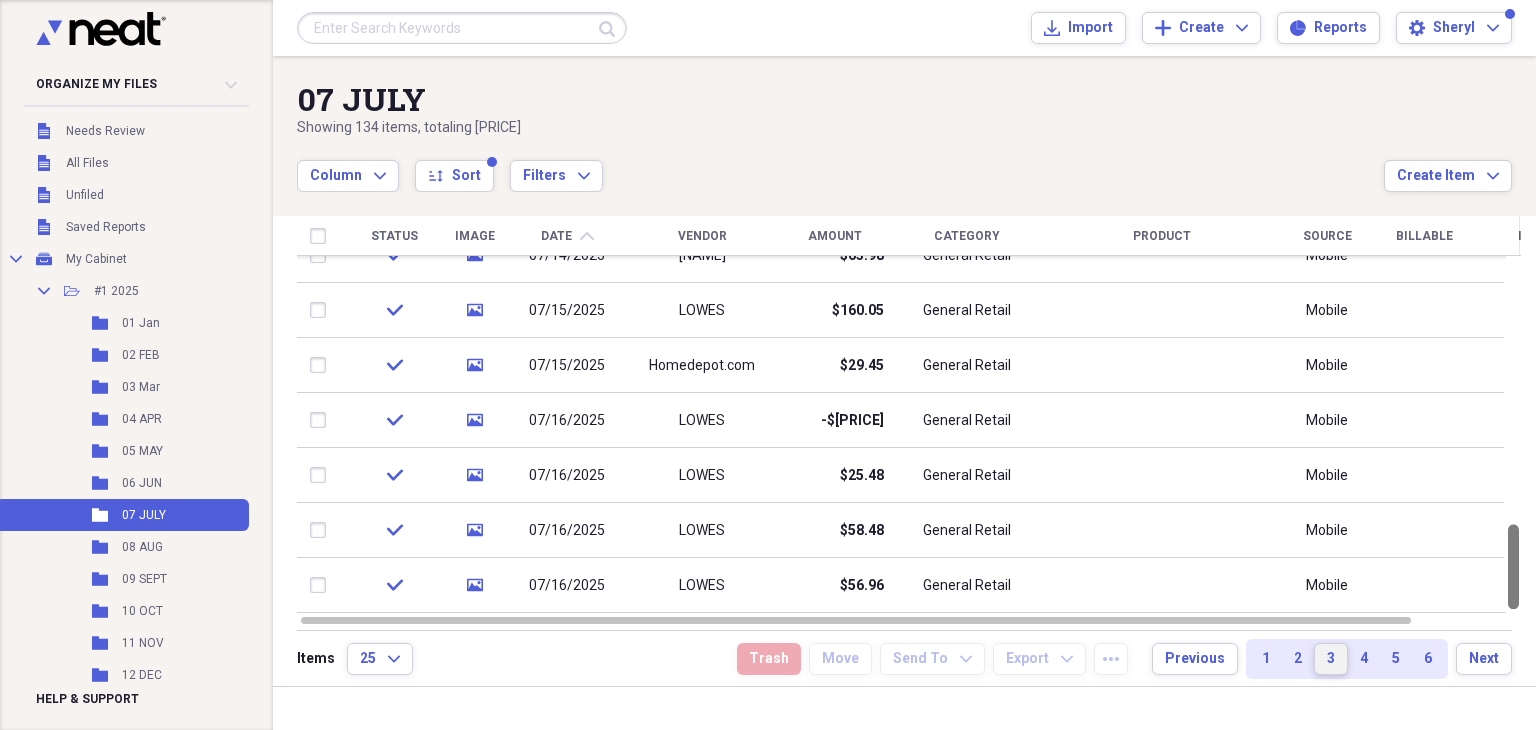drag, startPoint x: 1531, startPoint y: 297, endPoint x: 1534, endPoint y: 609, distance: 312.01443 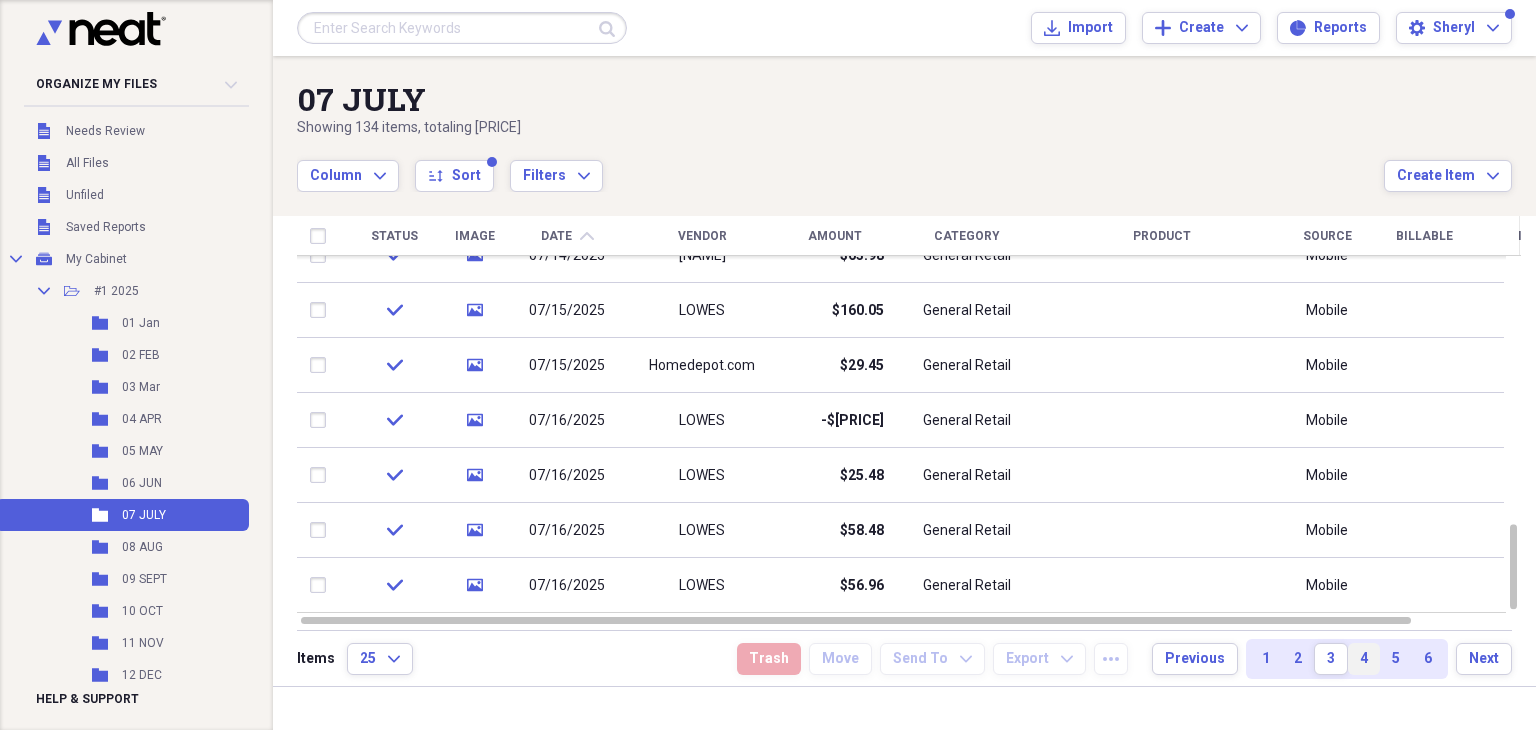 click on "4" at bounding box center [1364, 659] 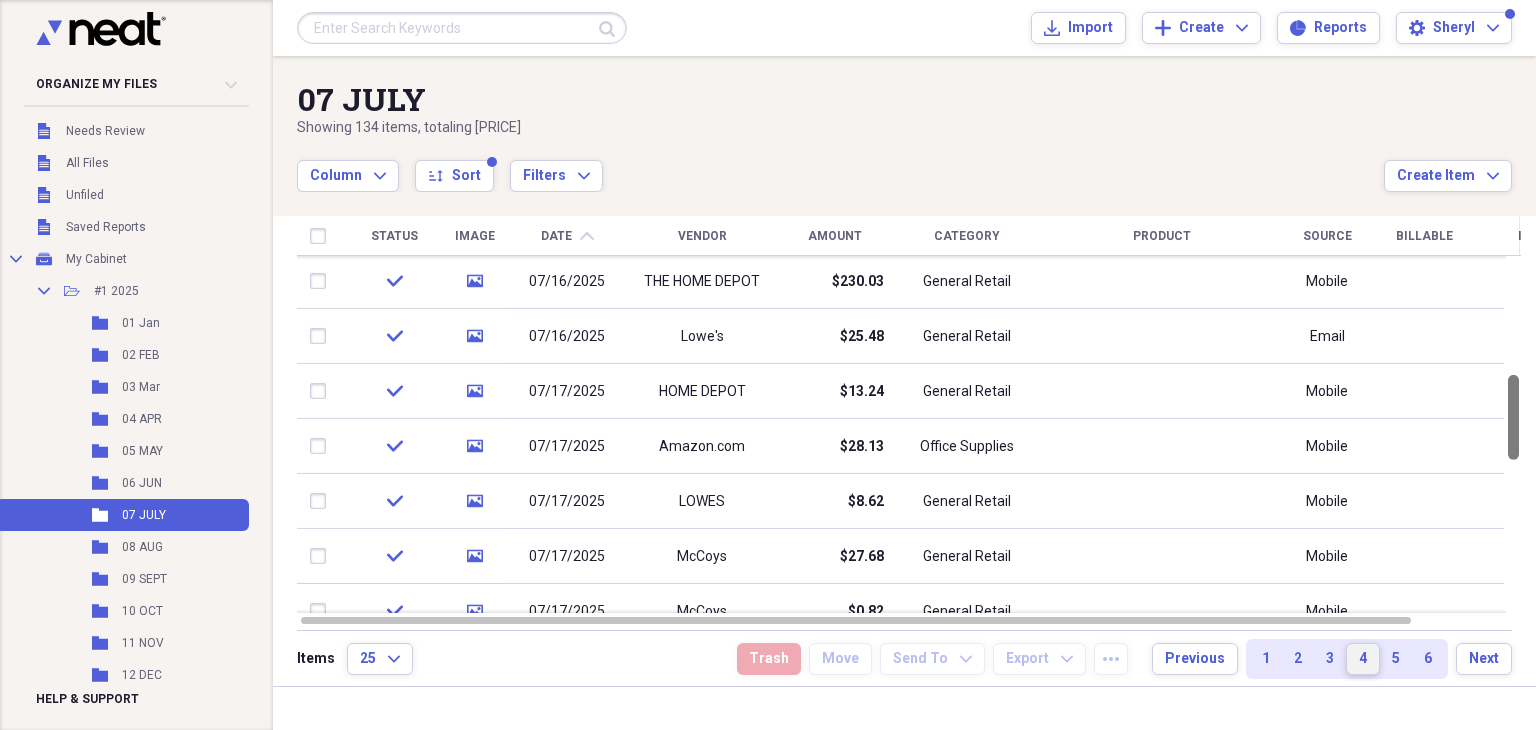 drag, startPoint x: 1524, startPoint y: 274, endPoint x: 1527, endPoint y: 388, distance: 114.03947 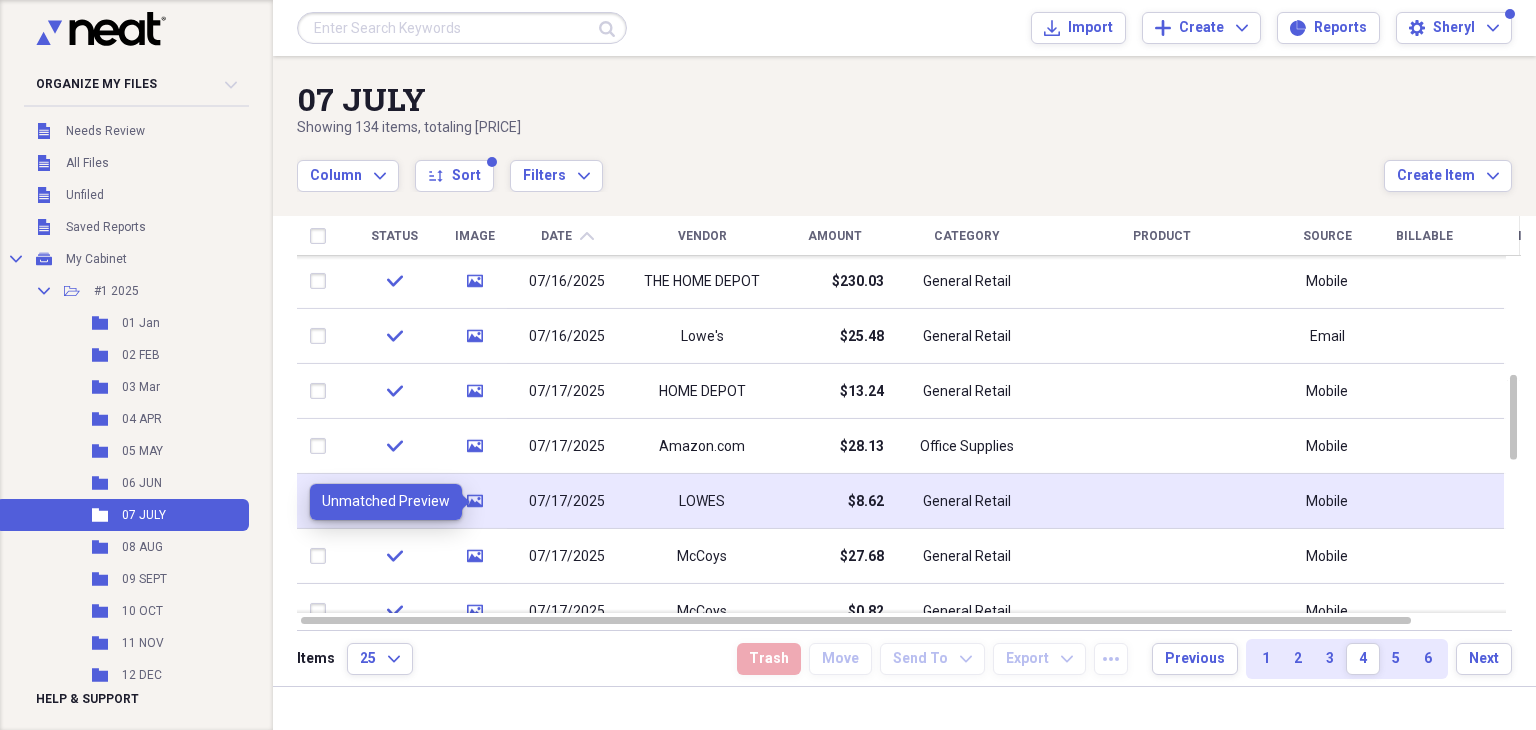 click on "media" at bounding box center [475, 501] 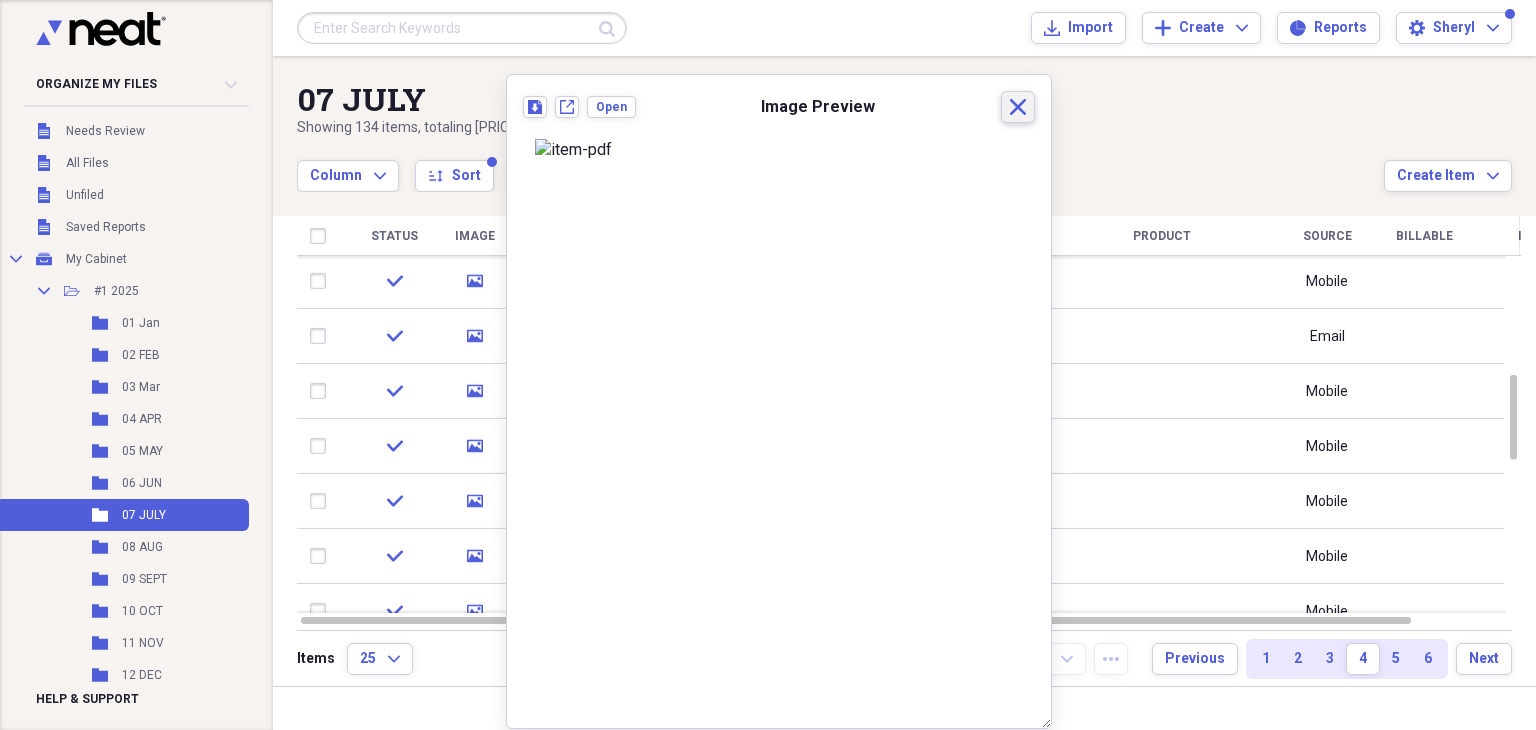click 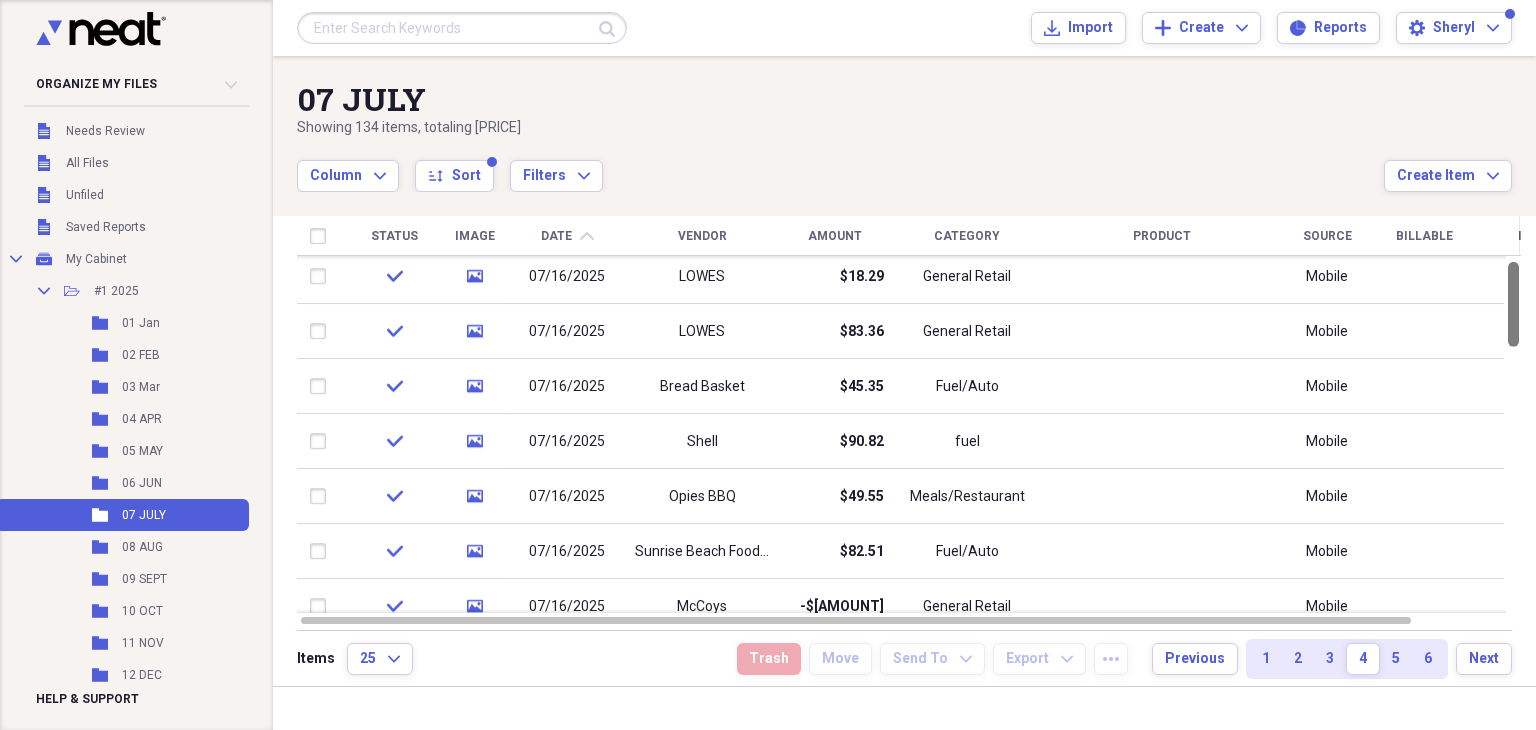 drag, startPoint x: 1525, startPoint y: 400, endPoint x: 1534, endPoint y: 287, distance: 113.35784 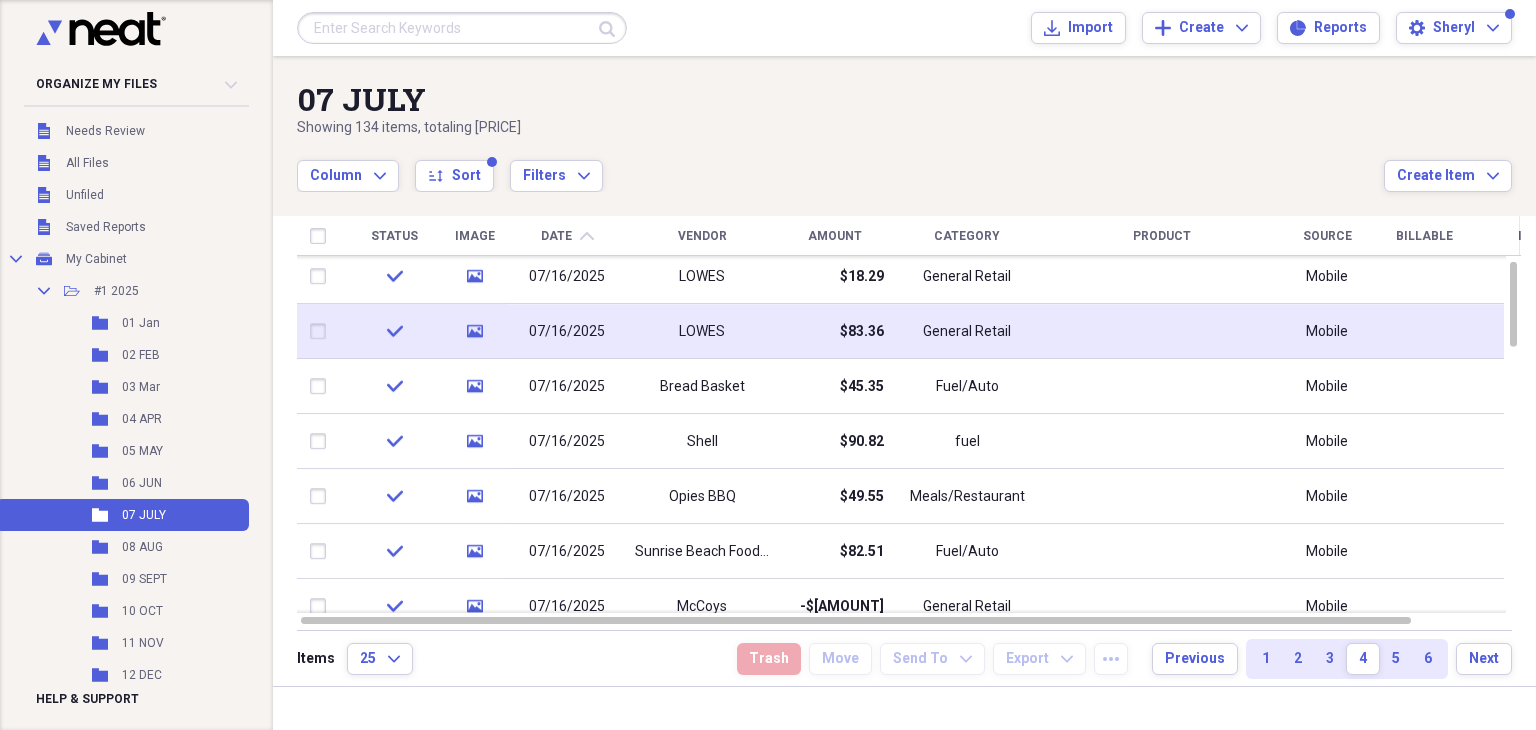 click 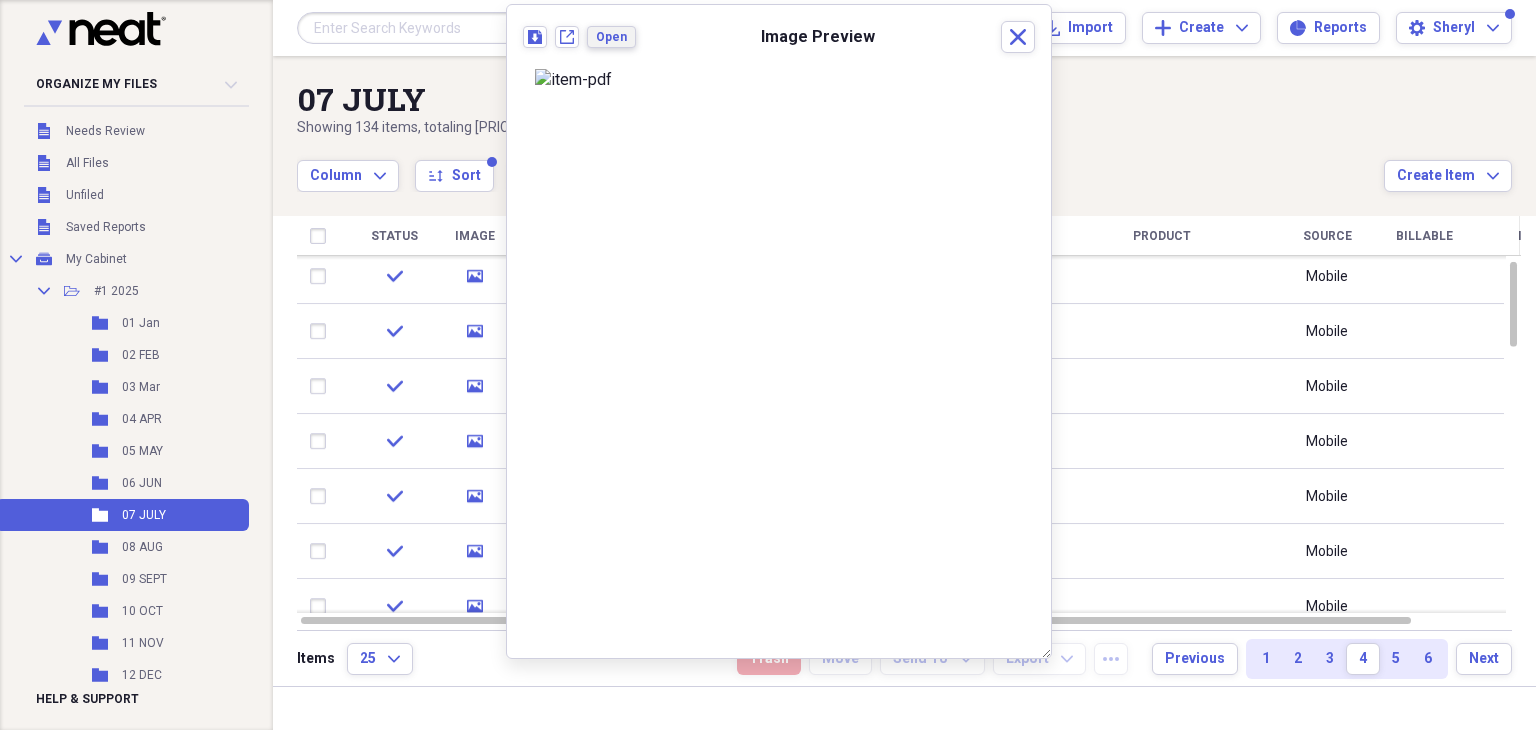 click on "Open" at bounding box center (611, 37) 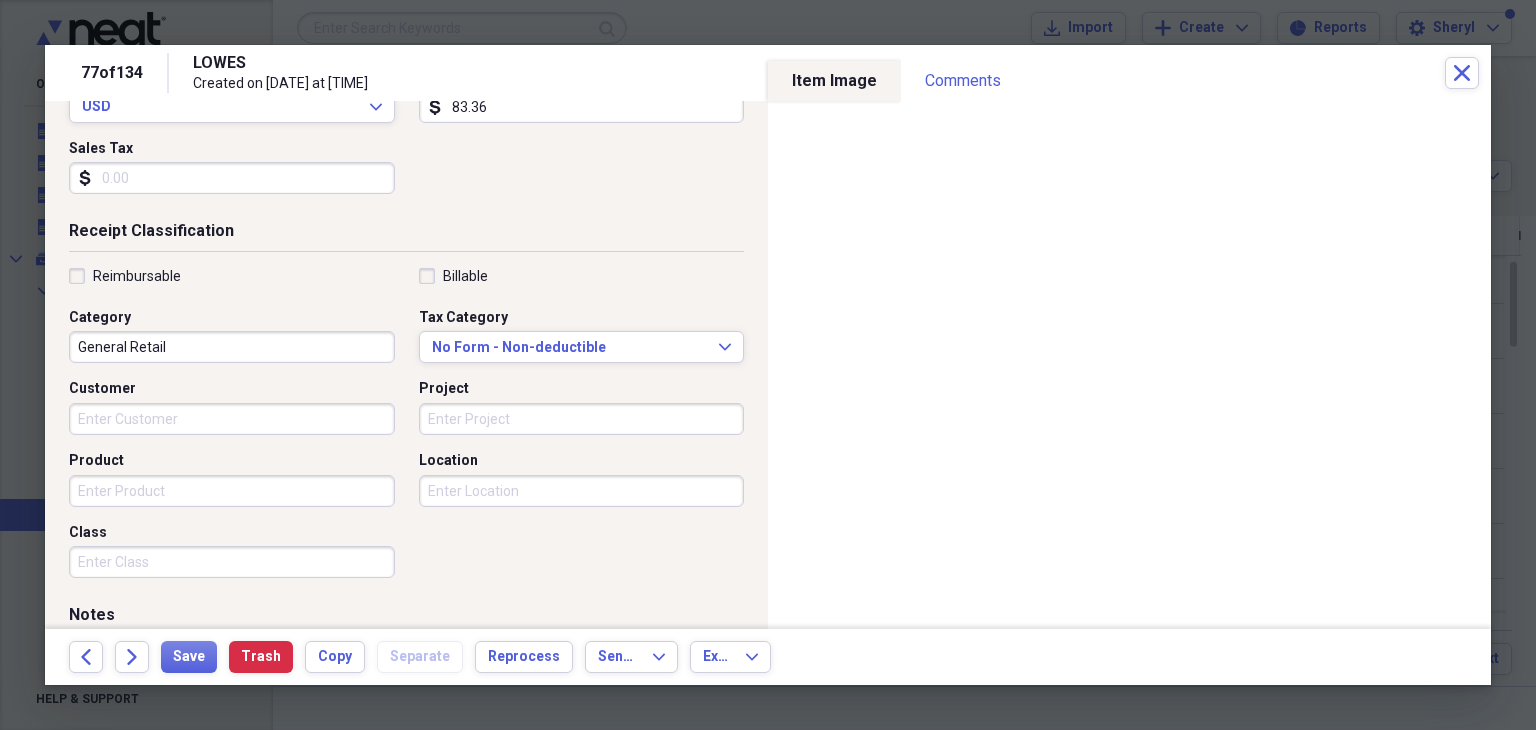 scroll, scrollTop: 348, scrollLeft: 0, axis: vertical 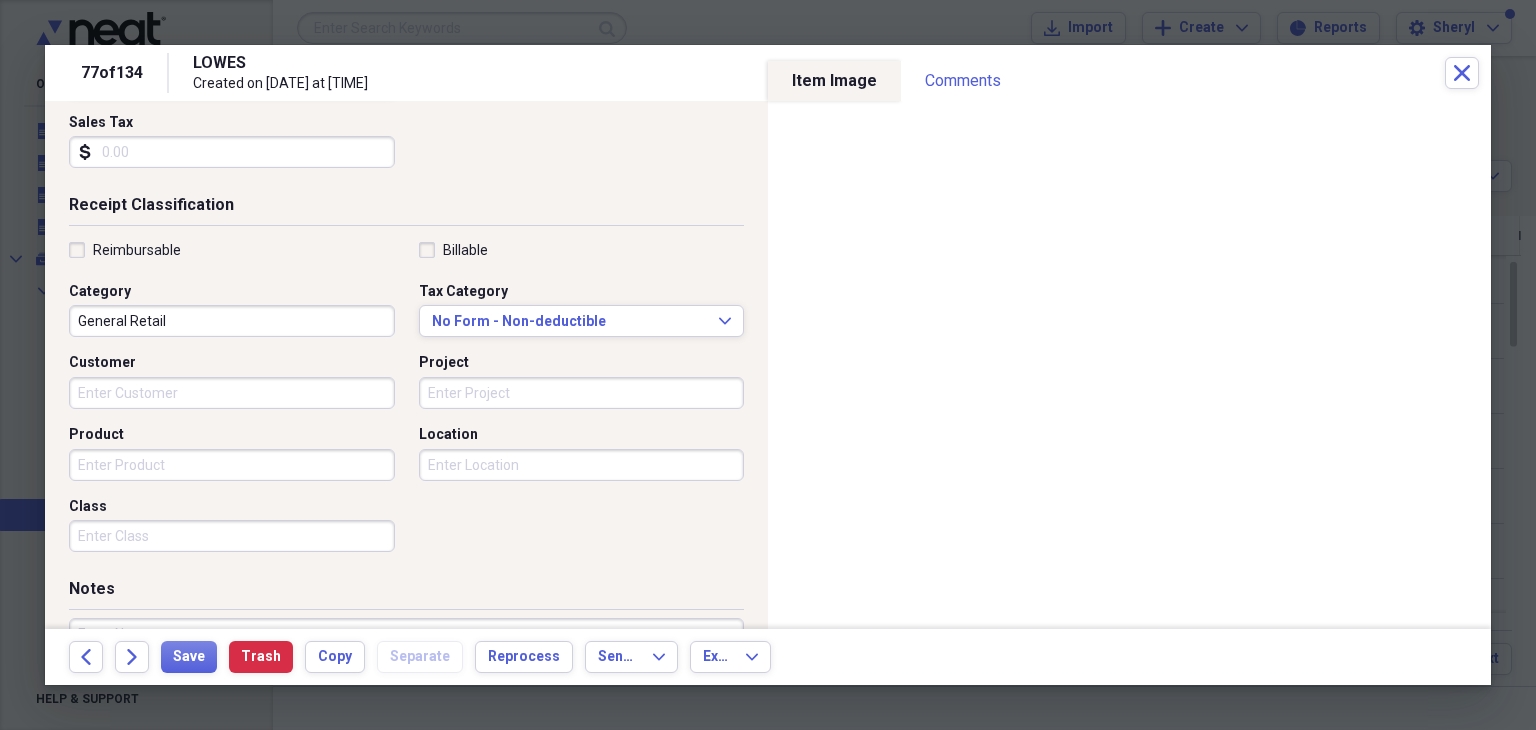 click on "Customer" at bounding box center [232, 393] 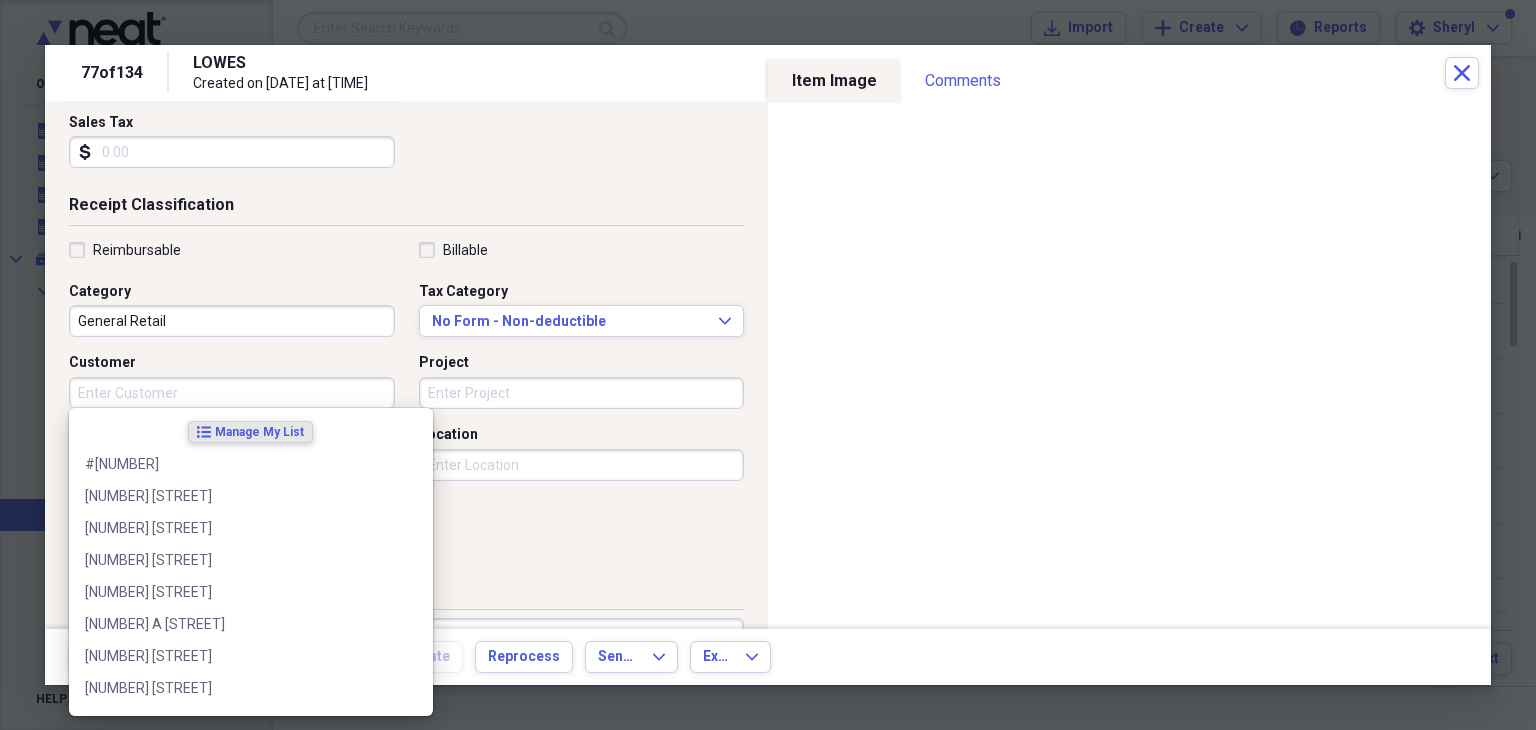 click on "Customer" at bounding box center (232, 393) 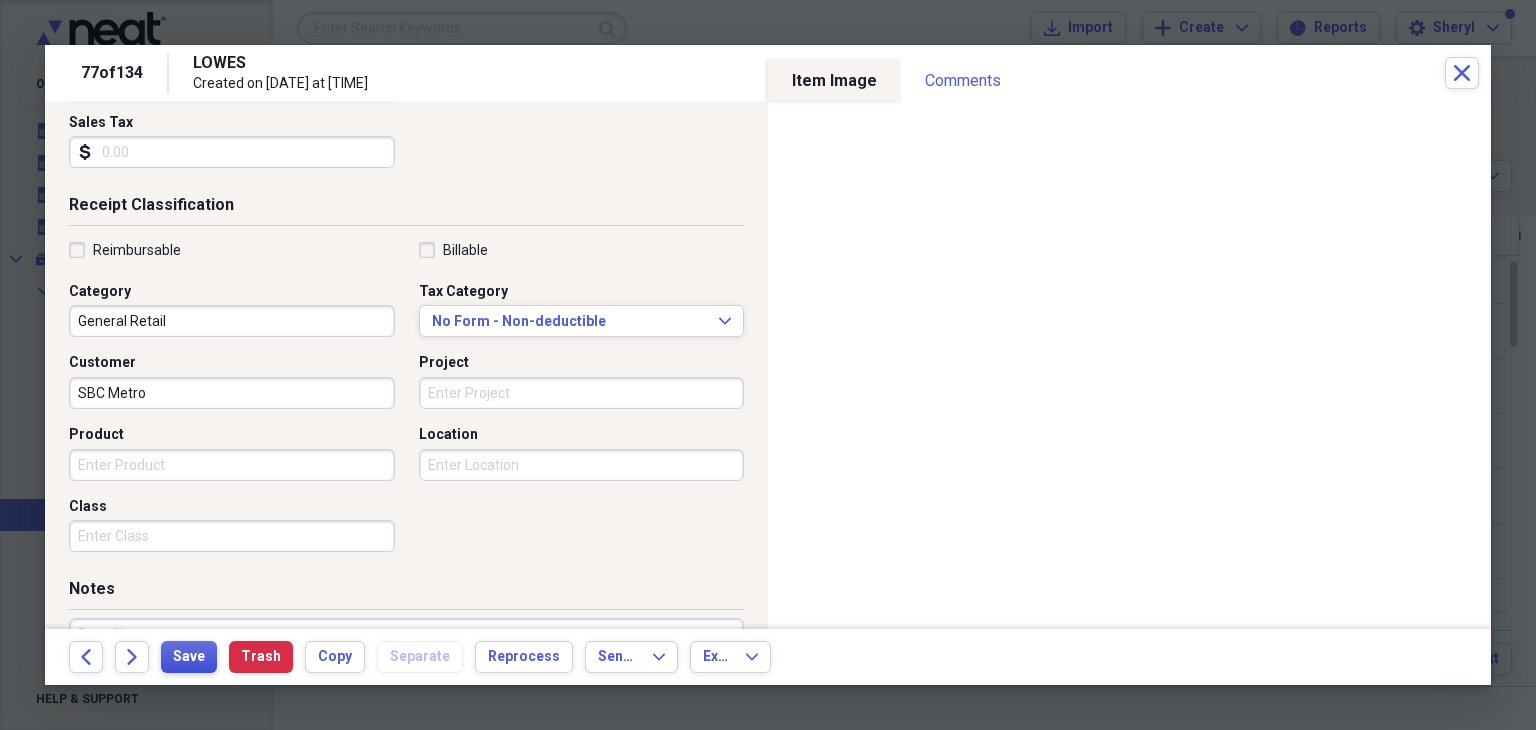 type on "SBC Metro" 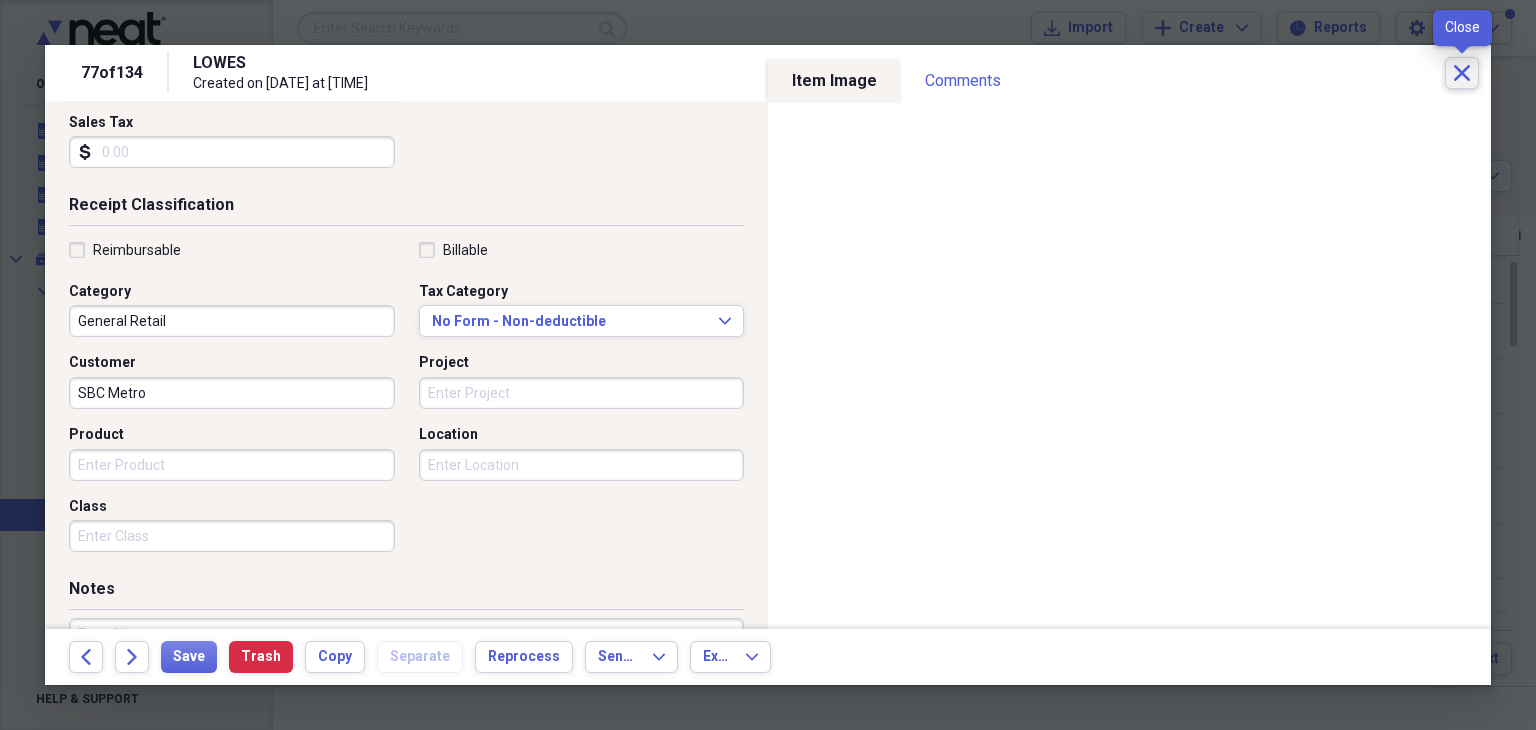 click on "Close" 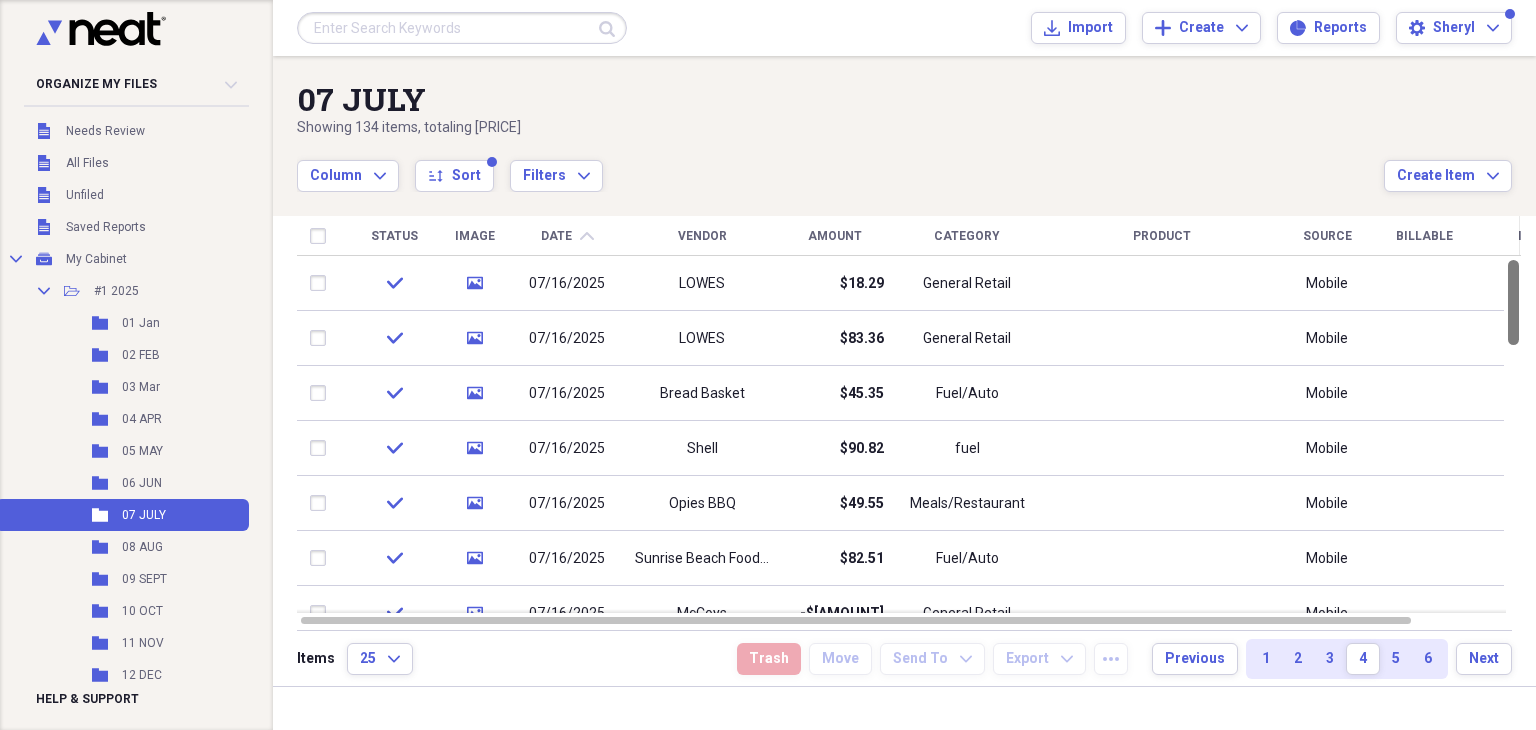 drag, startPoint x: 1531, startPoint y: 315, endPoint x: 1535, endPoint y: 229, distance: 86.09297 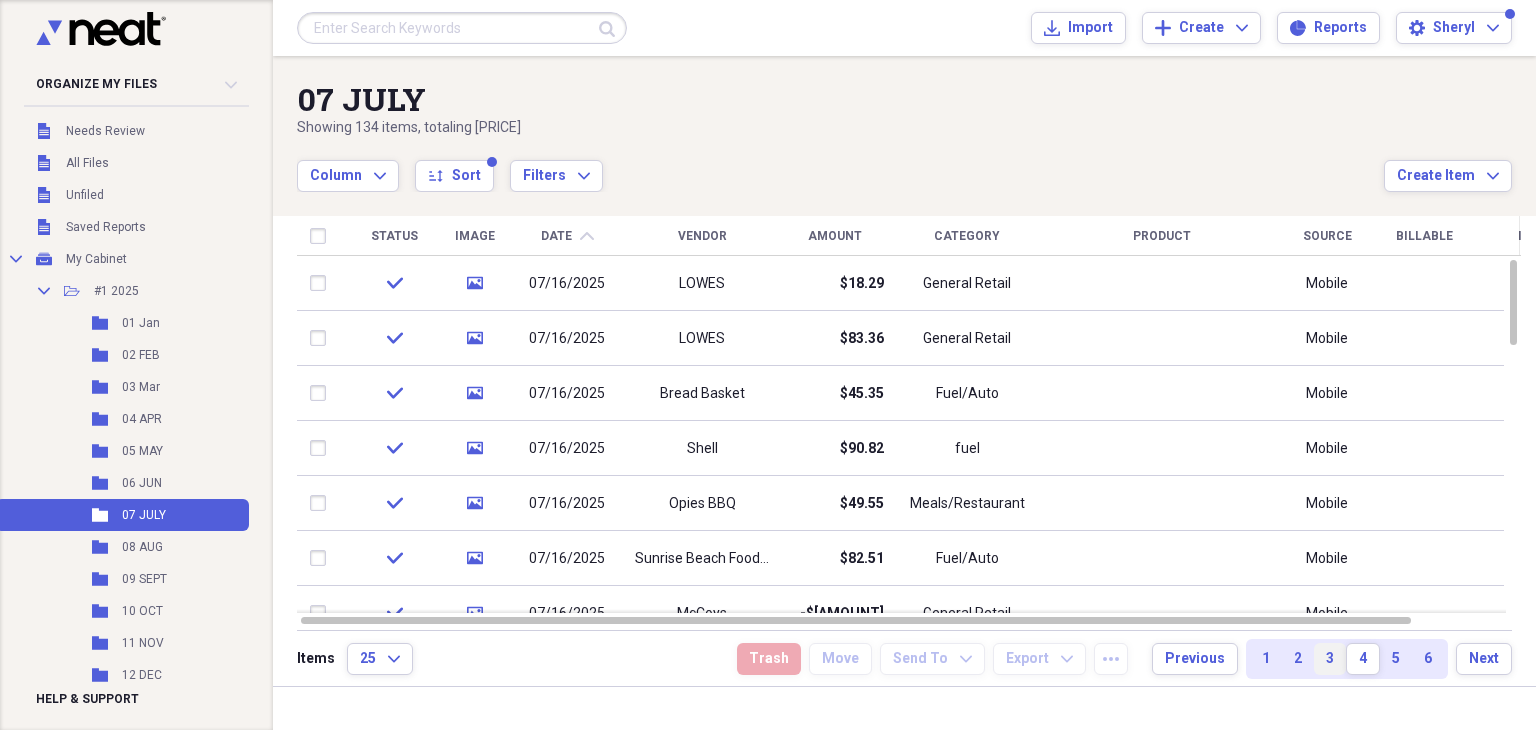 click on "3" at bounding box center (1330, 659) 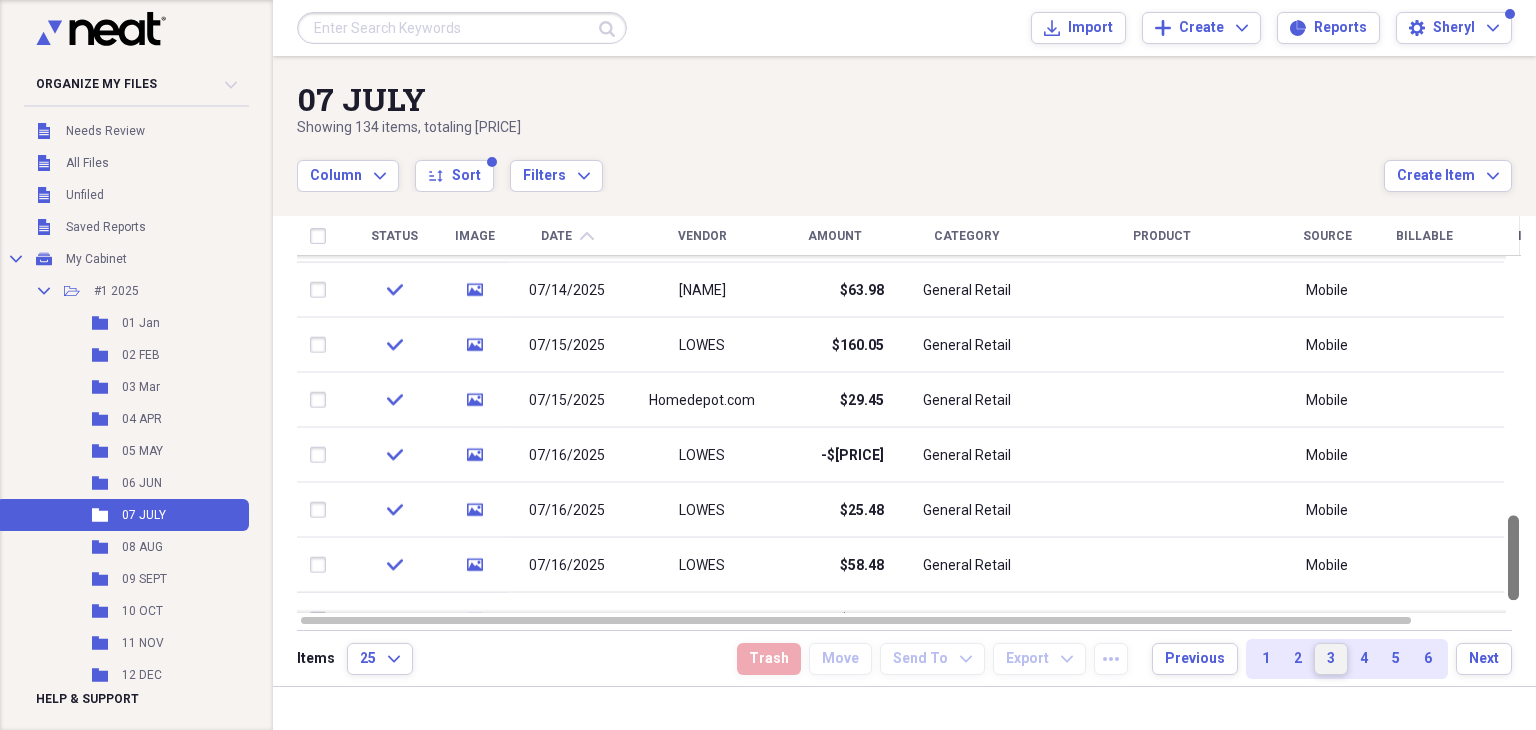 drag, startPoint x: 1524, startPoint y: 284, endPoint x: 1532, endPoint y: 576, distance: 292.10956 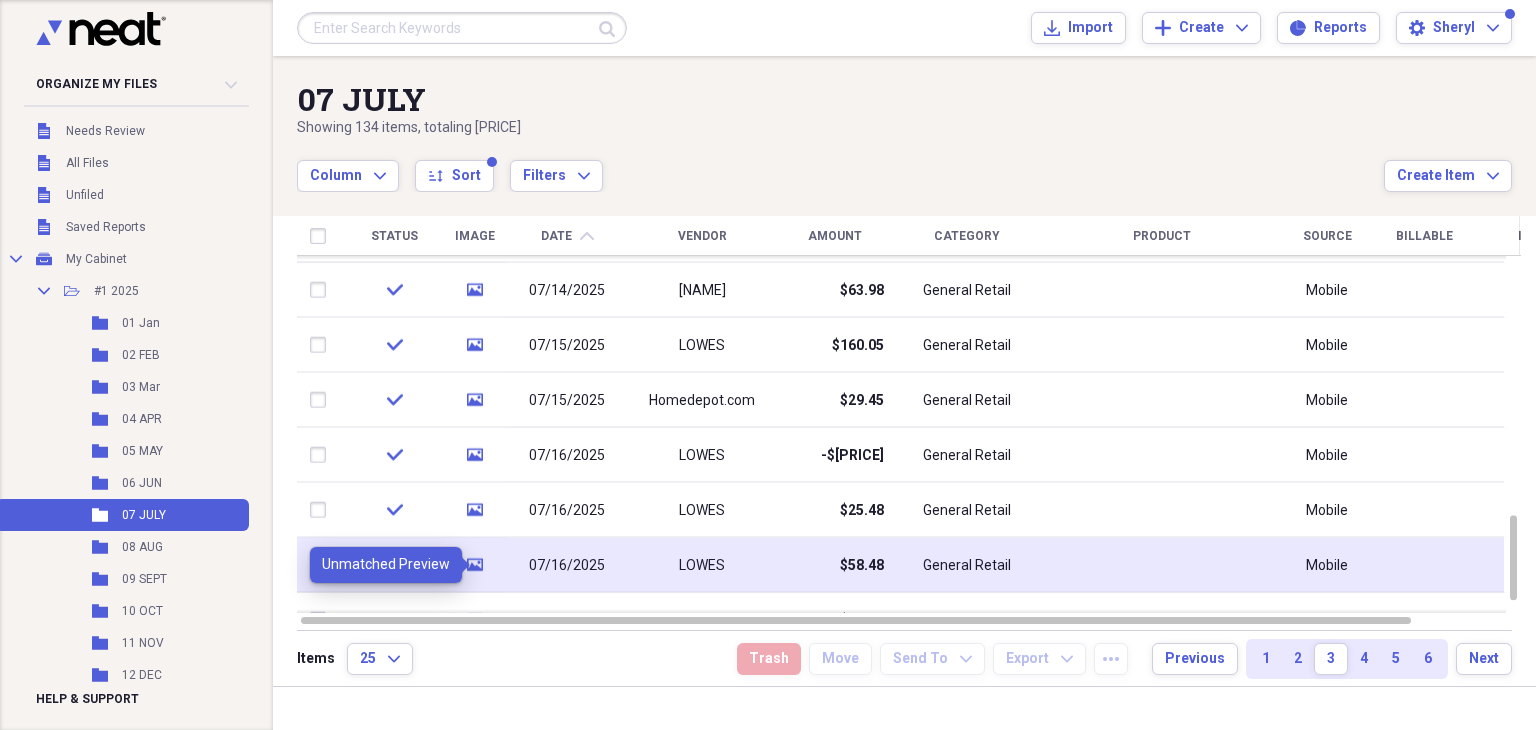 click on "media" 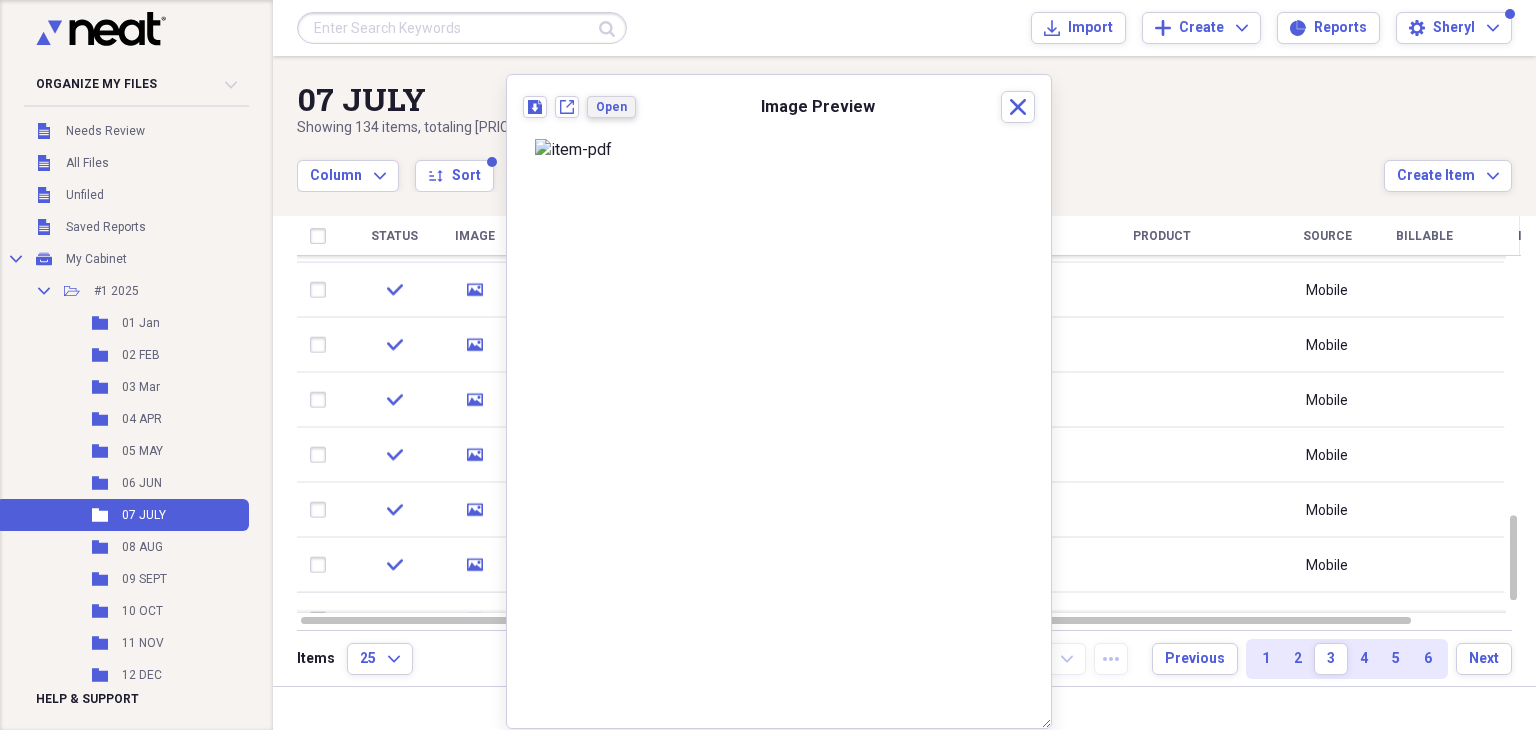 click on "Open" at bounding box center [611, 107] 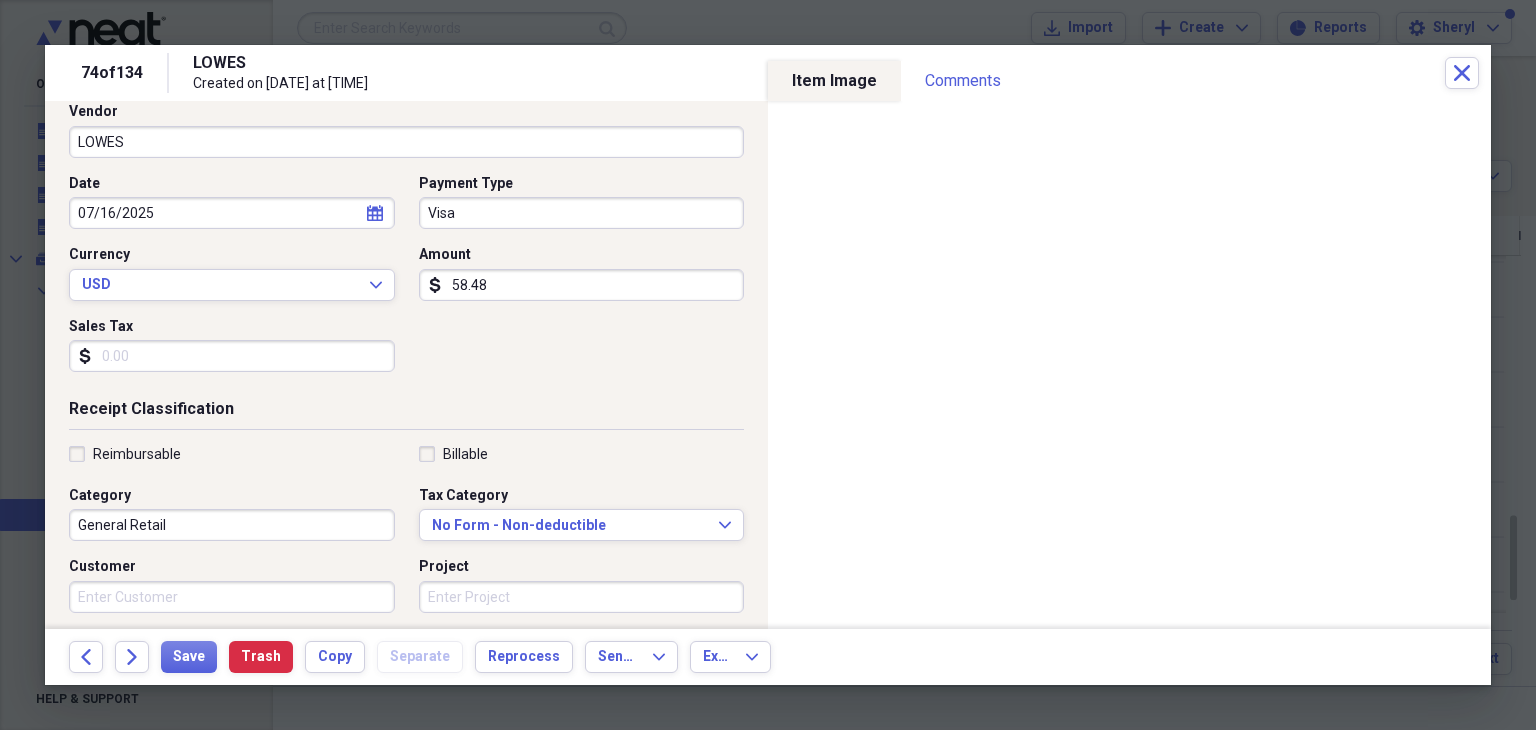 scroll, scrollTop: 0, scrollLeft: 0, axis: both 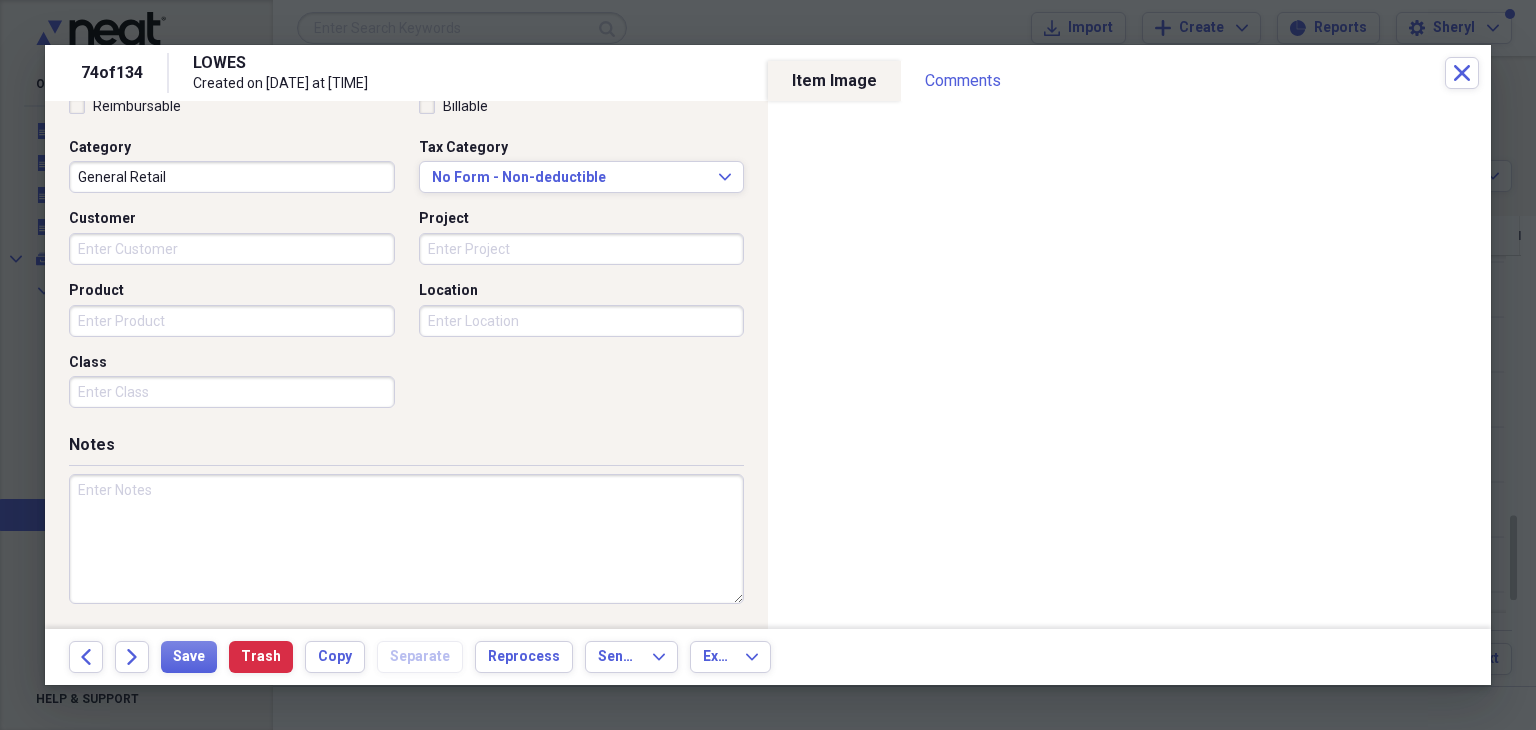 click on "Customer" at bounding box center (232, 249) 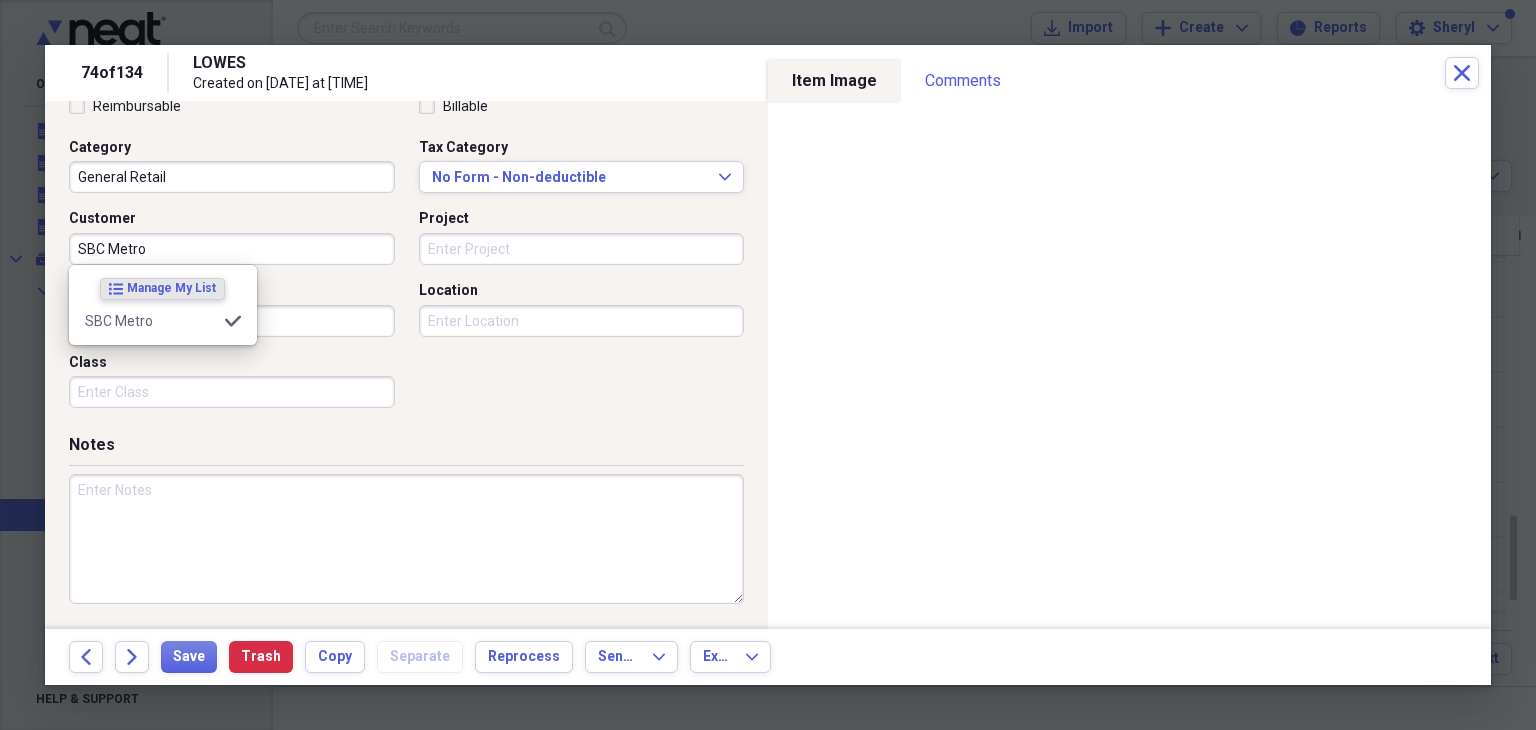 type on "SBC Metro" 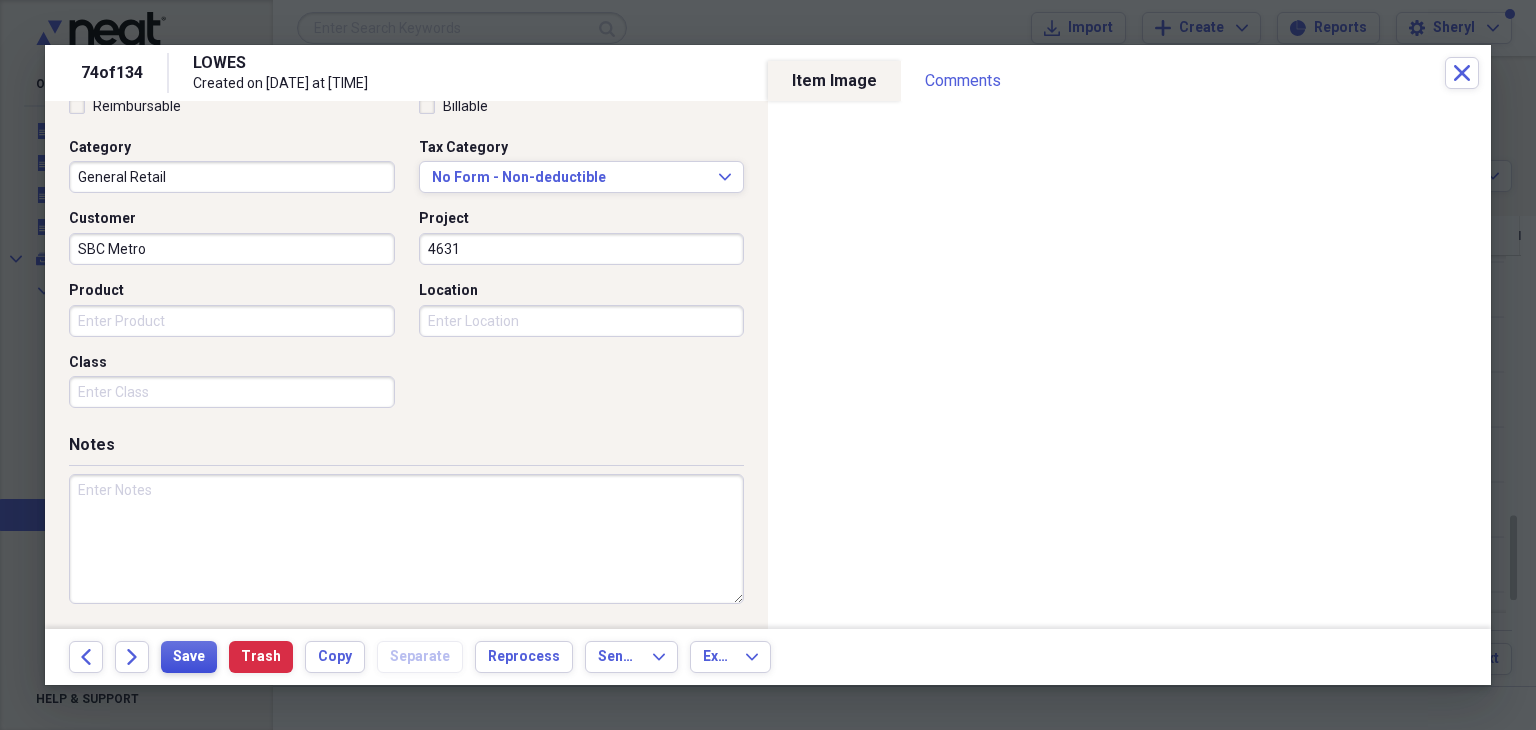 type on "4631" 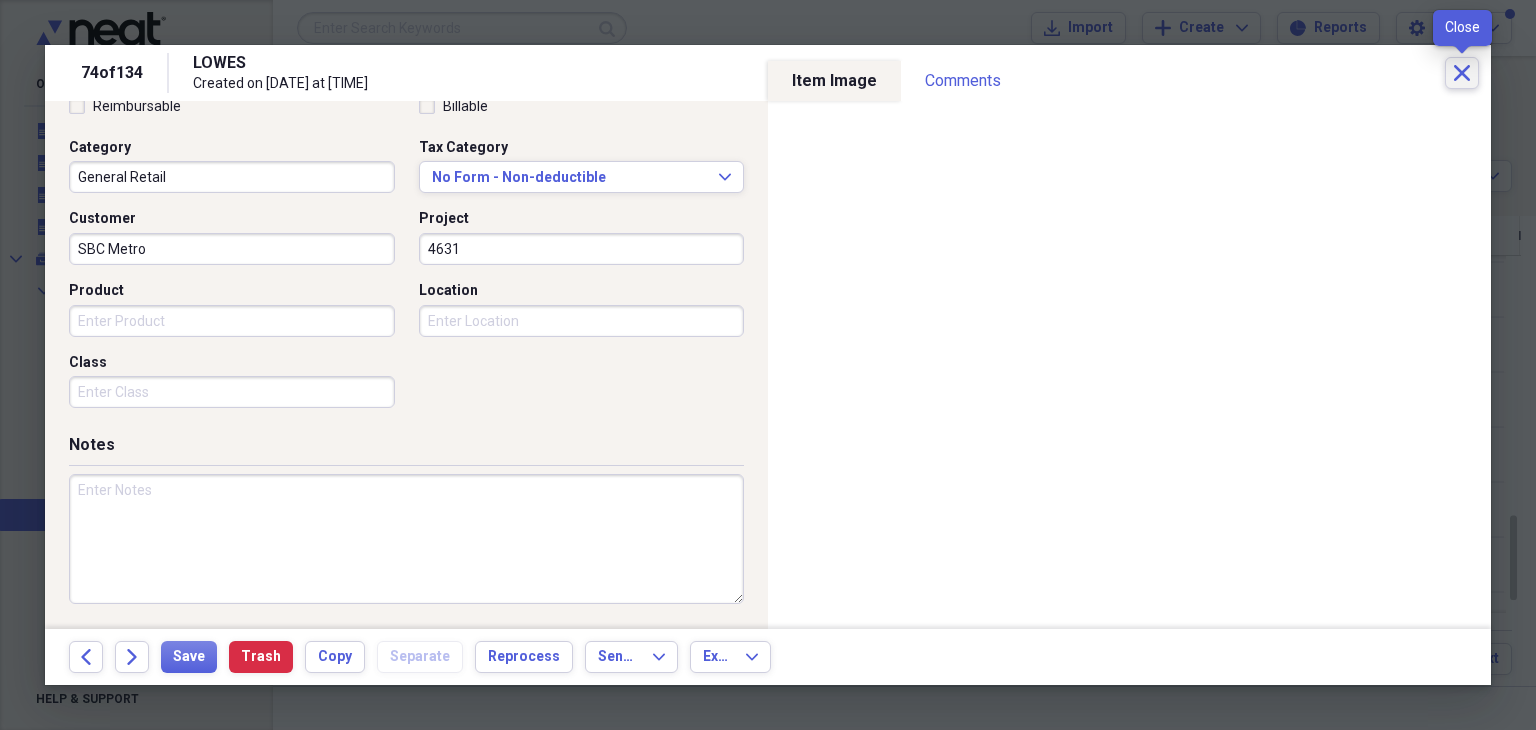 click on "Close" 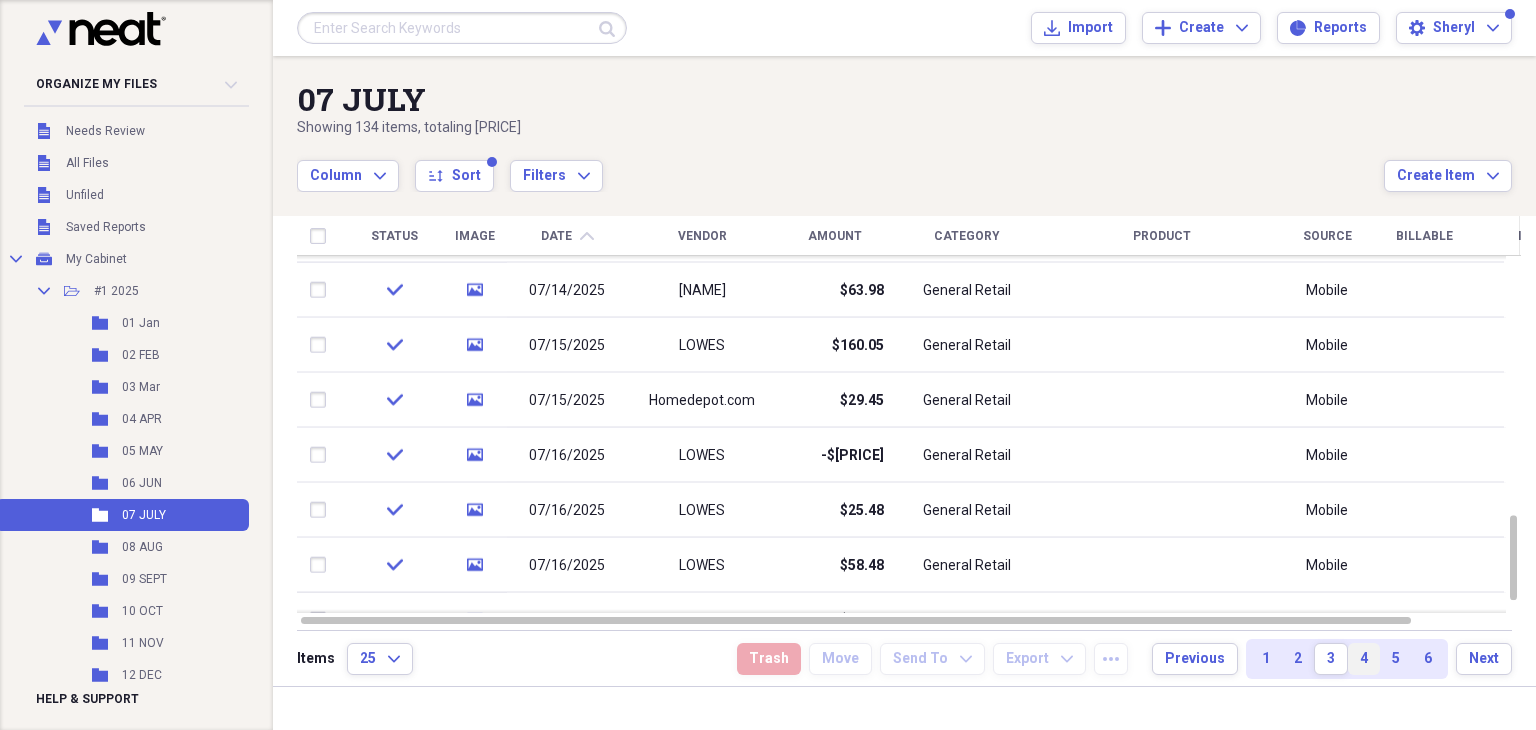 click on "4" at bounding box center [1364, 659] 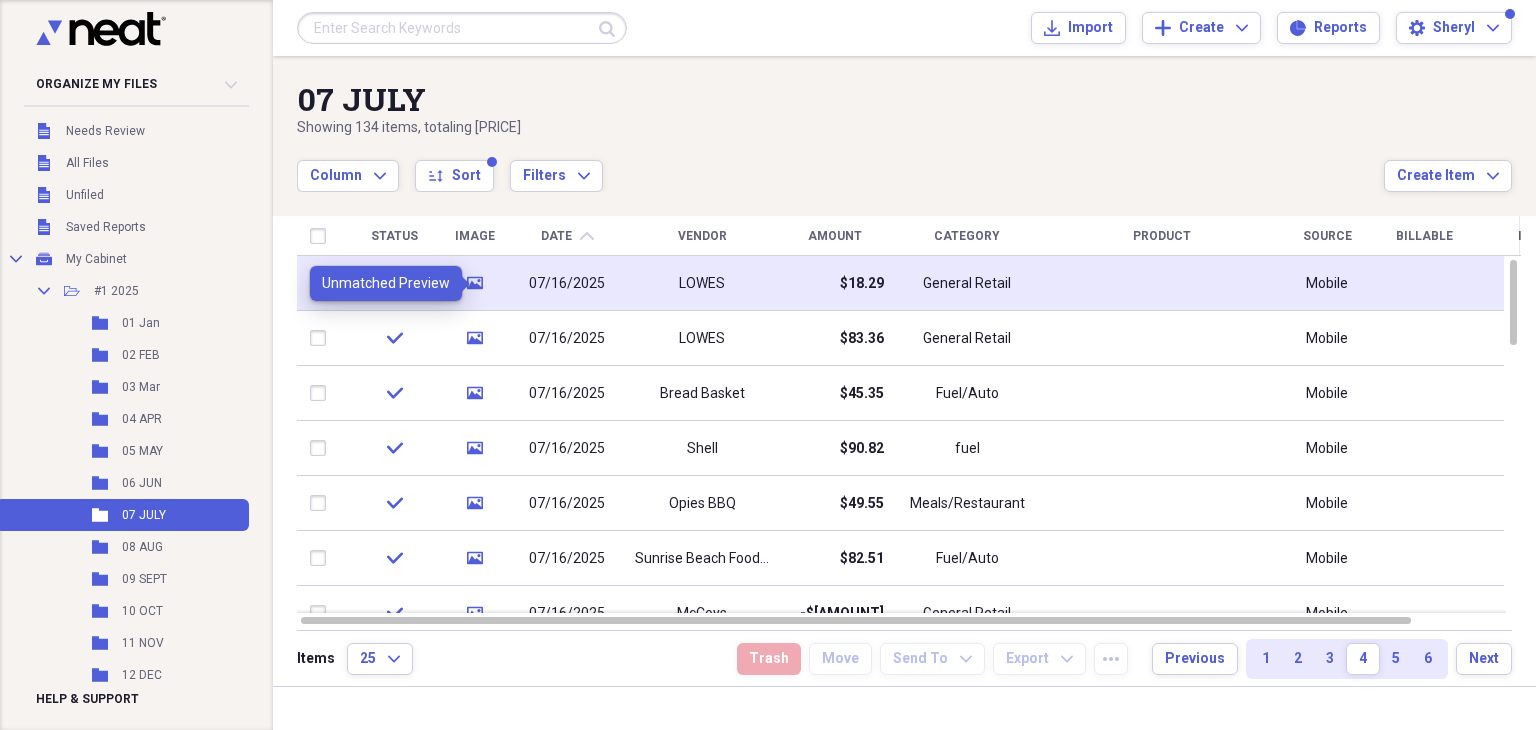 click on "media" 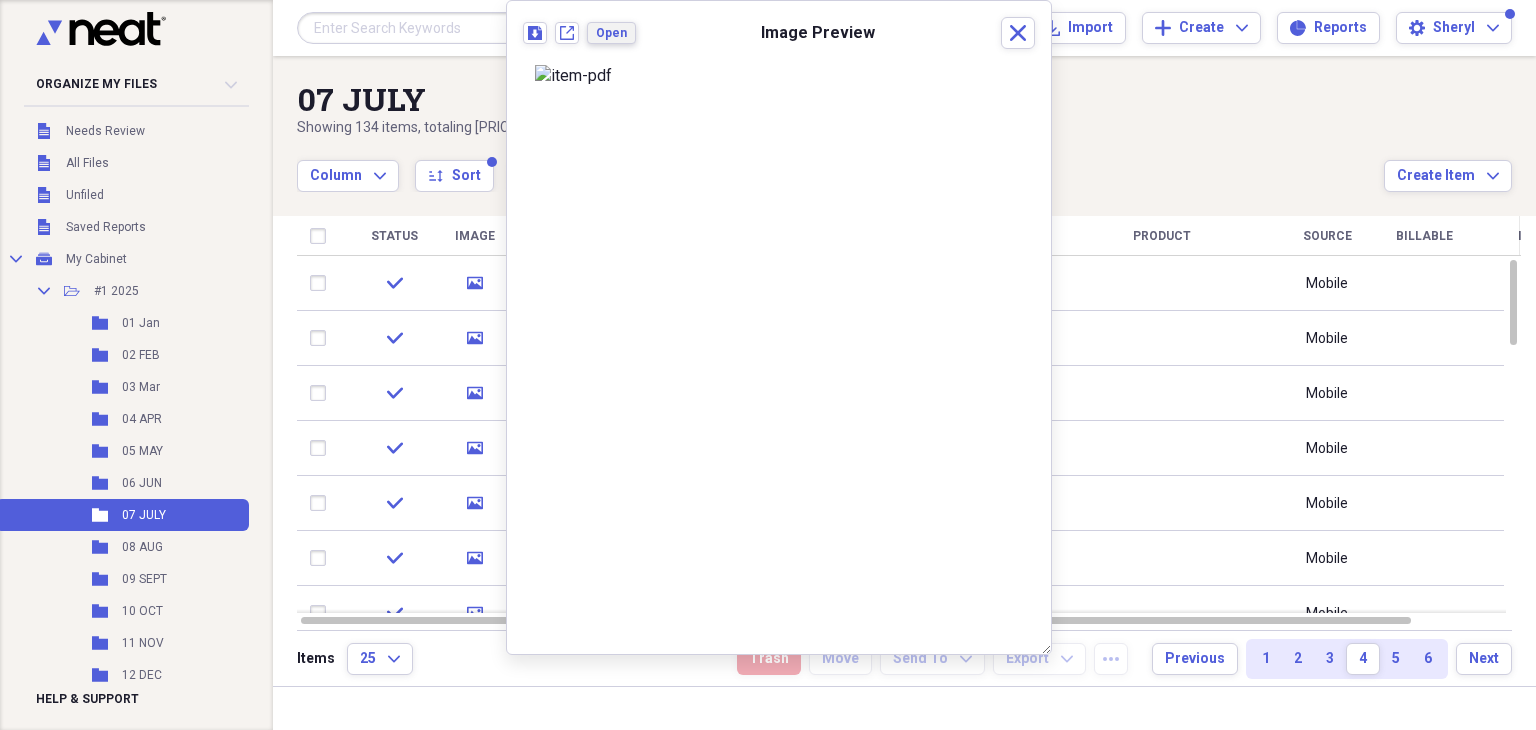 click on "Open" at bounding box center (611, 33) 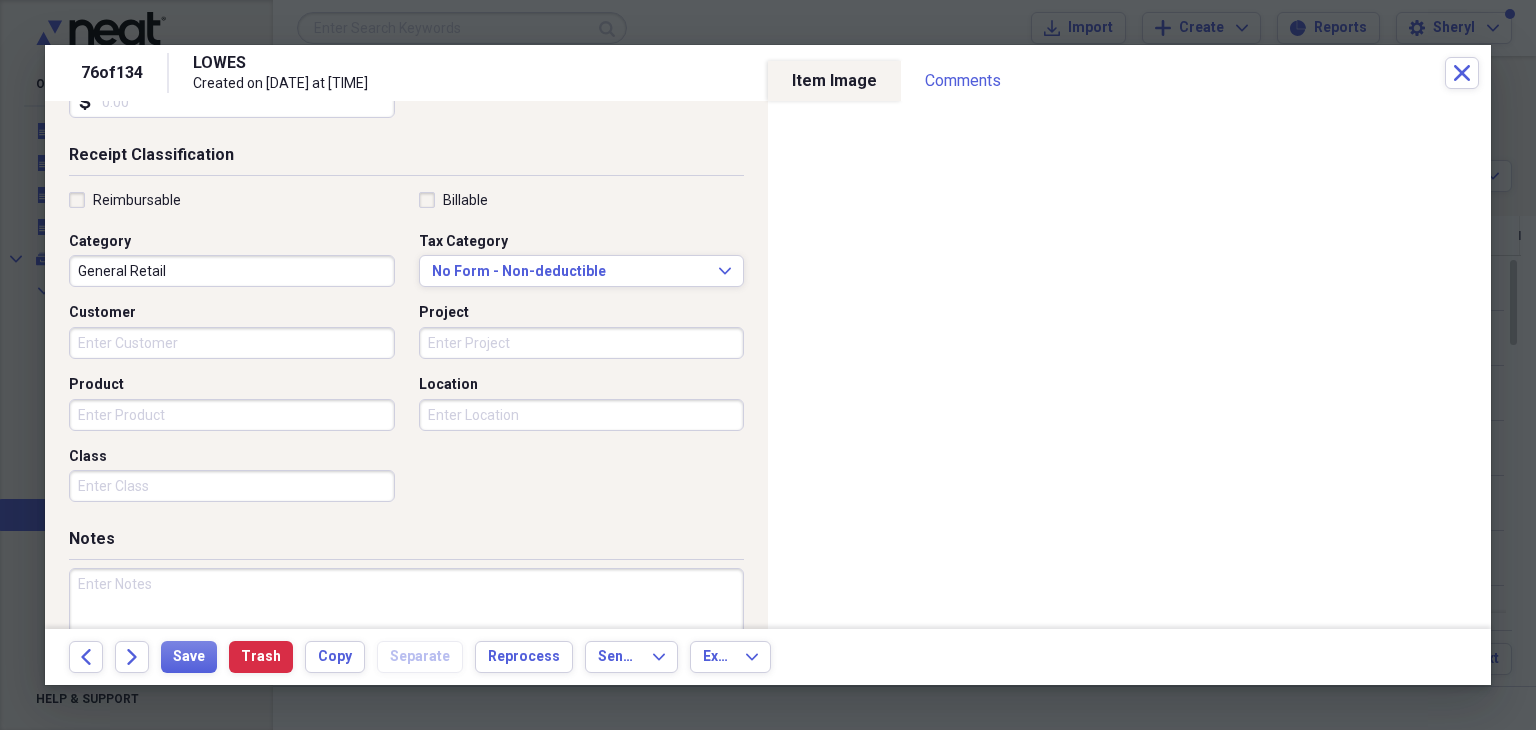 scroll, scrollTop: 492, scrollLeft: 0, axis: vertical 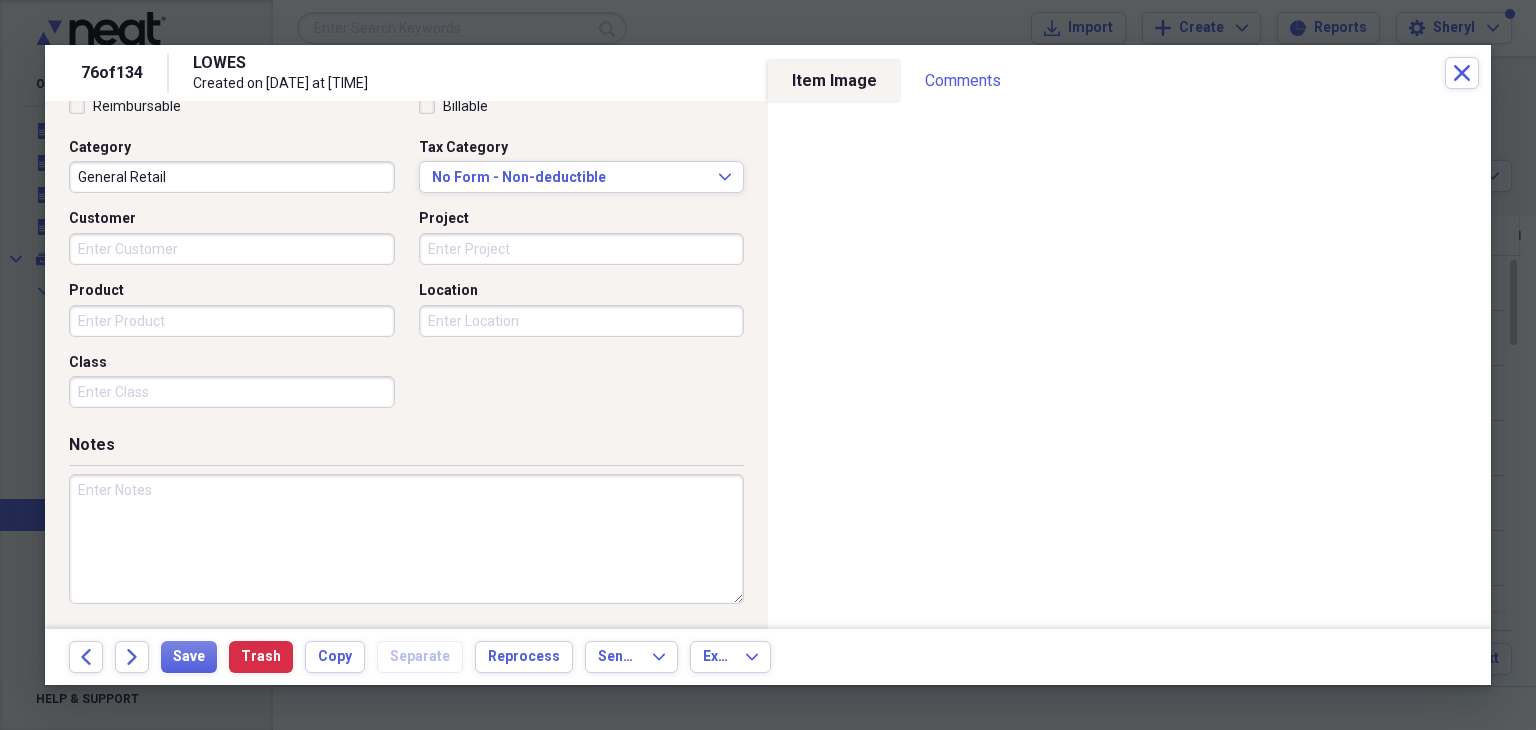 click on "Customer" at bounding box center [232, 249] 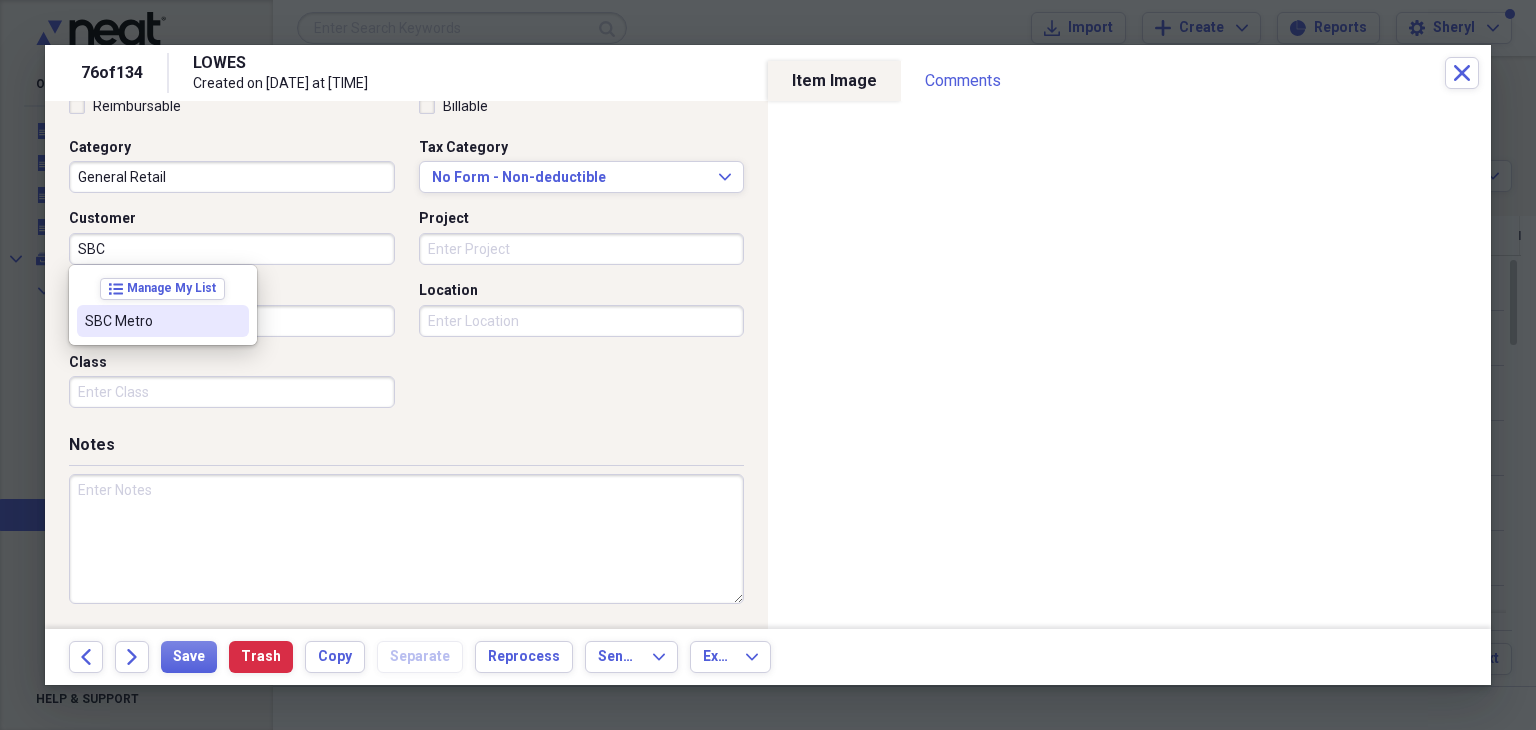 click on "SBC Metro" at bounding box center [151, 321] 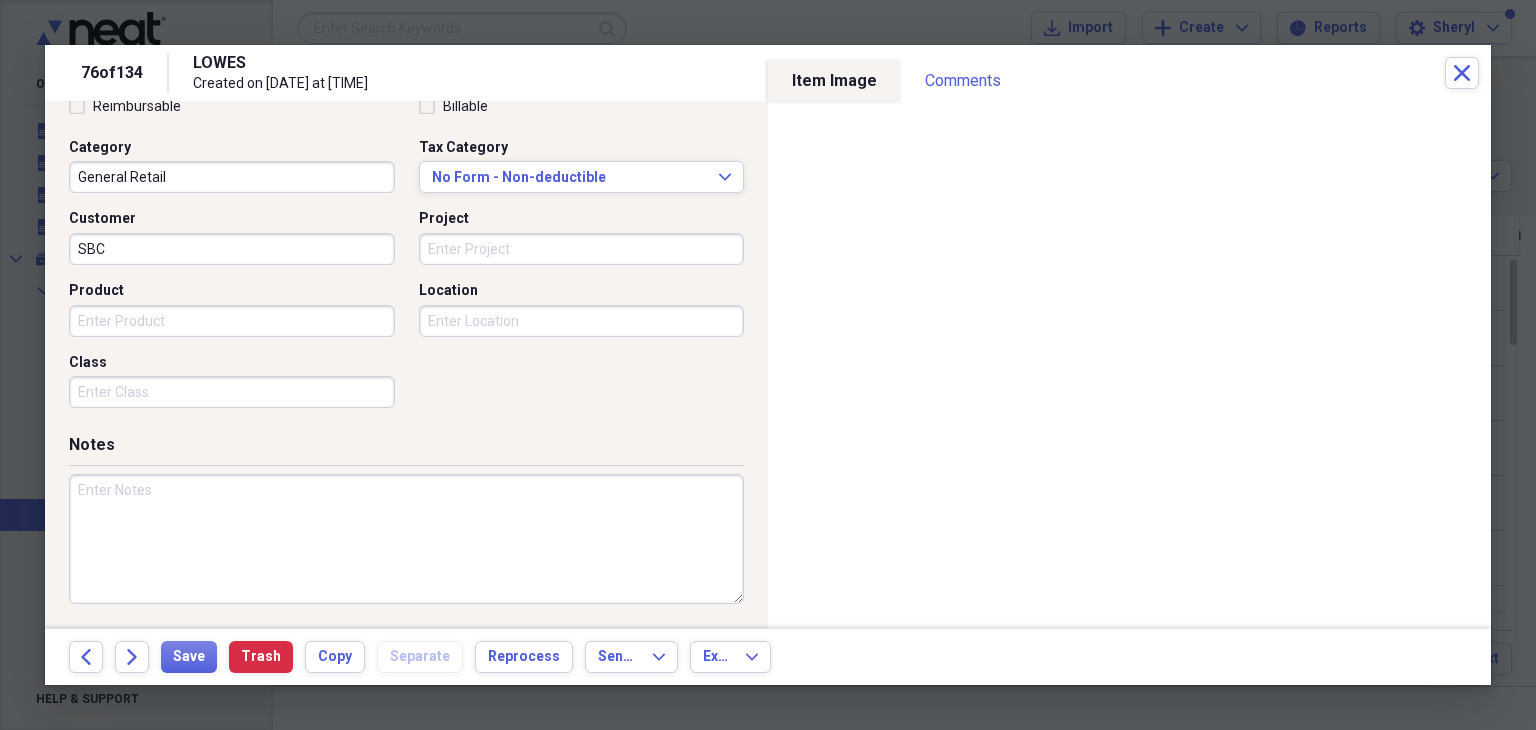 type on "SBC Metro" 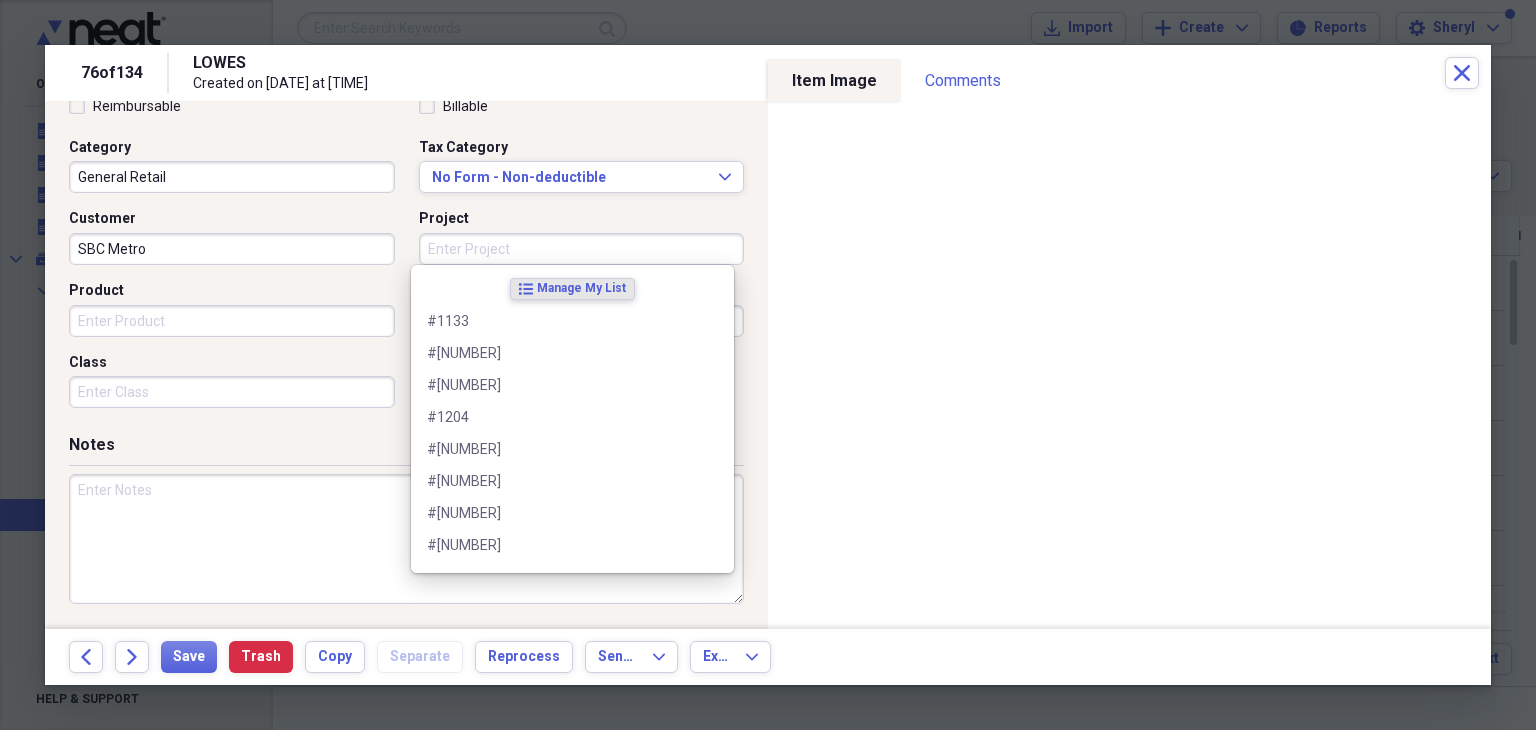 click on "Project" at bounding box center (582, 249) 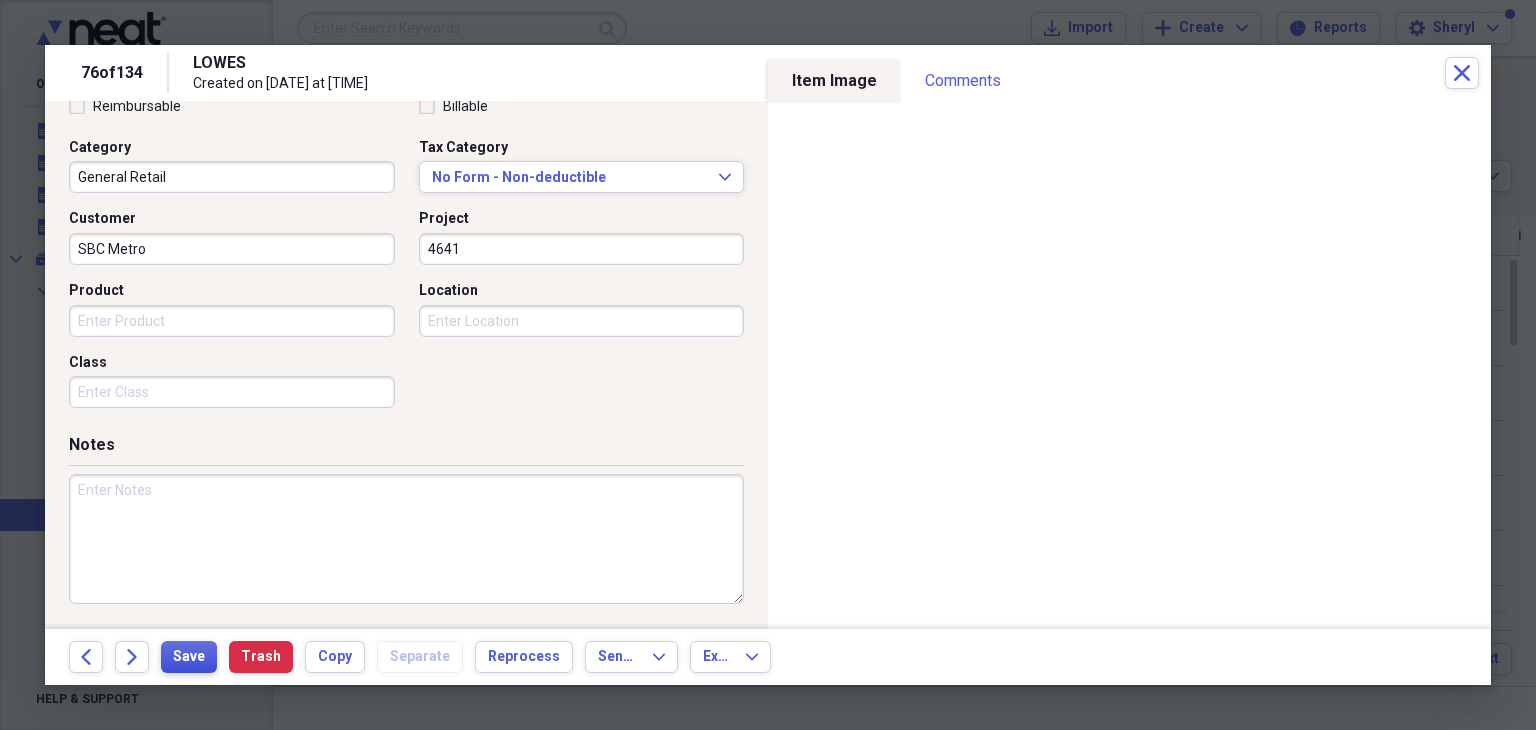 type on "4641" 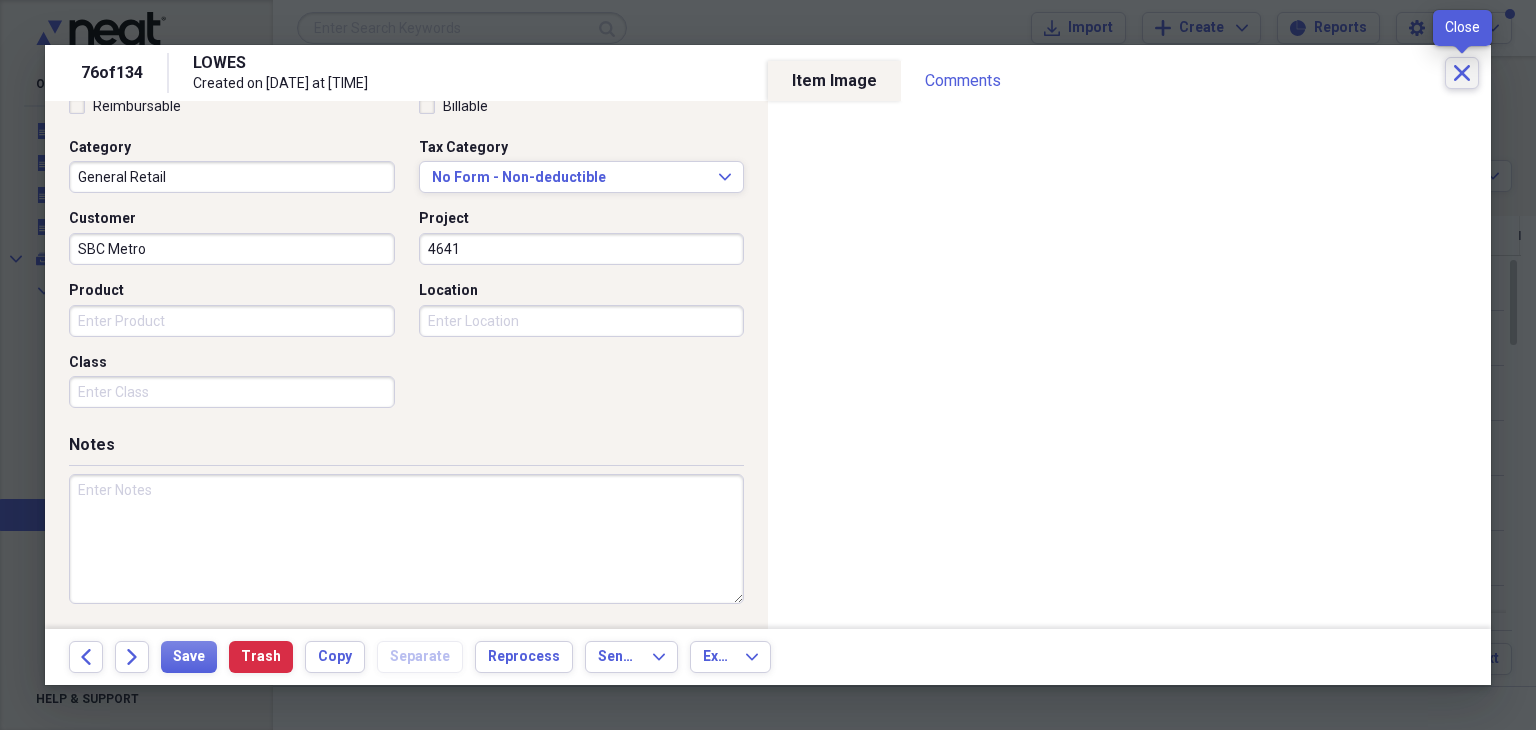 click on "Close" at bounding box center (1462, 73) 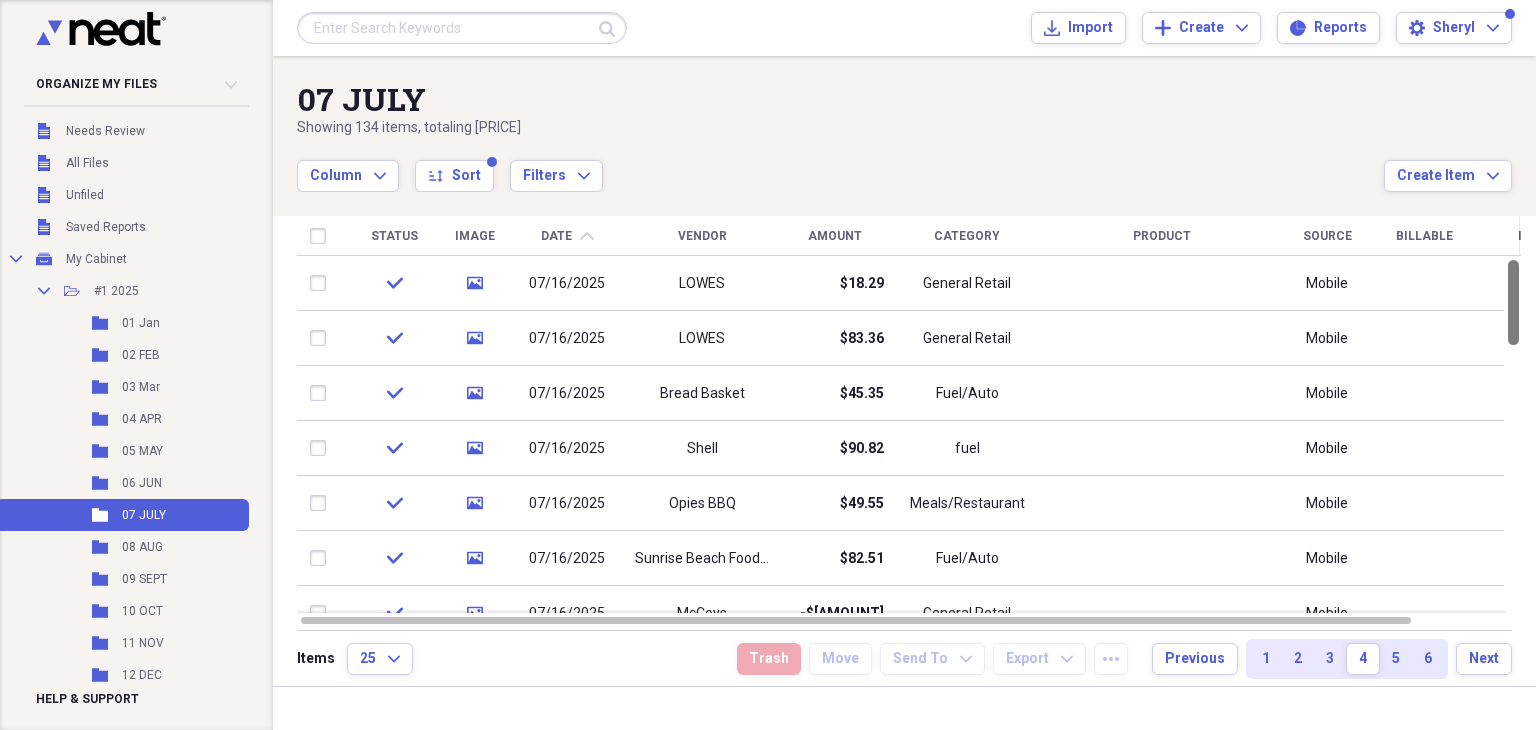 drag, startPoint x: 1528, startPoint y: 293, endPoint x: 1535, endPoint y: 199, distance: 94.26028 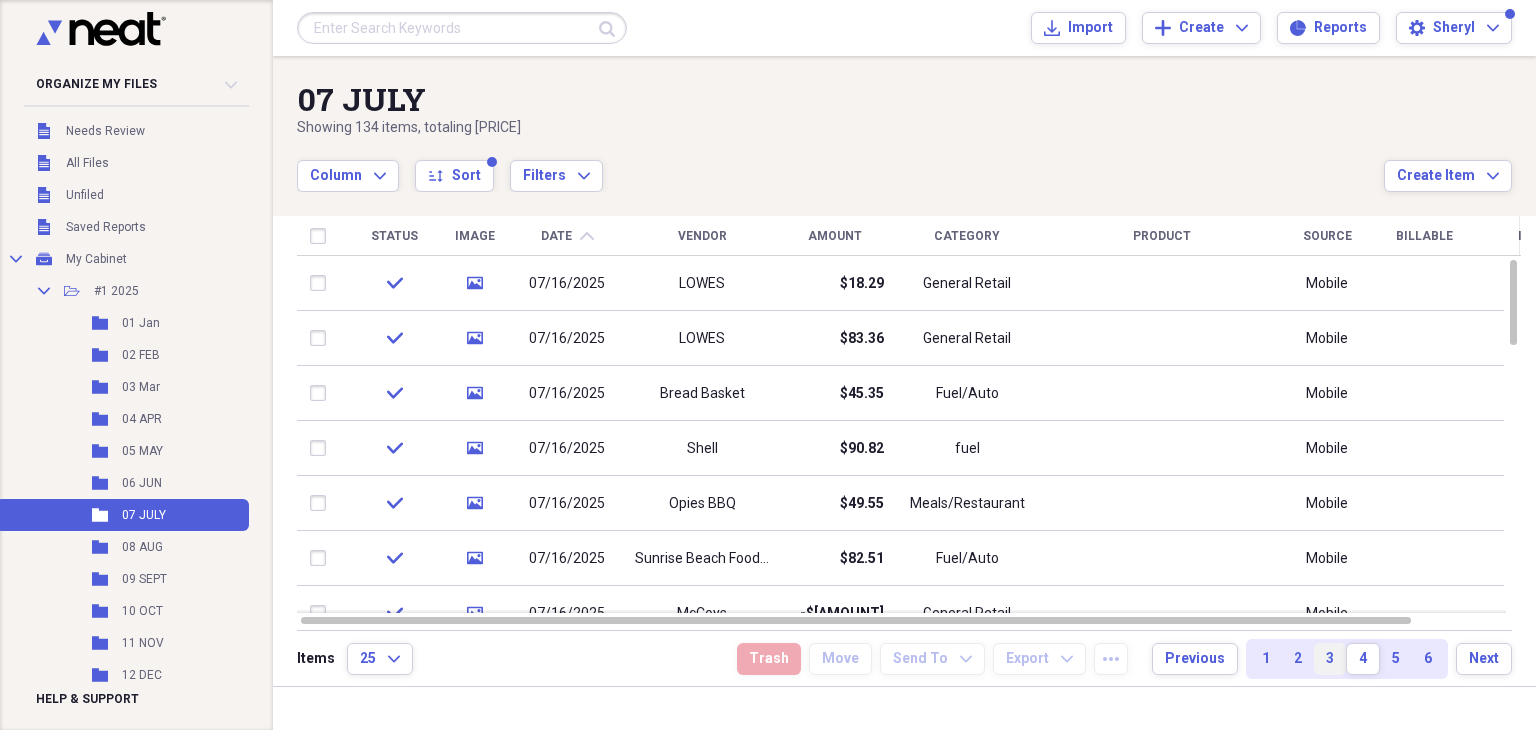 click on "3" at bounding box center [1330, 659] 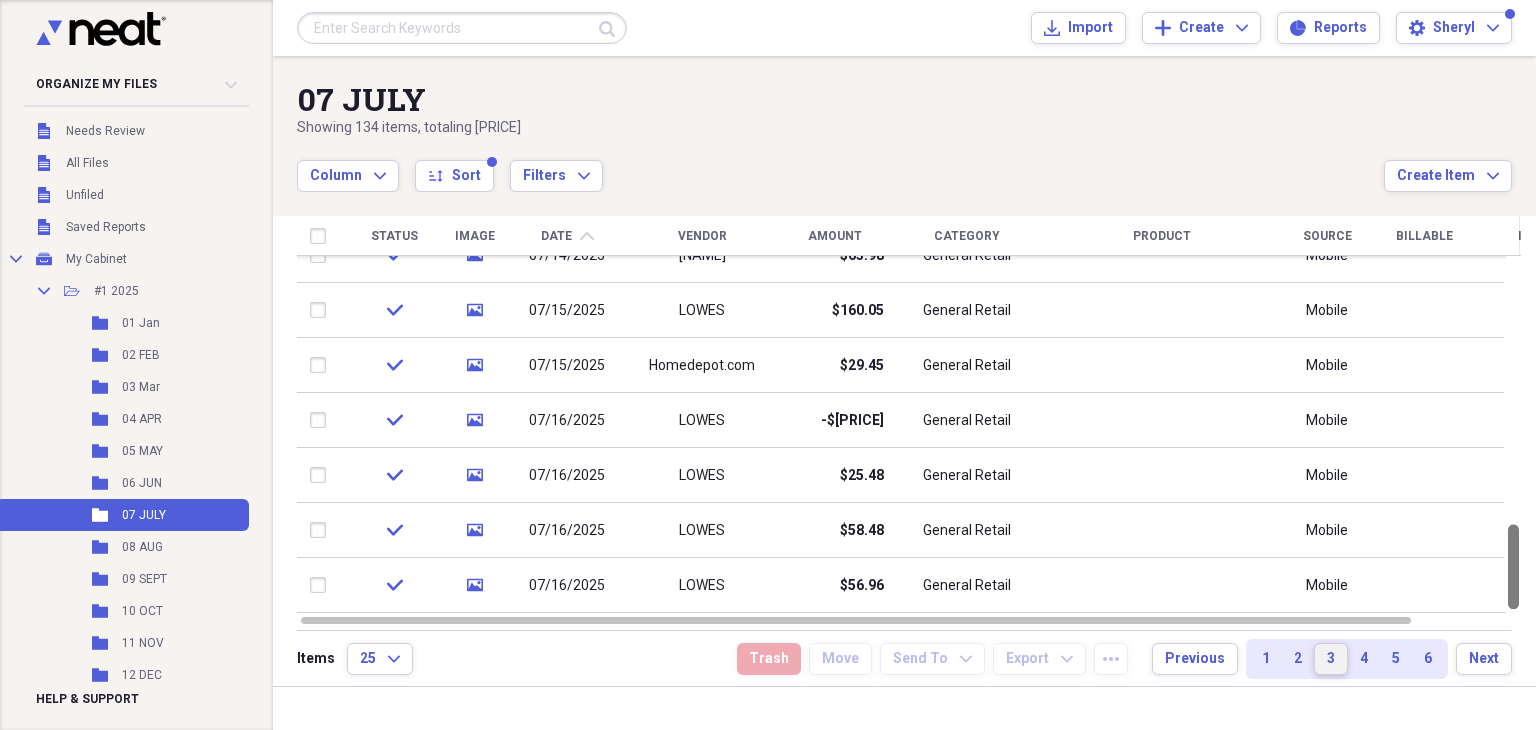 drag, startPoint x: 1532, startPoint y: 286, endPoint x: 1489, endPoint y: 634, distance: 350.64655 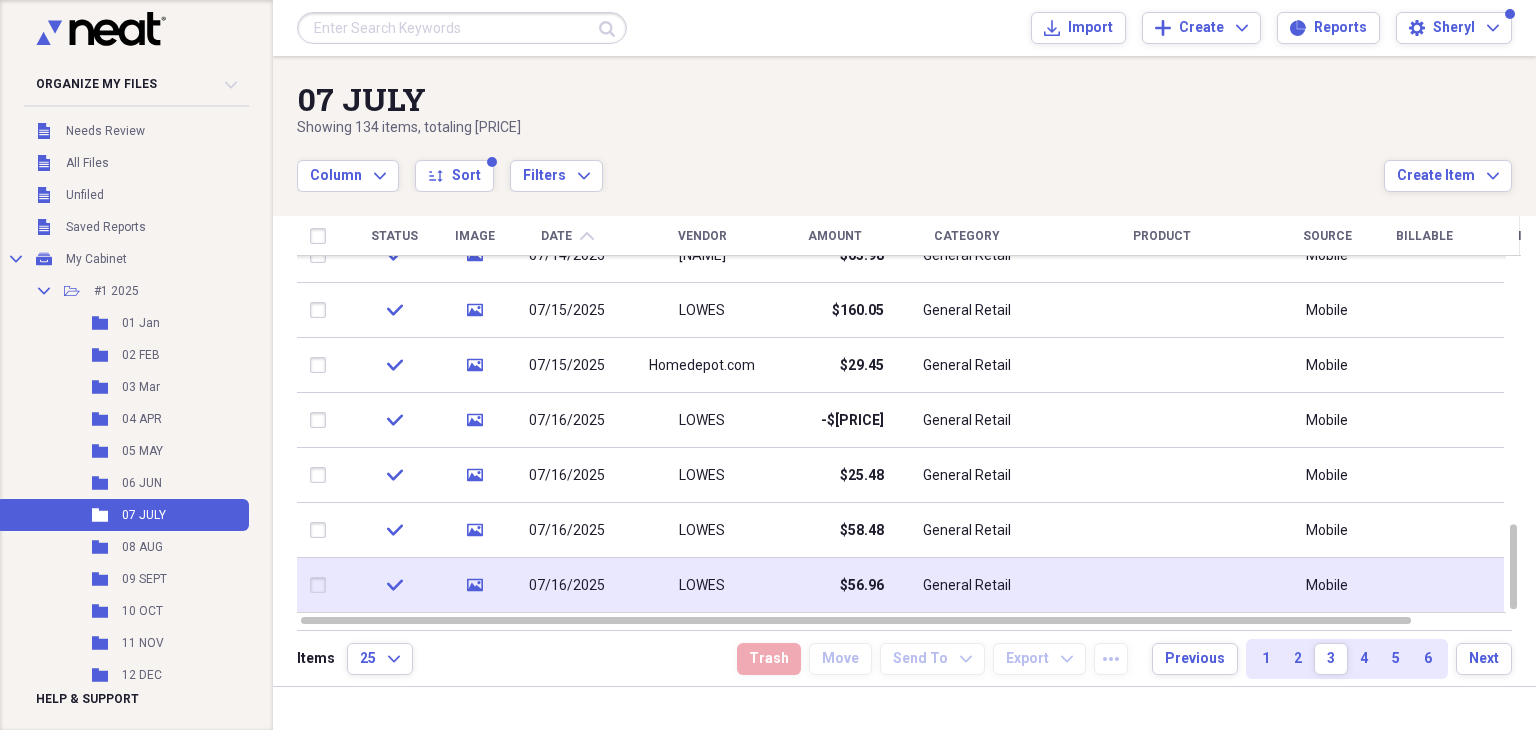 click 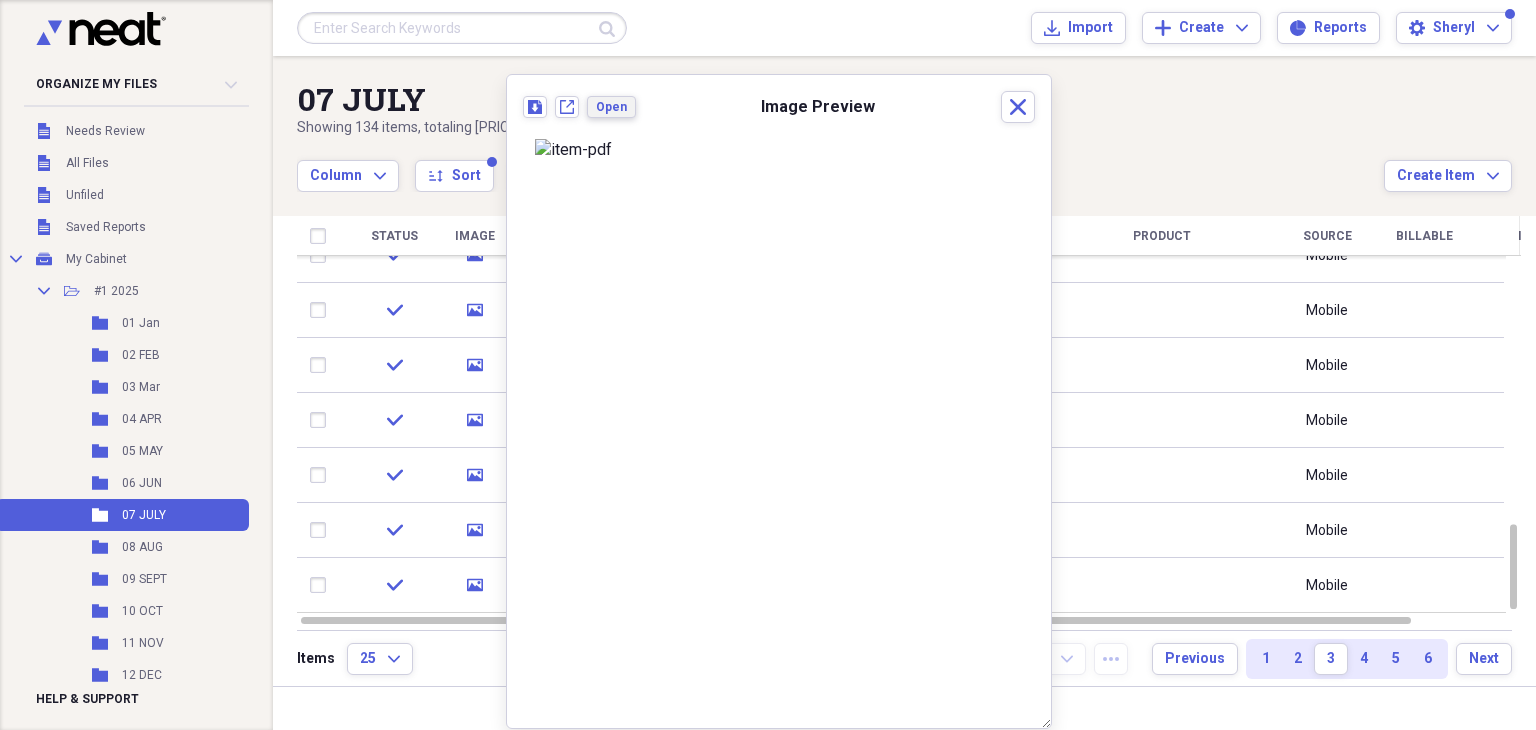 click on "Open" at bounding box center (611, 107) 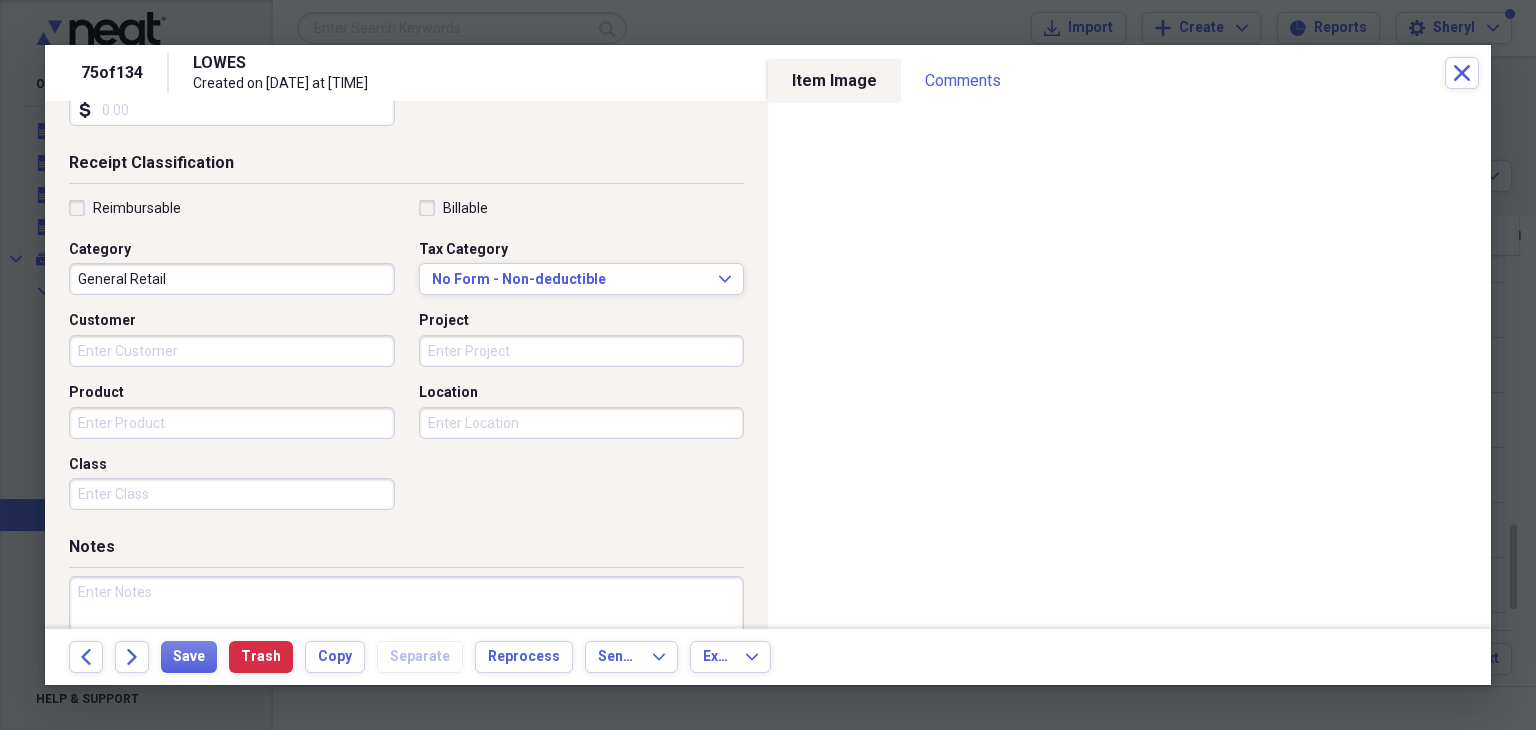 scroll, scrollTop: 492, scrollLeft: 0, axis: vertical 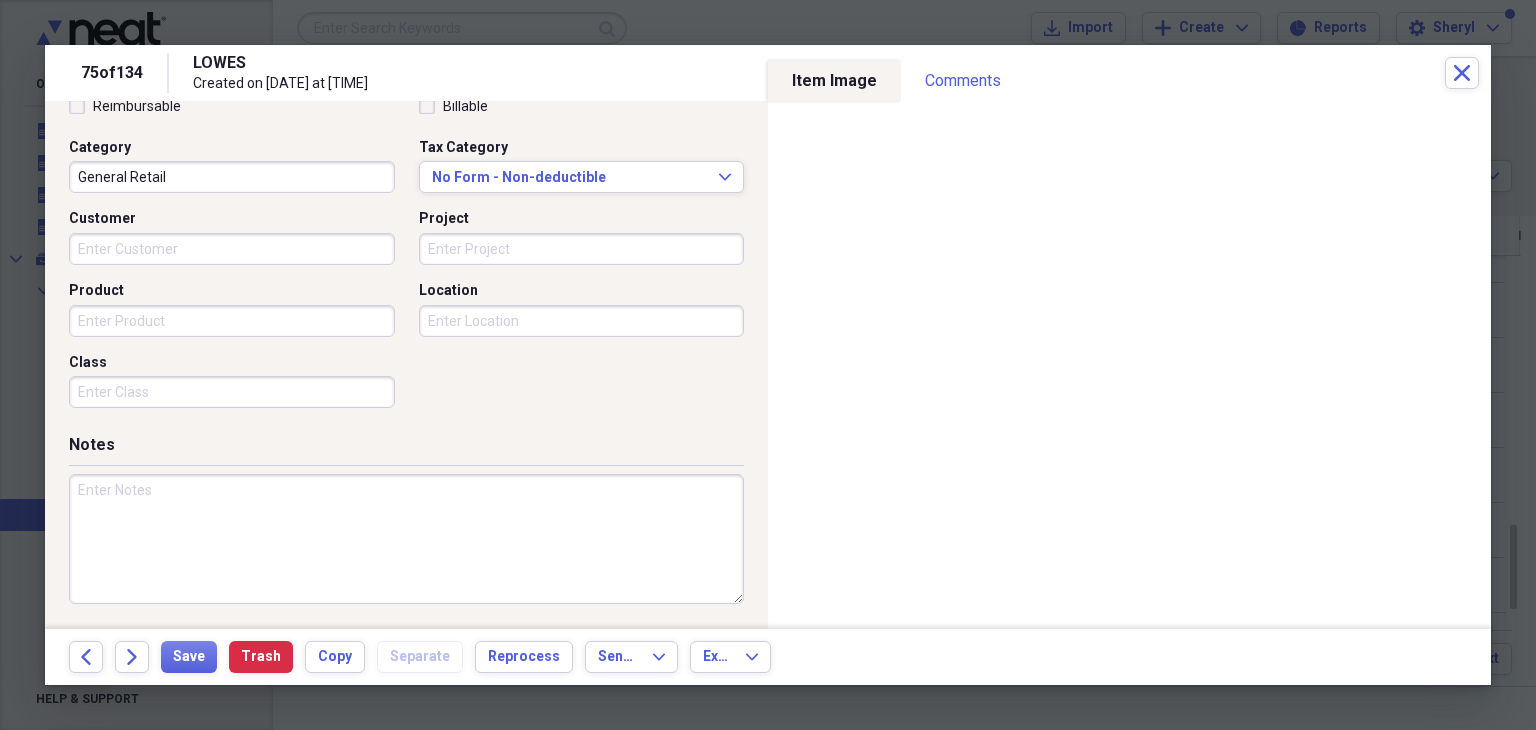 click on "Project" at bounding box center [582, 249] 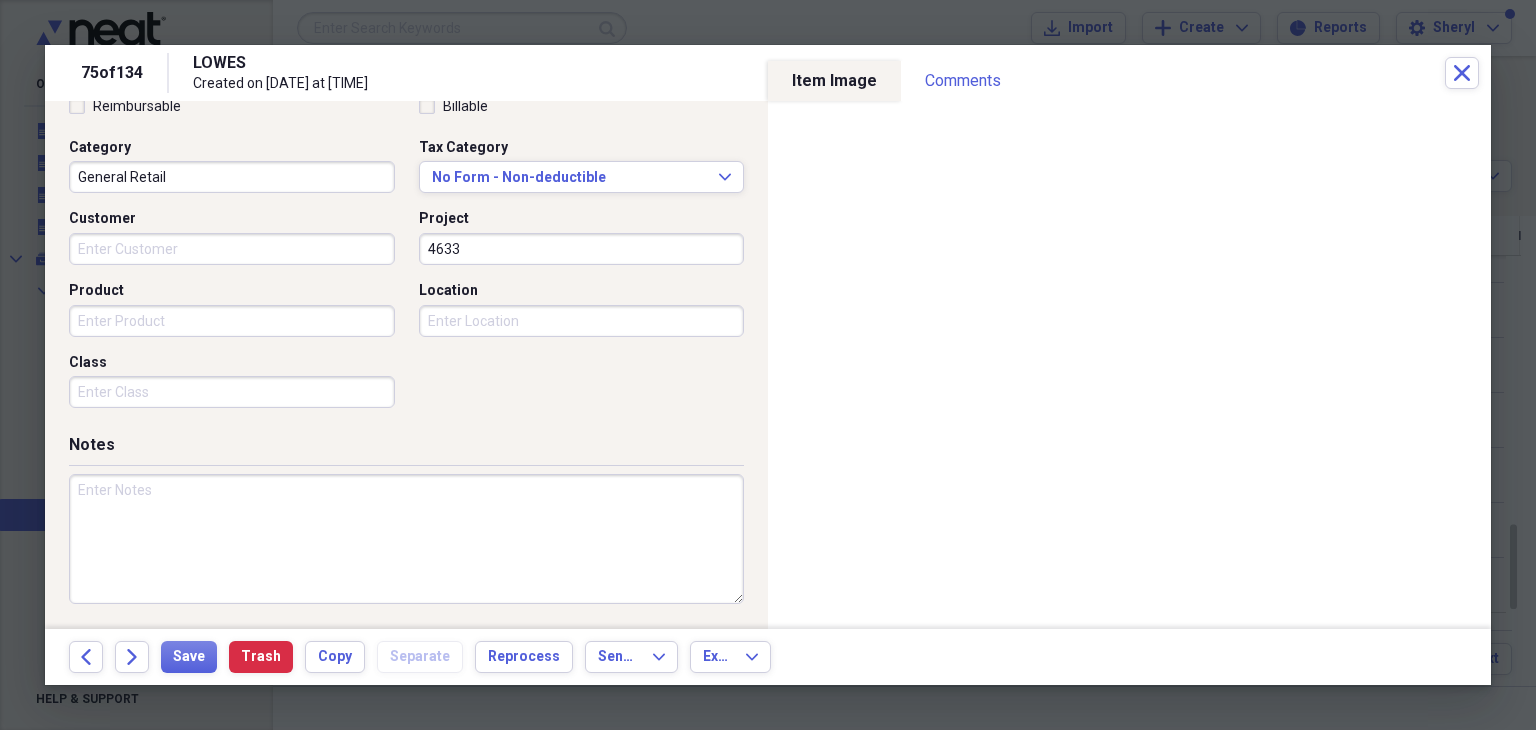 type on "4633" 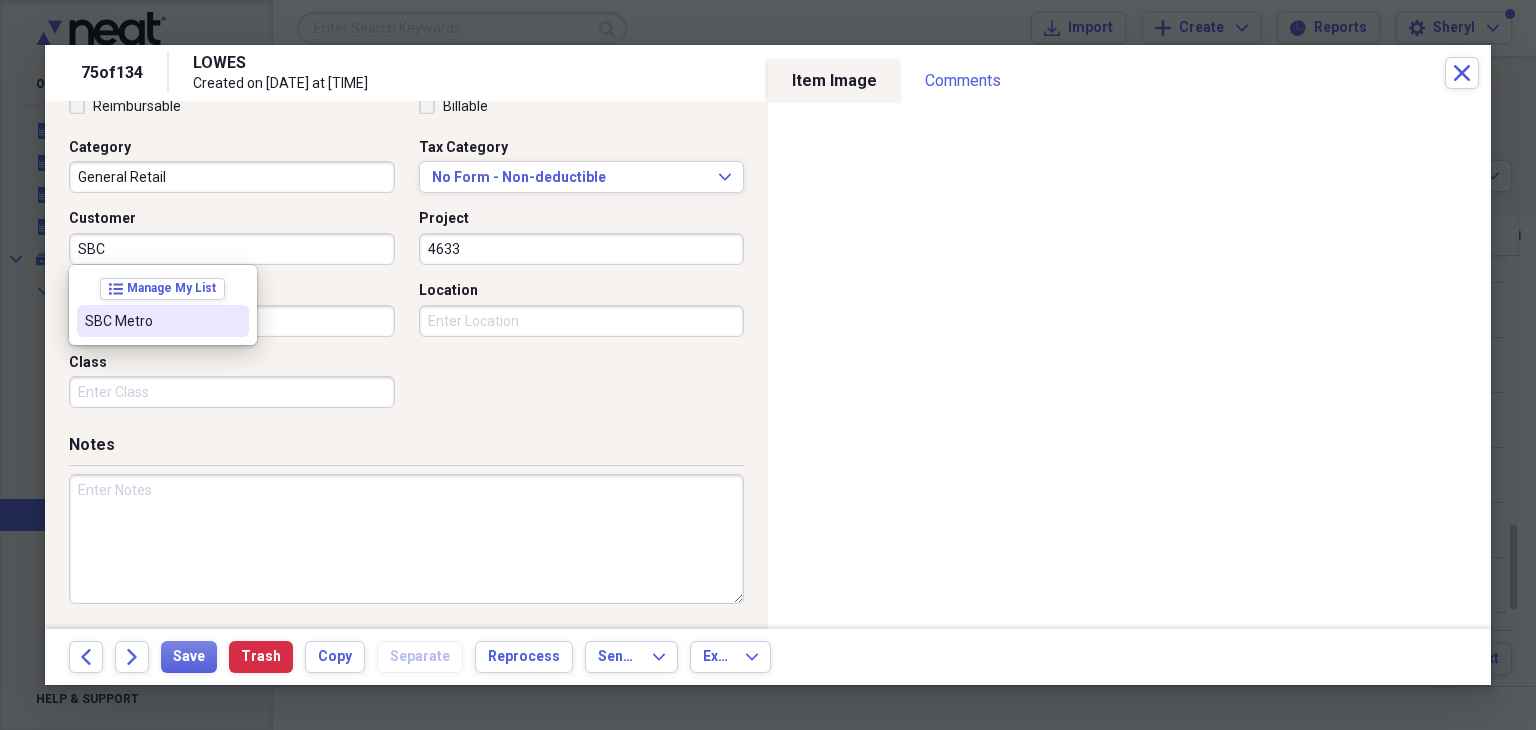 click on "SBC Metro" at bounding box center [151, 321] 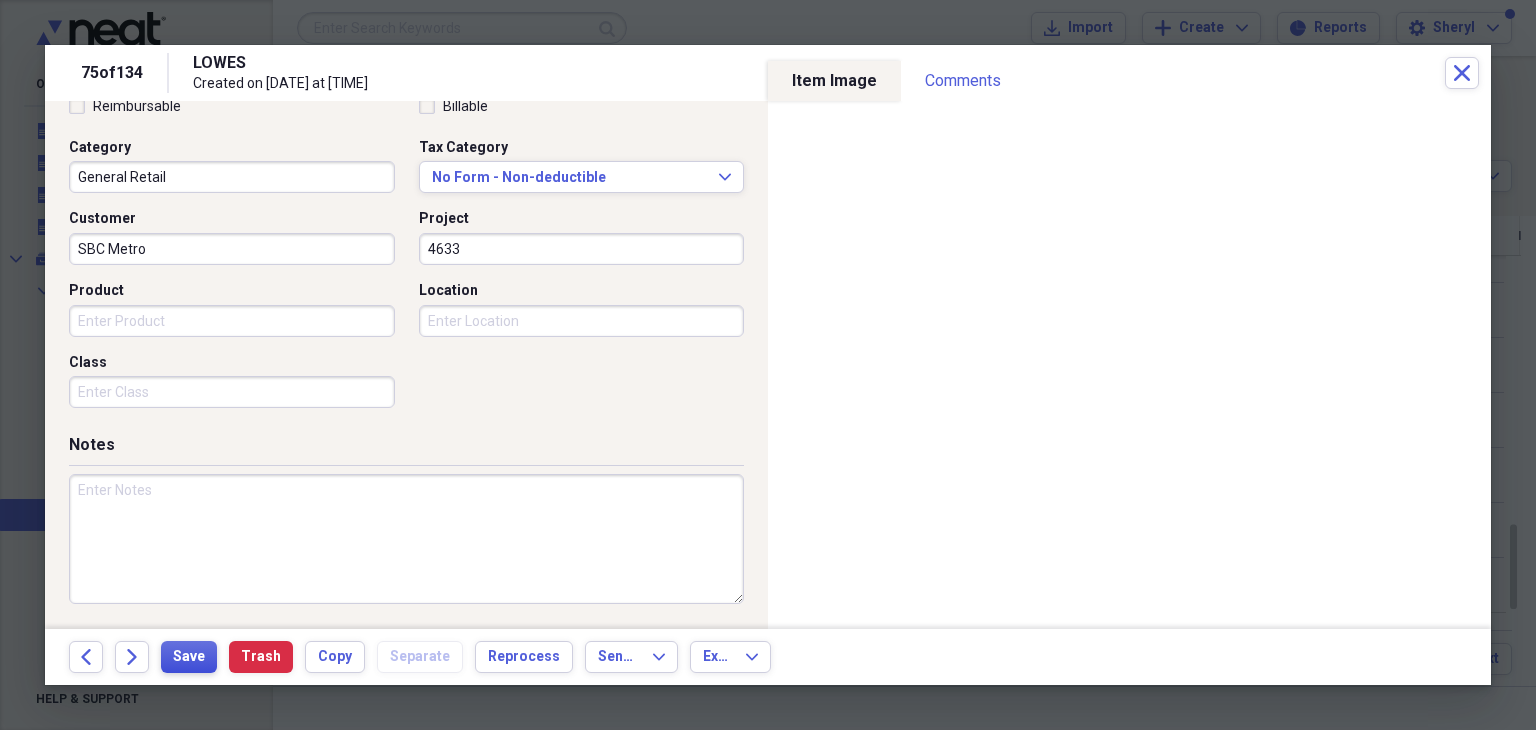 click on "Save" at bounding box center [189, 657] 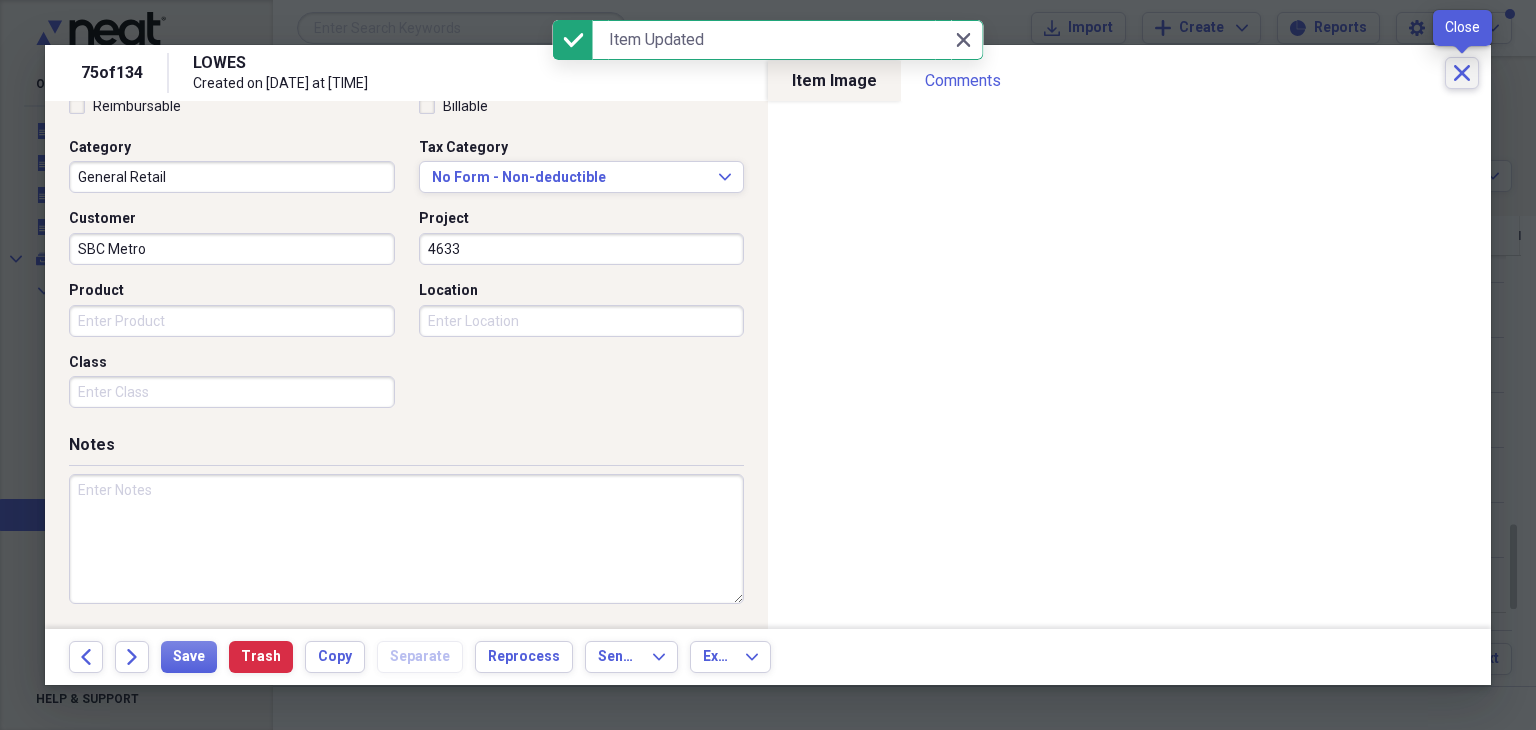 click on "Close" at bounding box center [1462, 73] 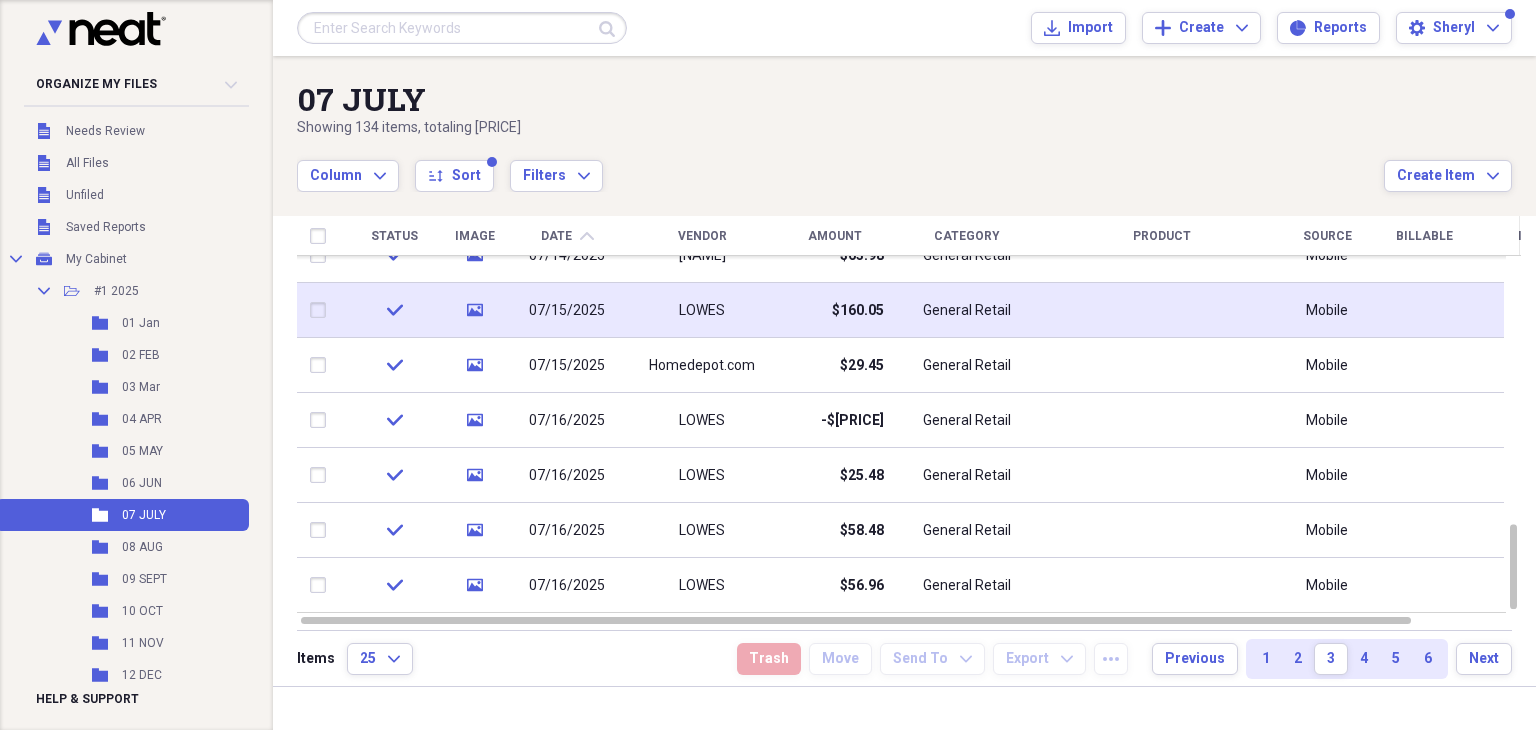 click on "media" 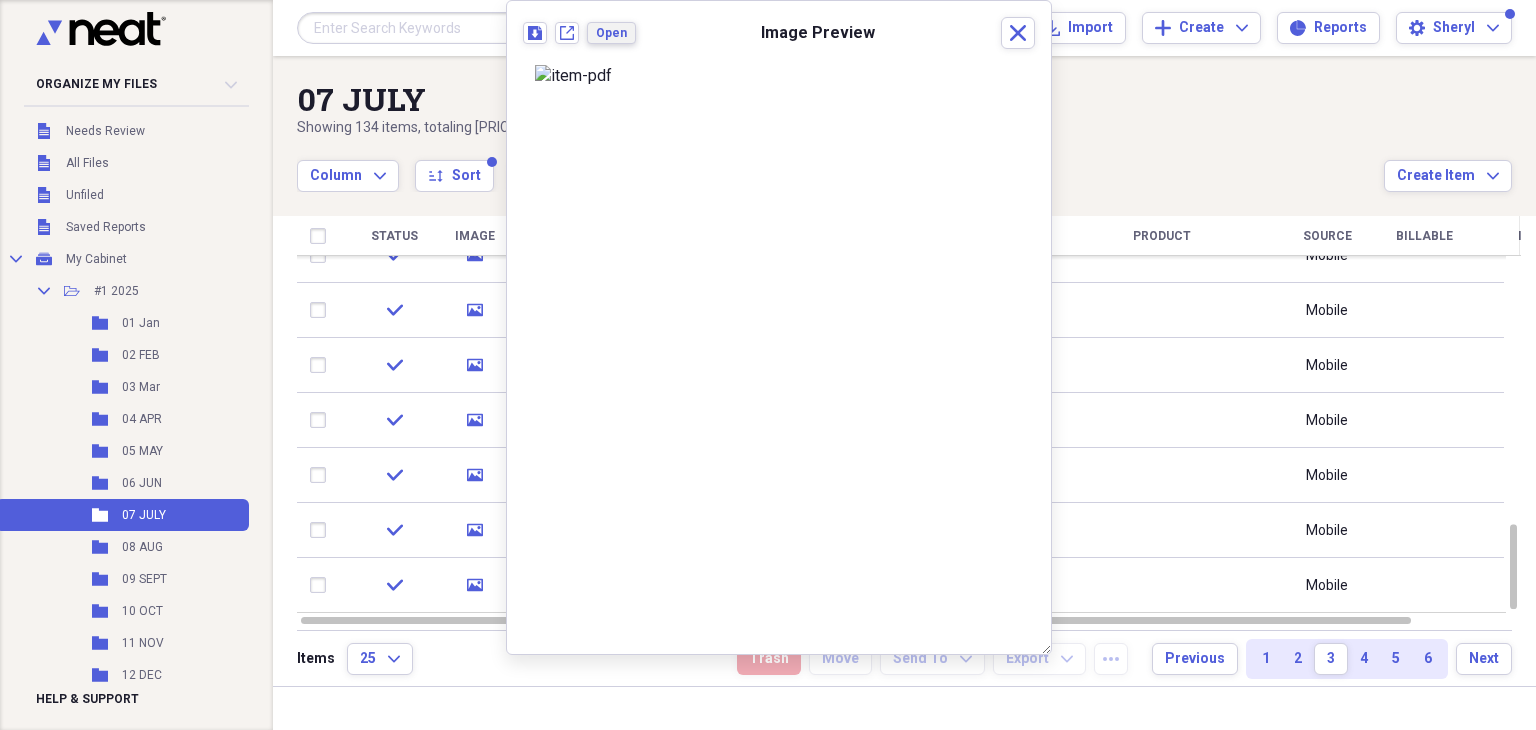 click on "Open" at bounding box center [611, 33] 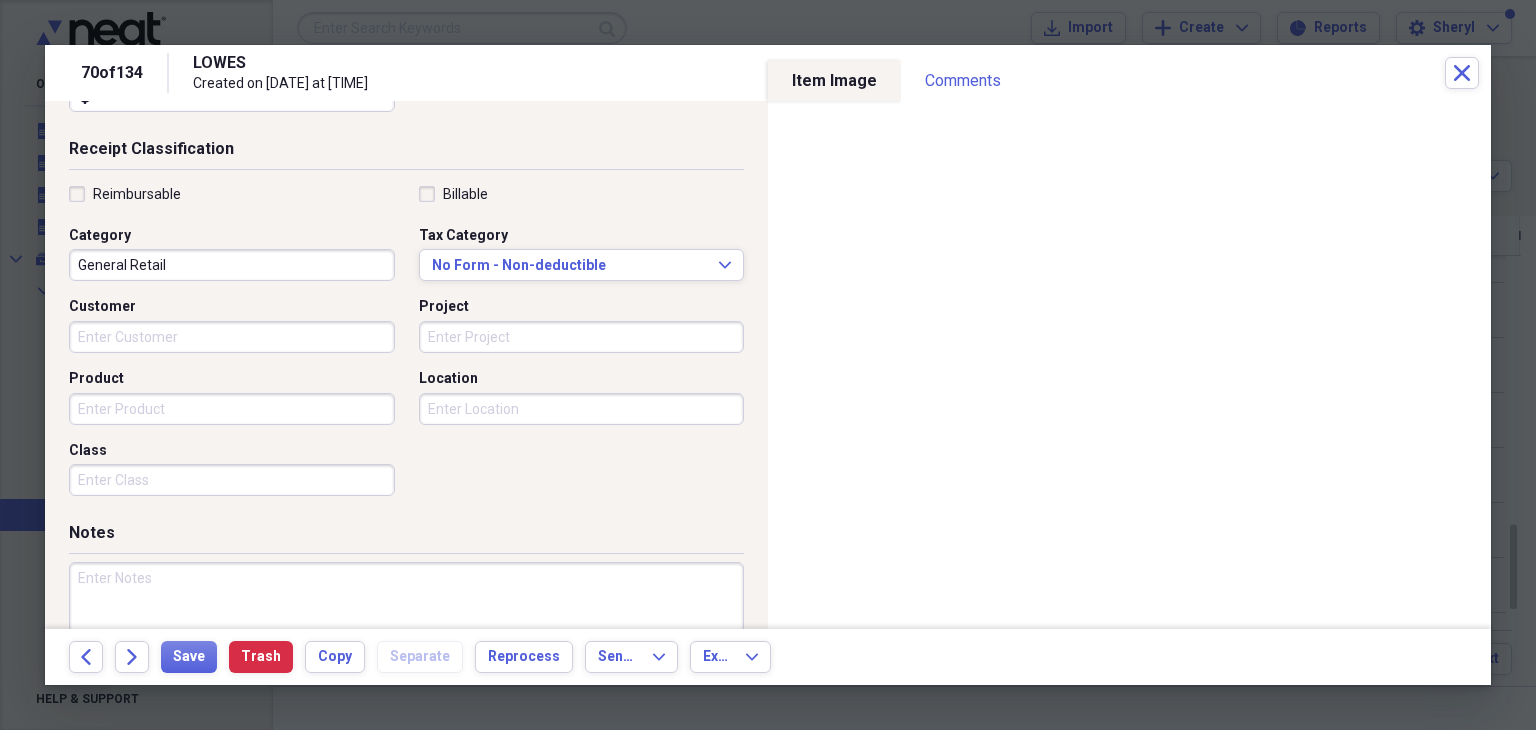 scroll, scrollTop: 492, scrollLeft: 0, axis: vertical 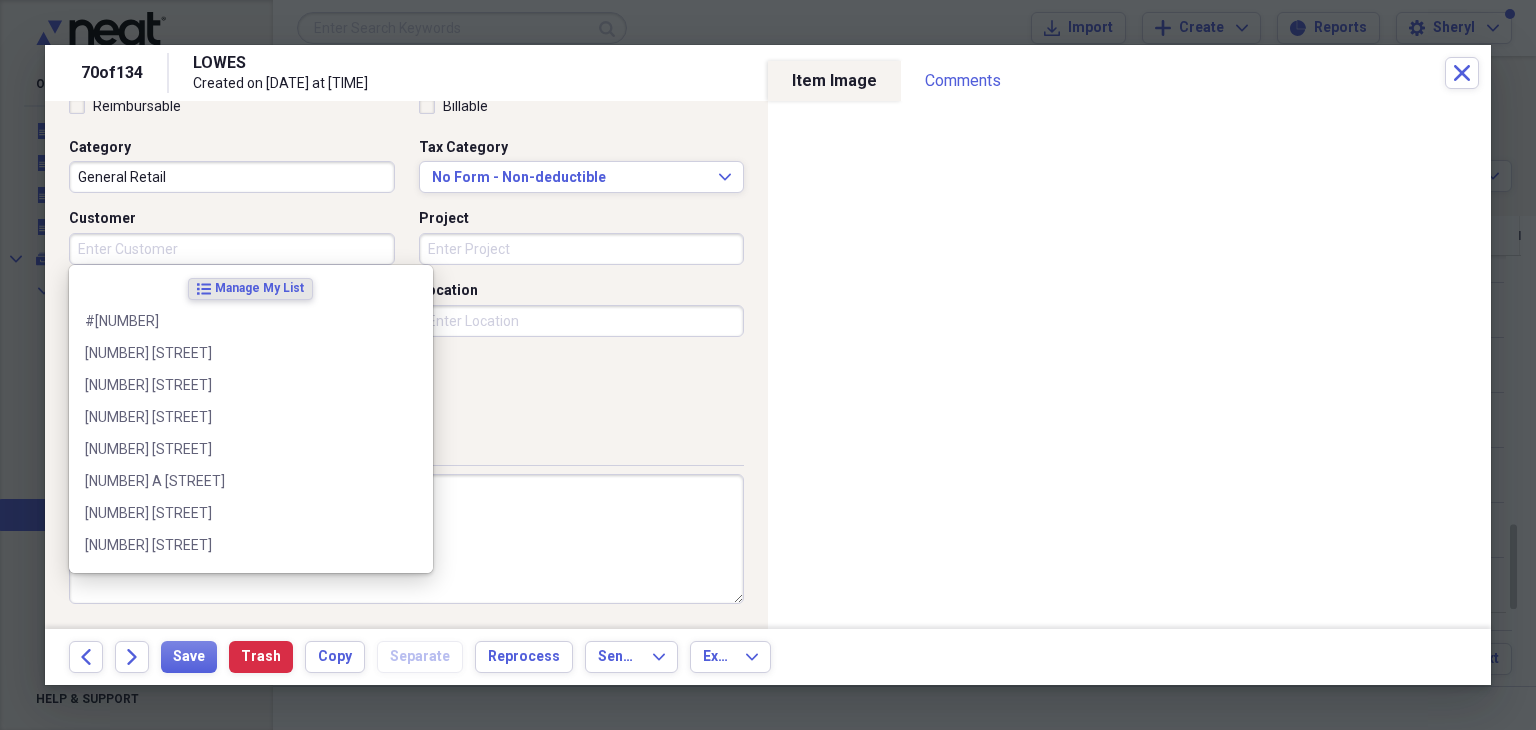 click on "Customer" at bounding box center (232, 249) 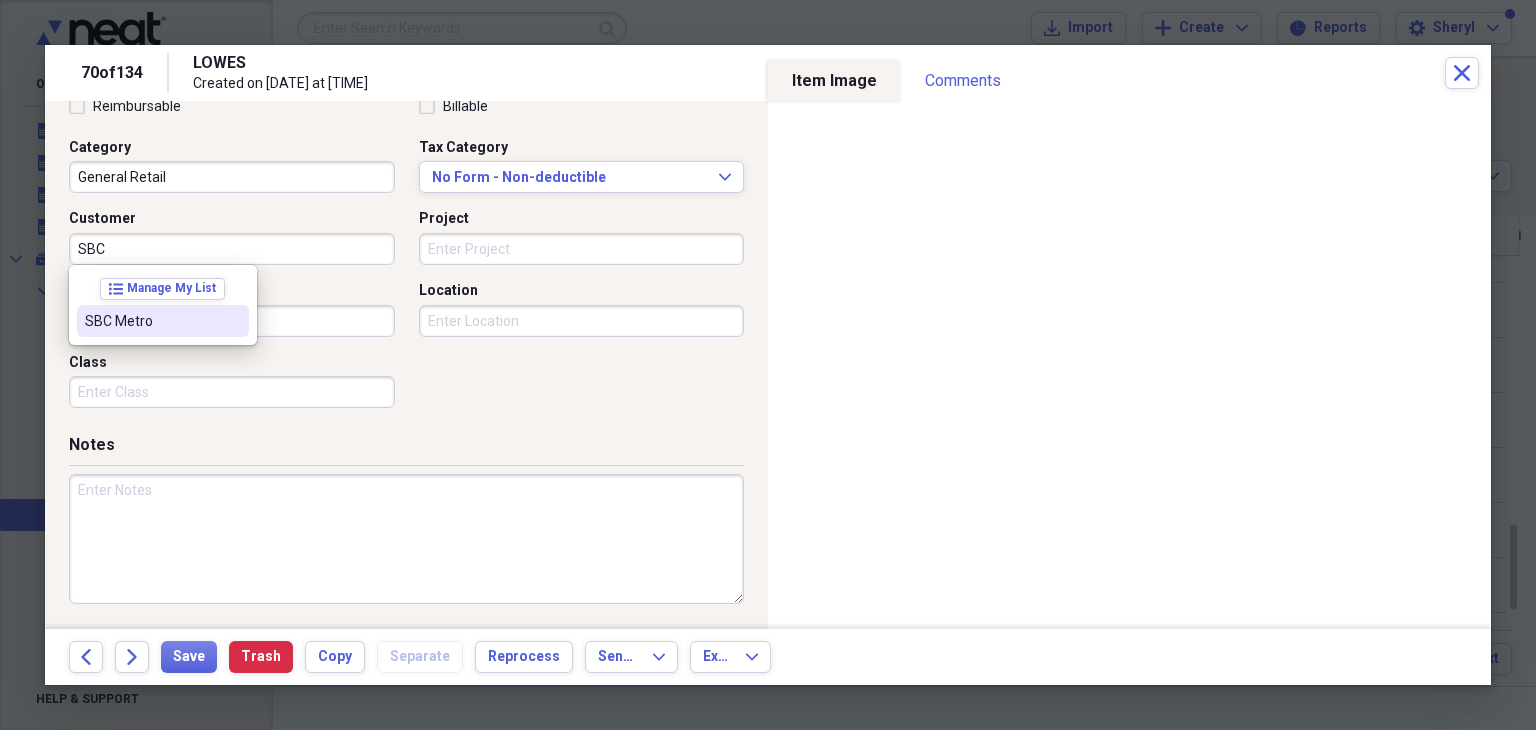 click on "SBC Metro" at bounding box center (151, 321) 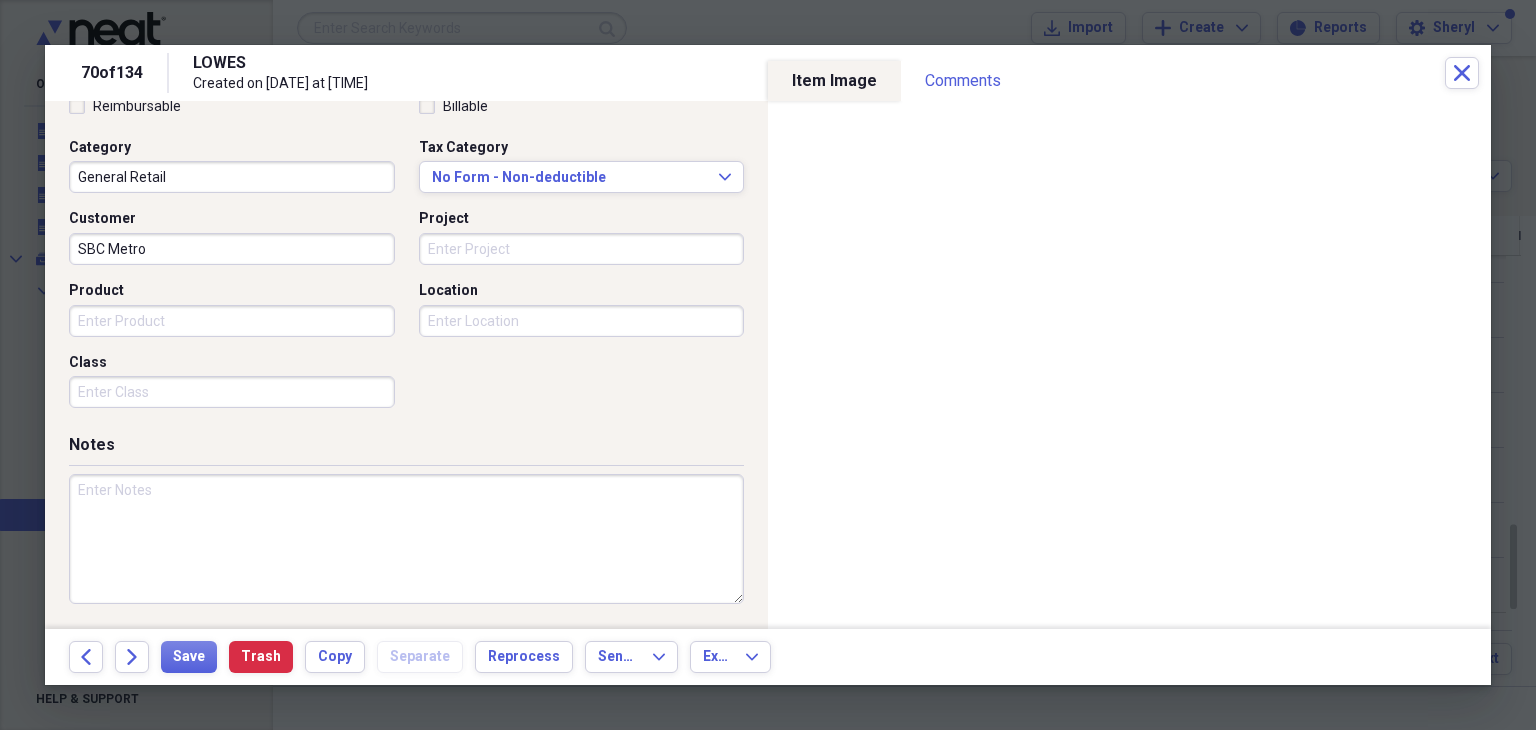 click on "Project" at bounding box center [582, 249] 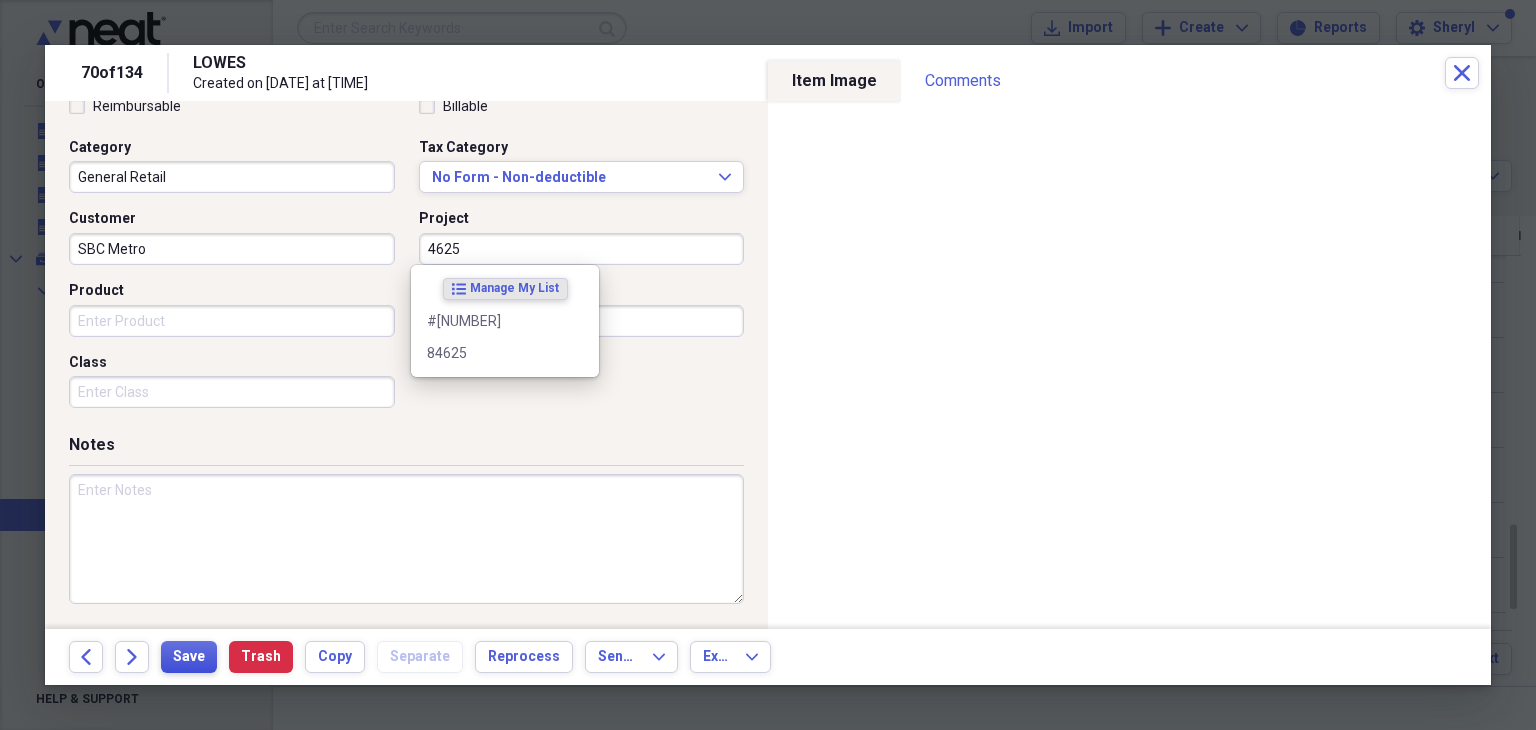 type on "4625" 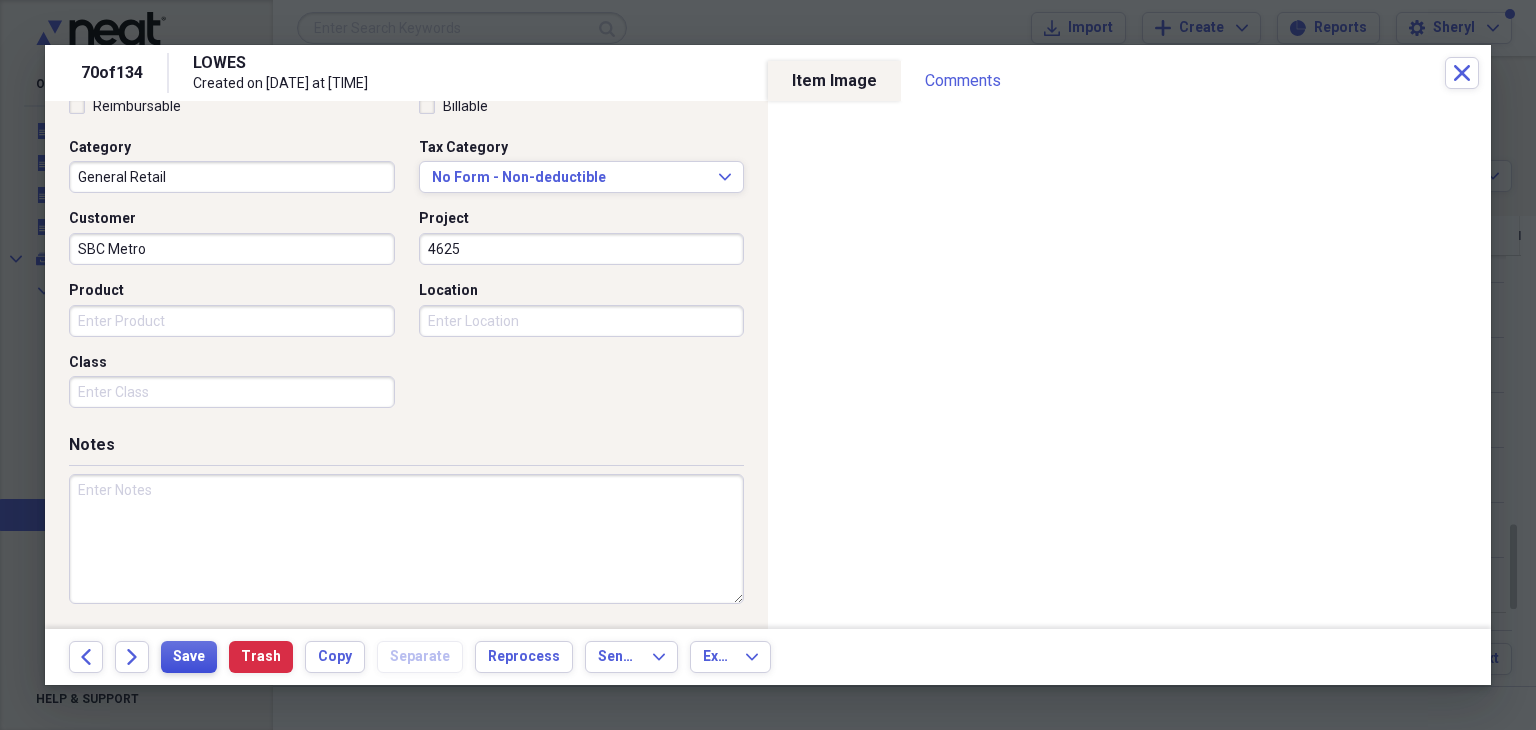 click on "Save" at bounding box center (189, 657) 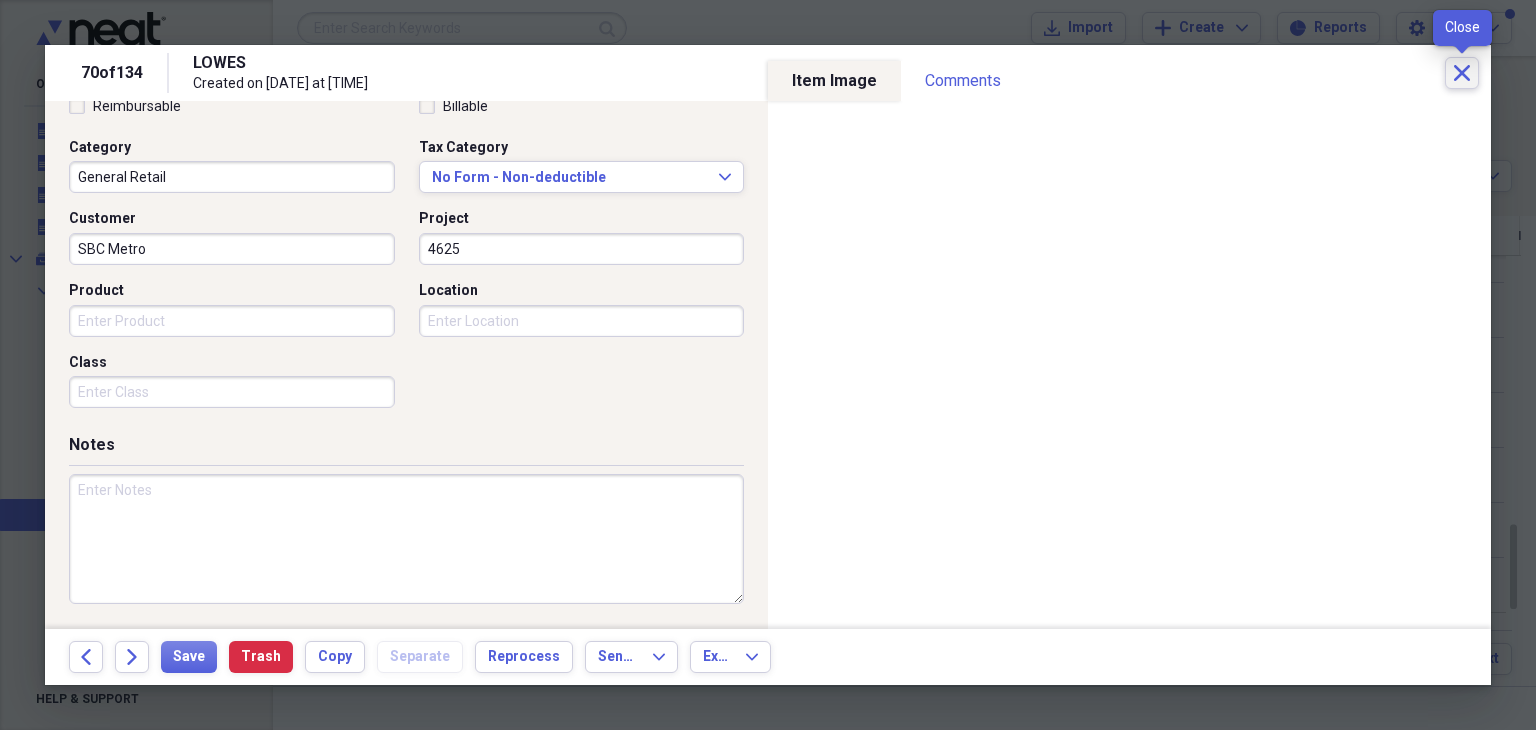 click 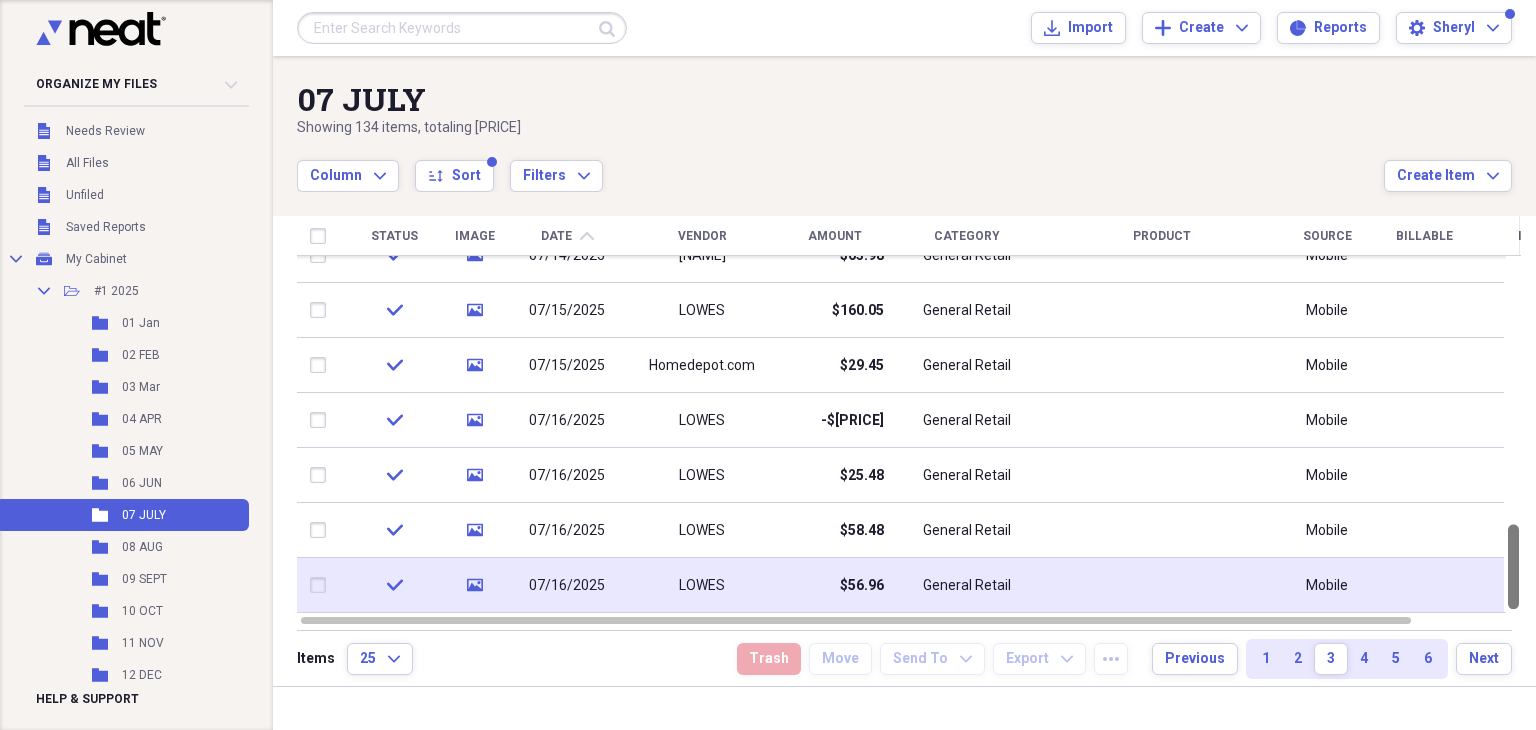 drag, startPoint x: 1526, startPoint y: 545, endPoint x: 1500, endPoint y: 581, distance: 44.407207 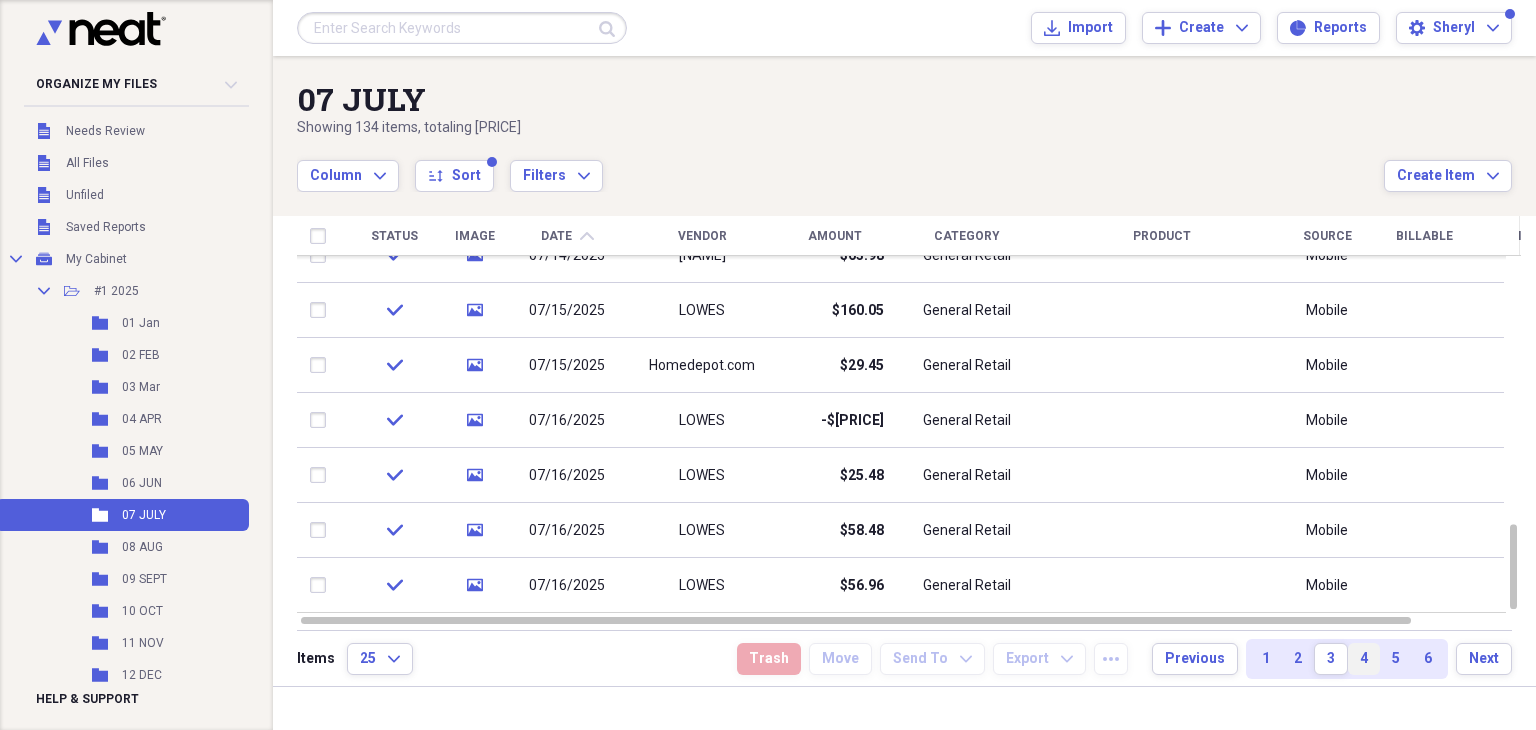 click on "4" at bounding box center [1364, 659] 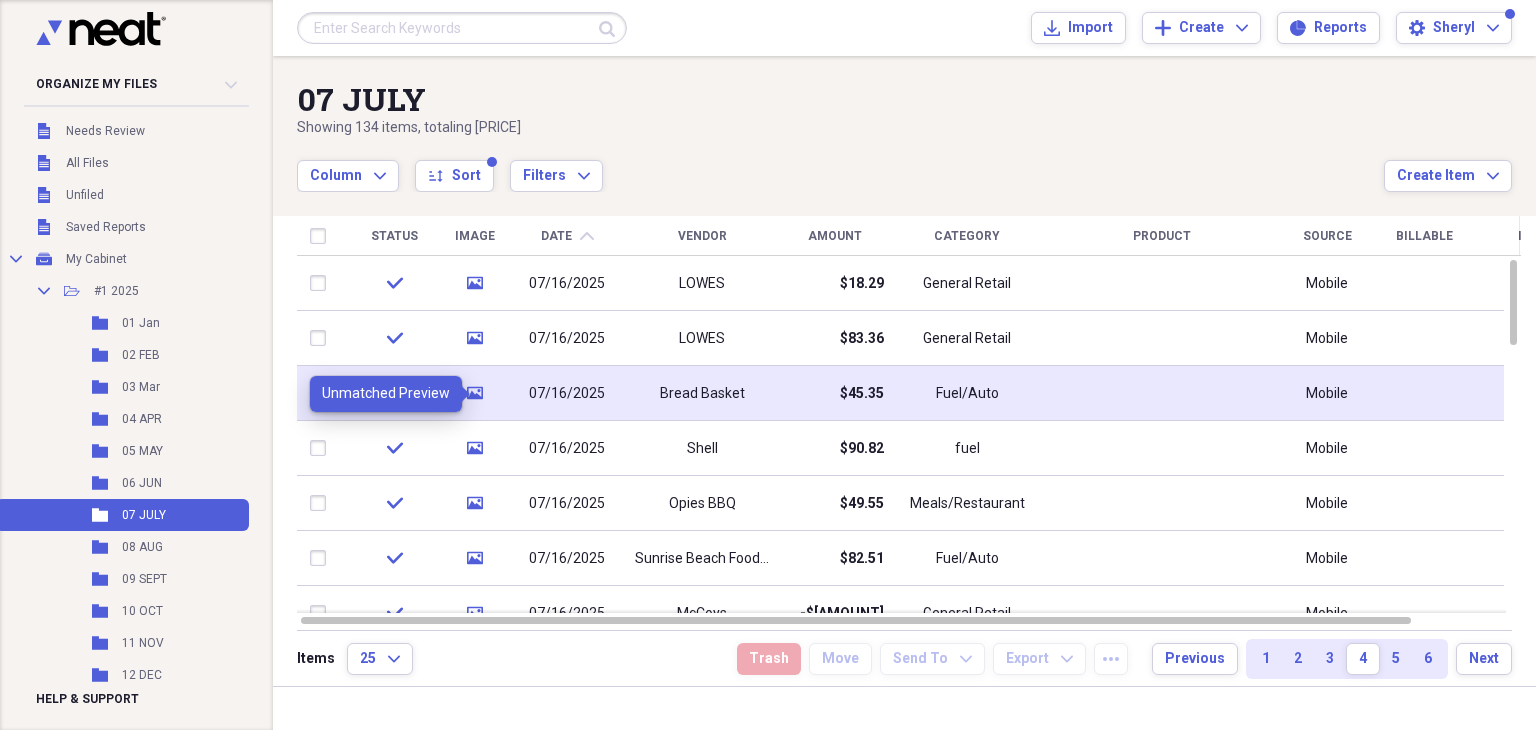 click on "media" 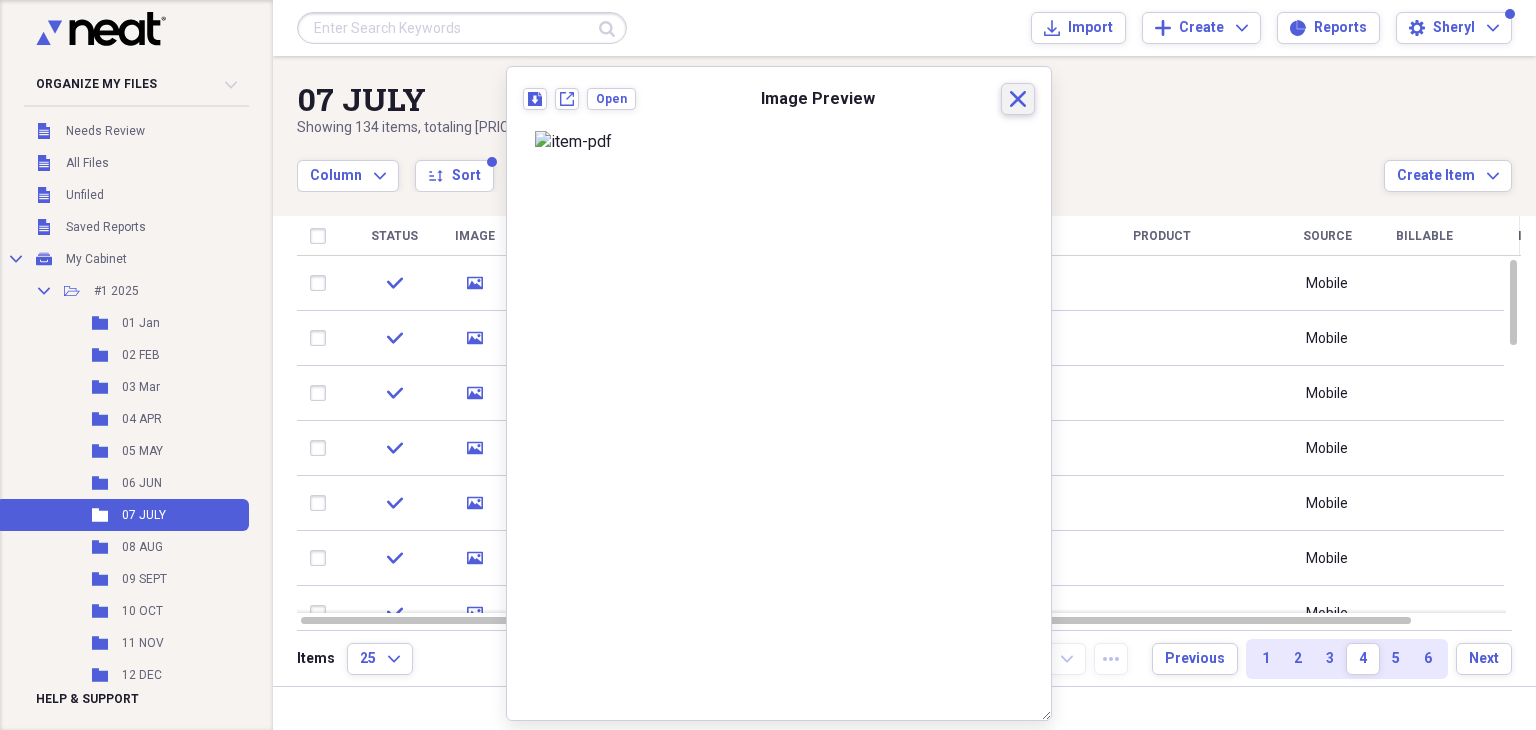click 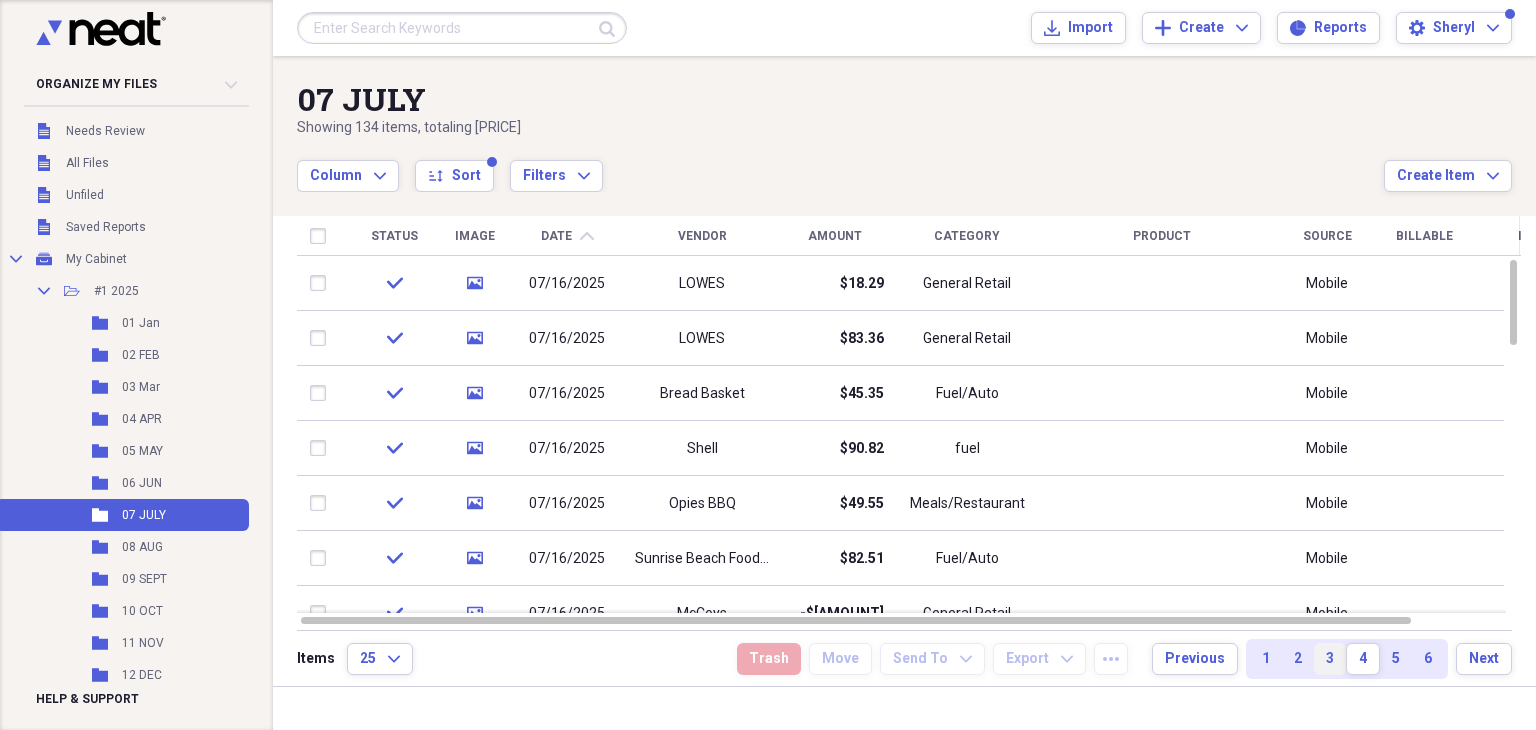 click on "3" at bounding box center [1330, 659] 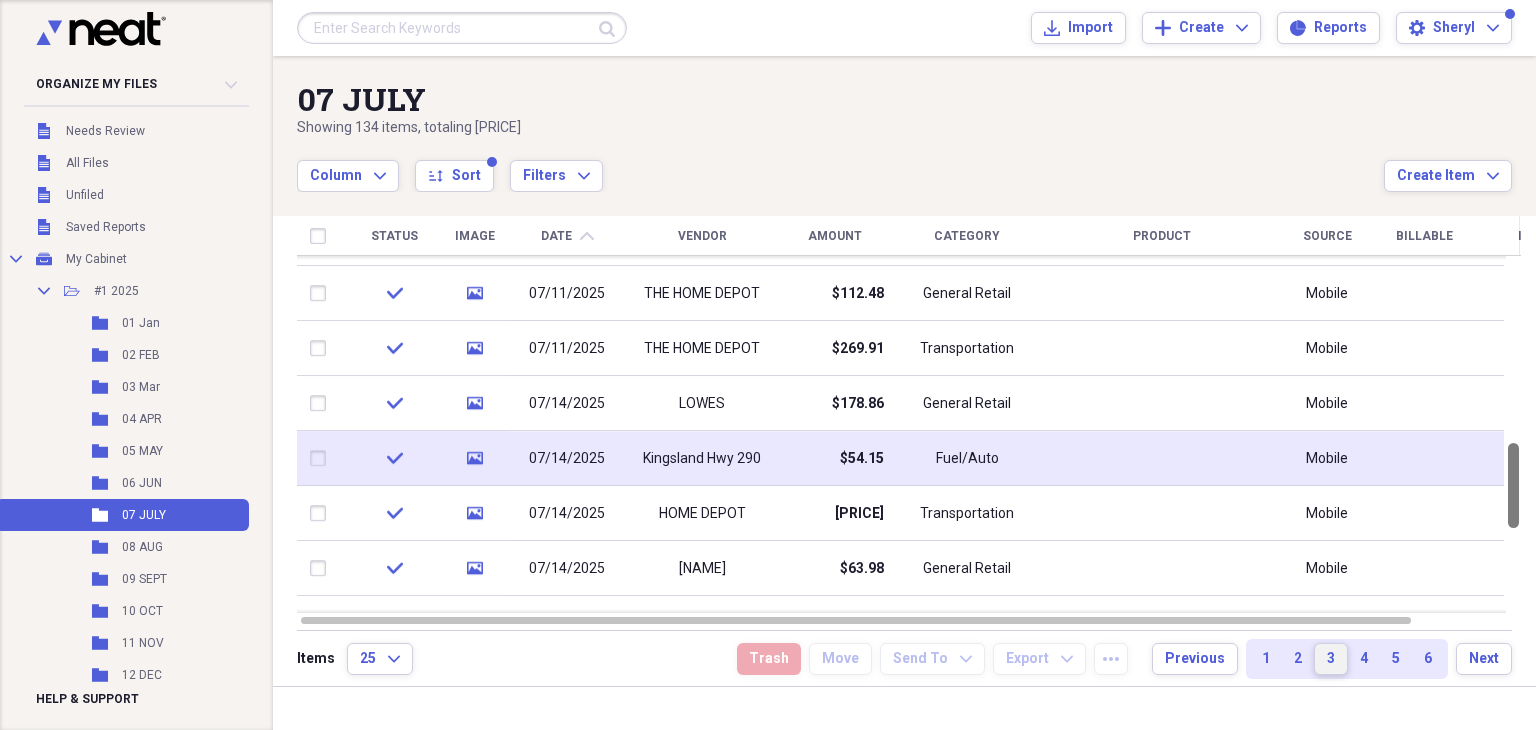 drag, startPoint x: 1524, startPoint y: 293, endPoint x: 1506, endPoint y: 476, distance: 183.88312 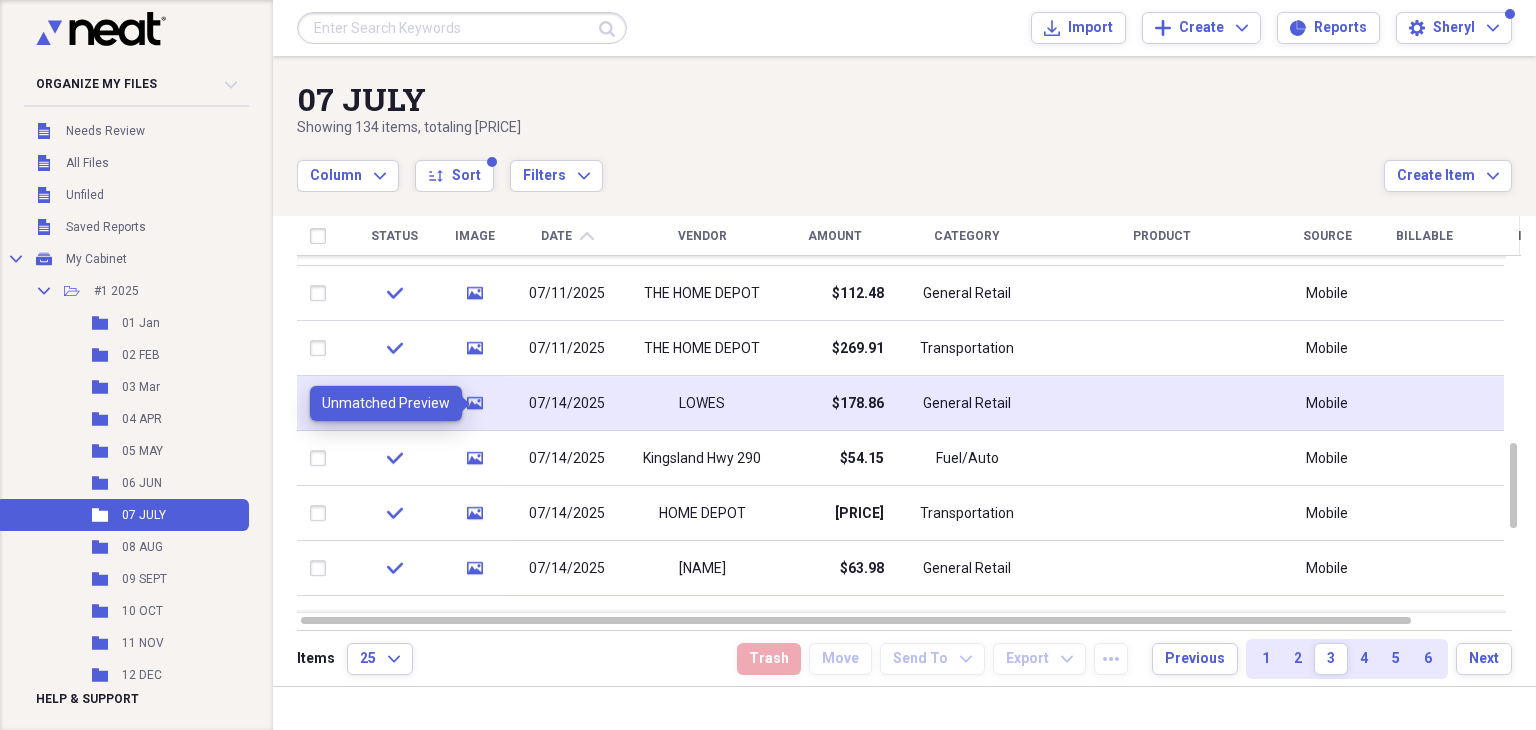 click on "media" 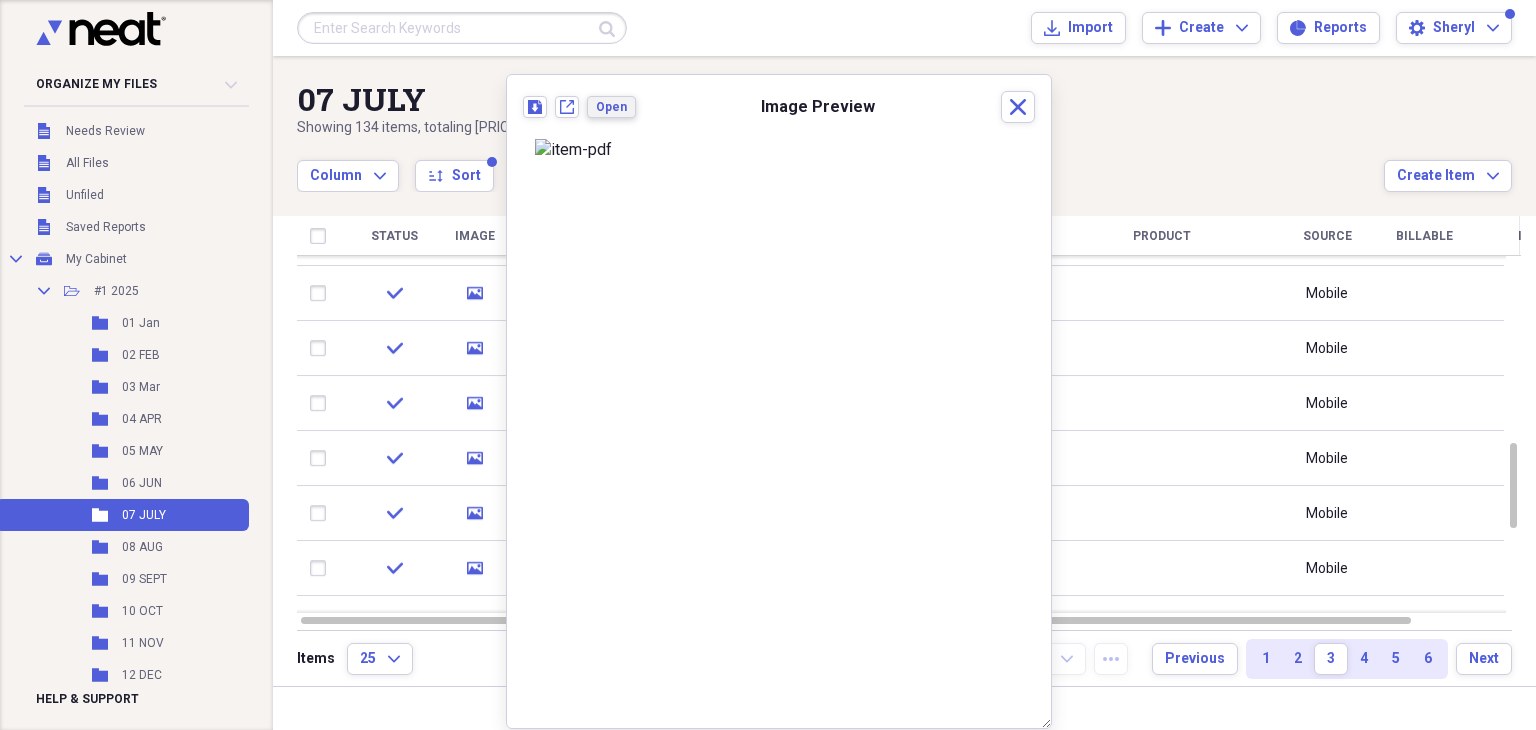 click on "Open" at bounding box center (611, 107) 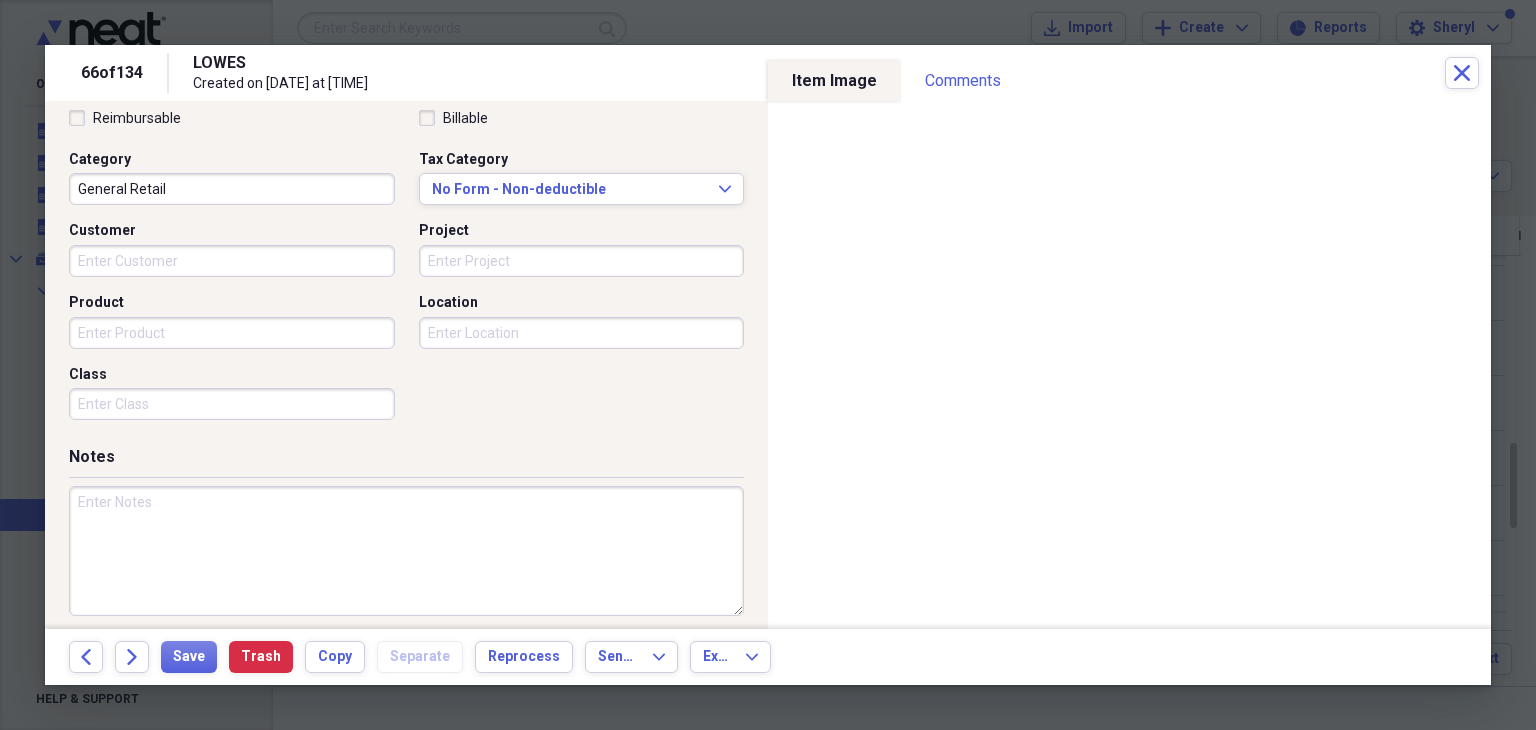scroll, scrollTop: 483, scrollLeft: 0, axis: vertical 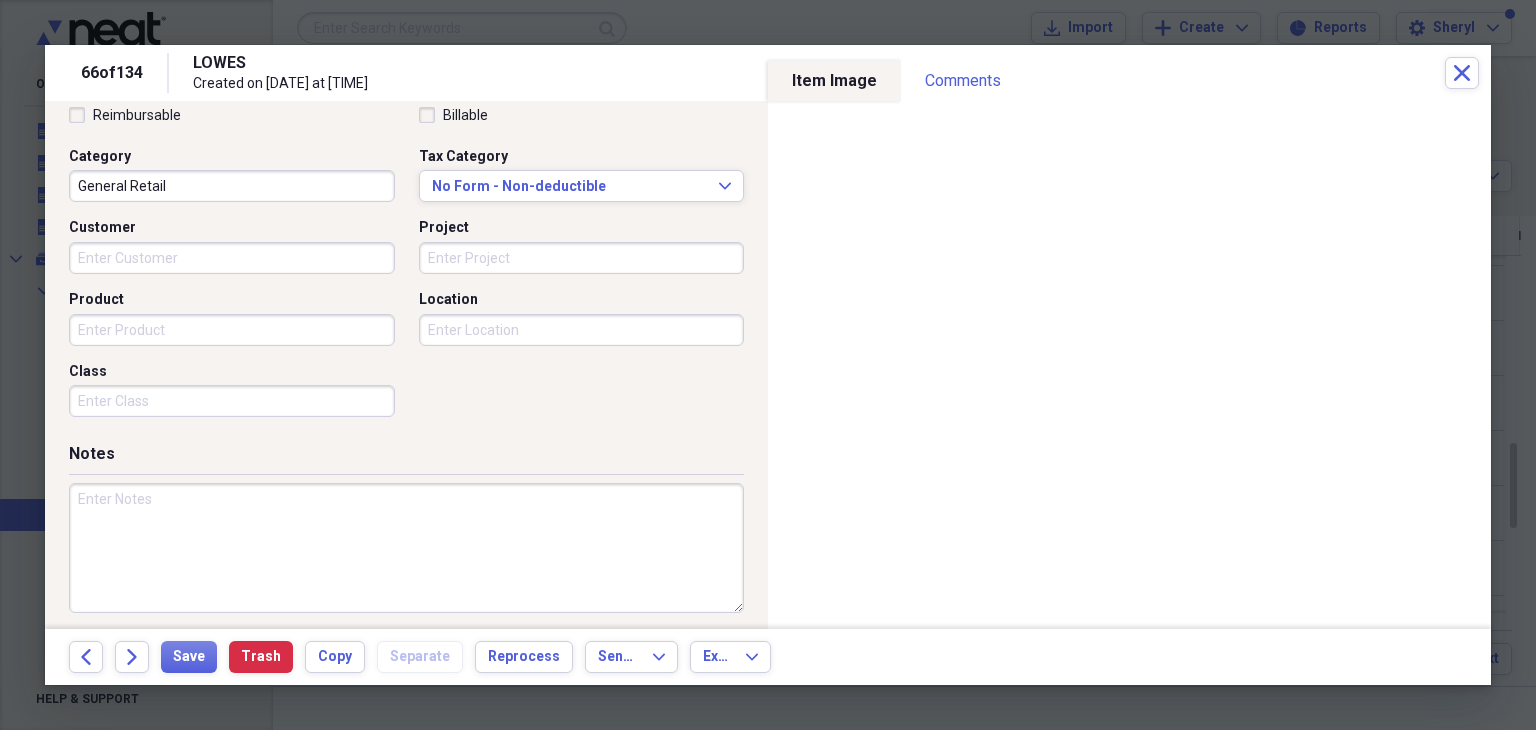 click on "Customer" at bounding box center [232, 258] 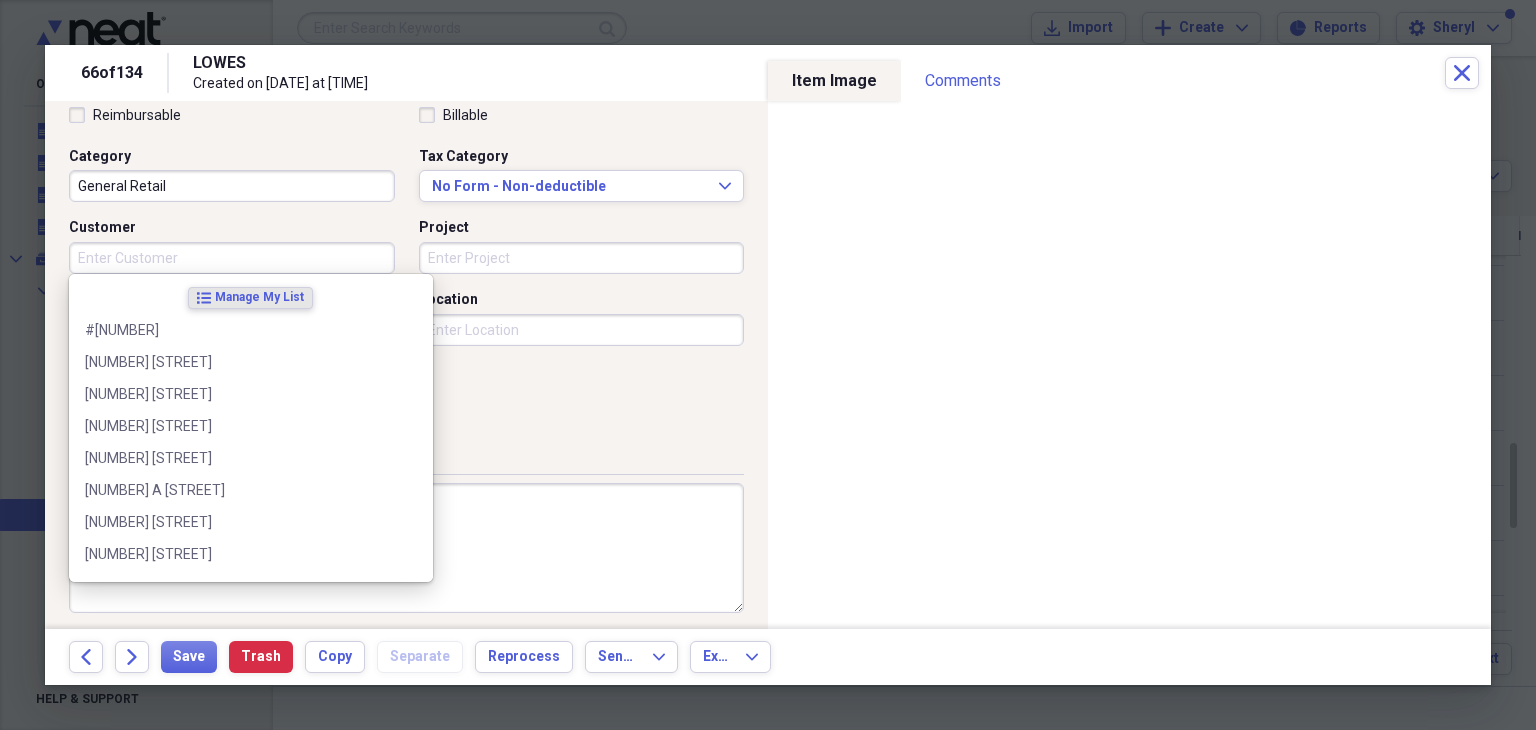 type on "n" 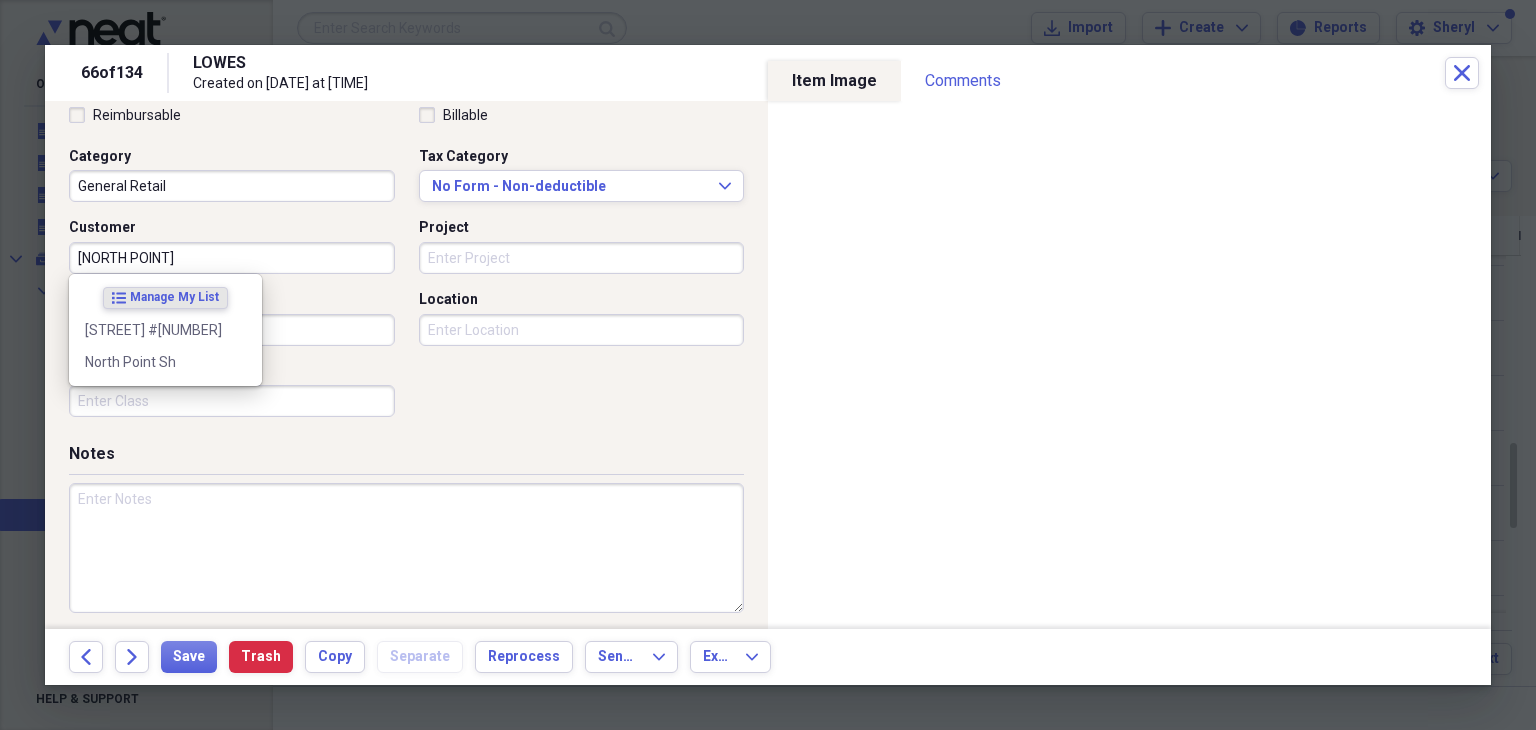 type on "[NORTH POINT]" 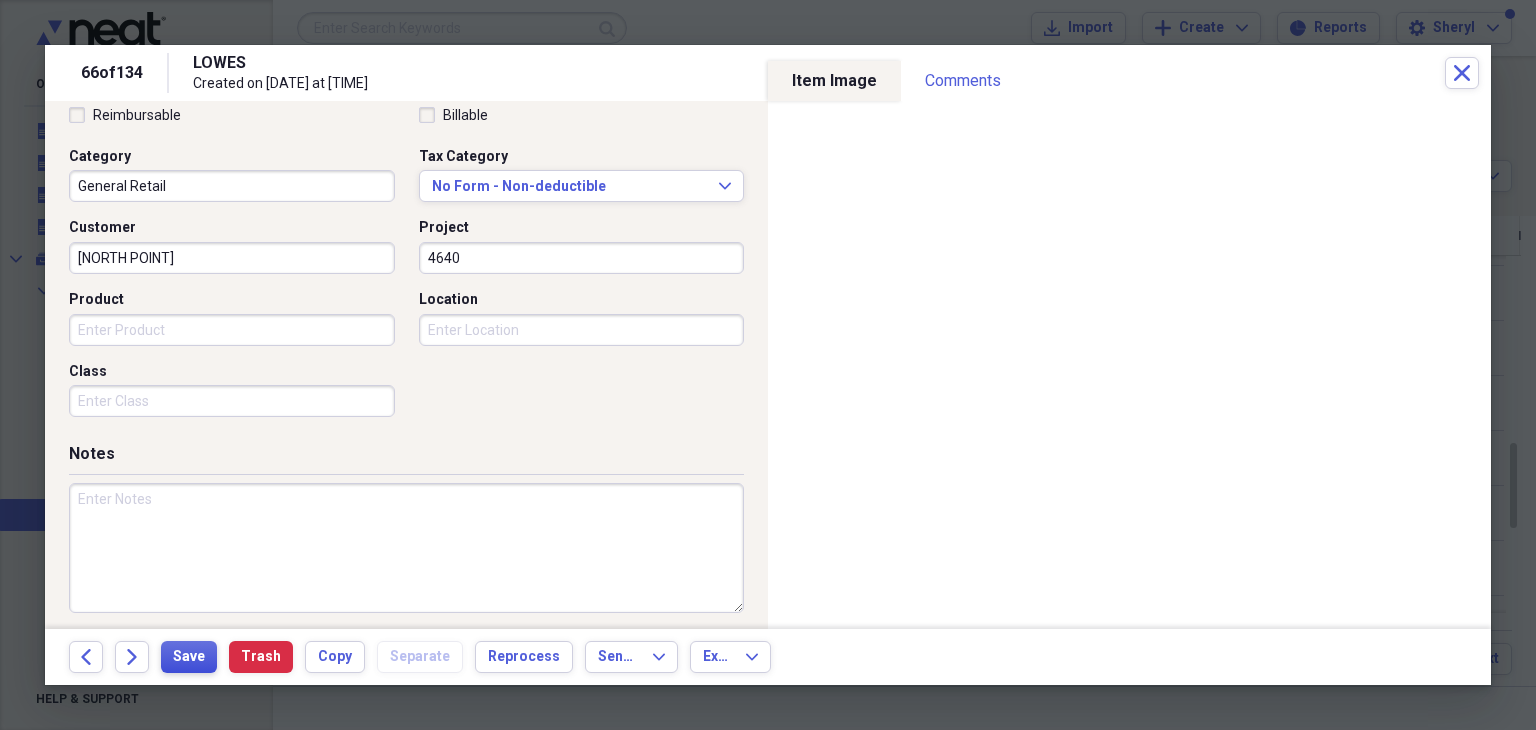 type on "4640" 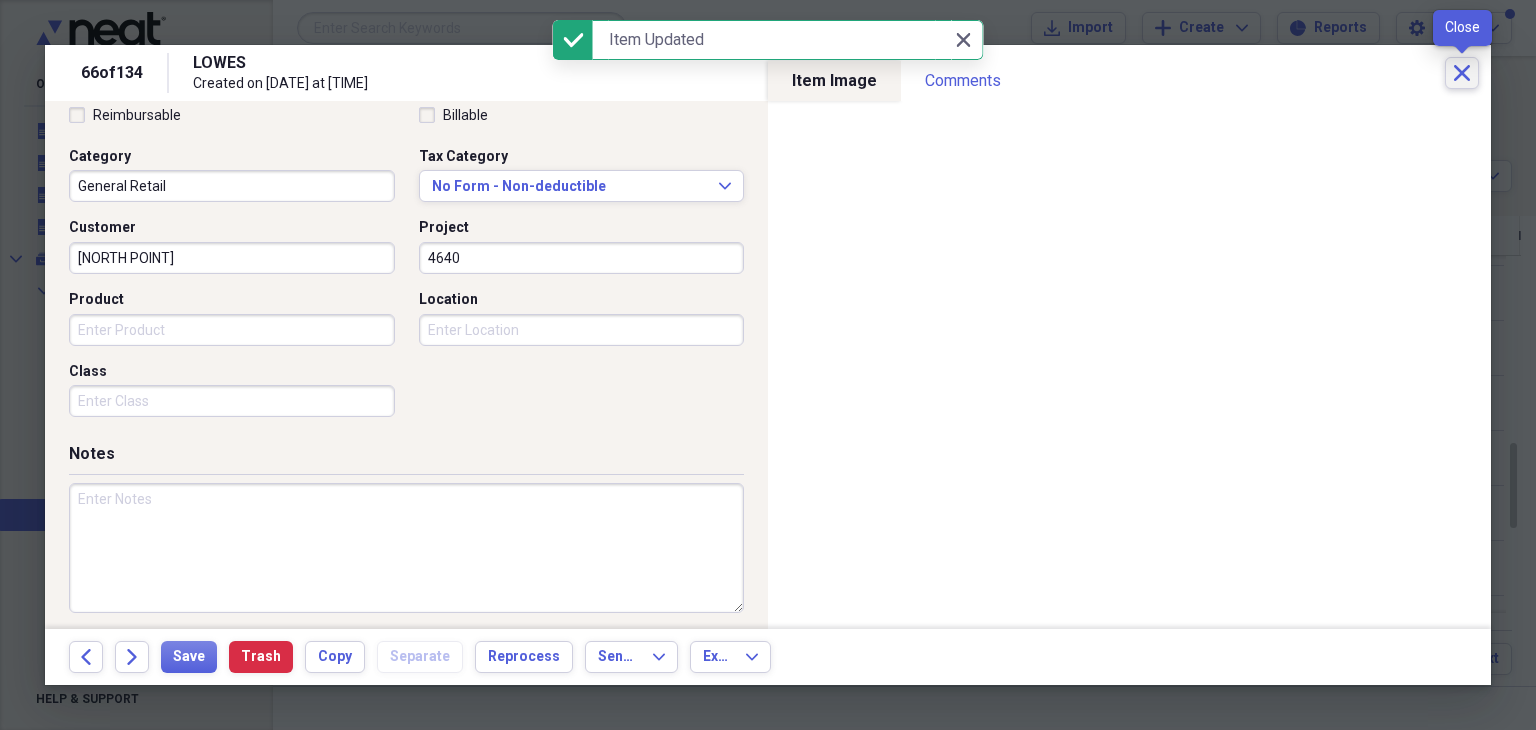 click on "Close" 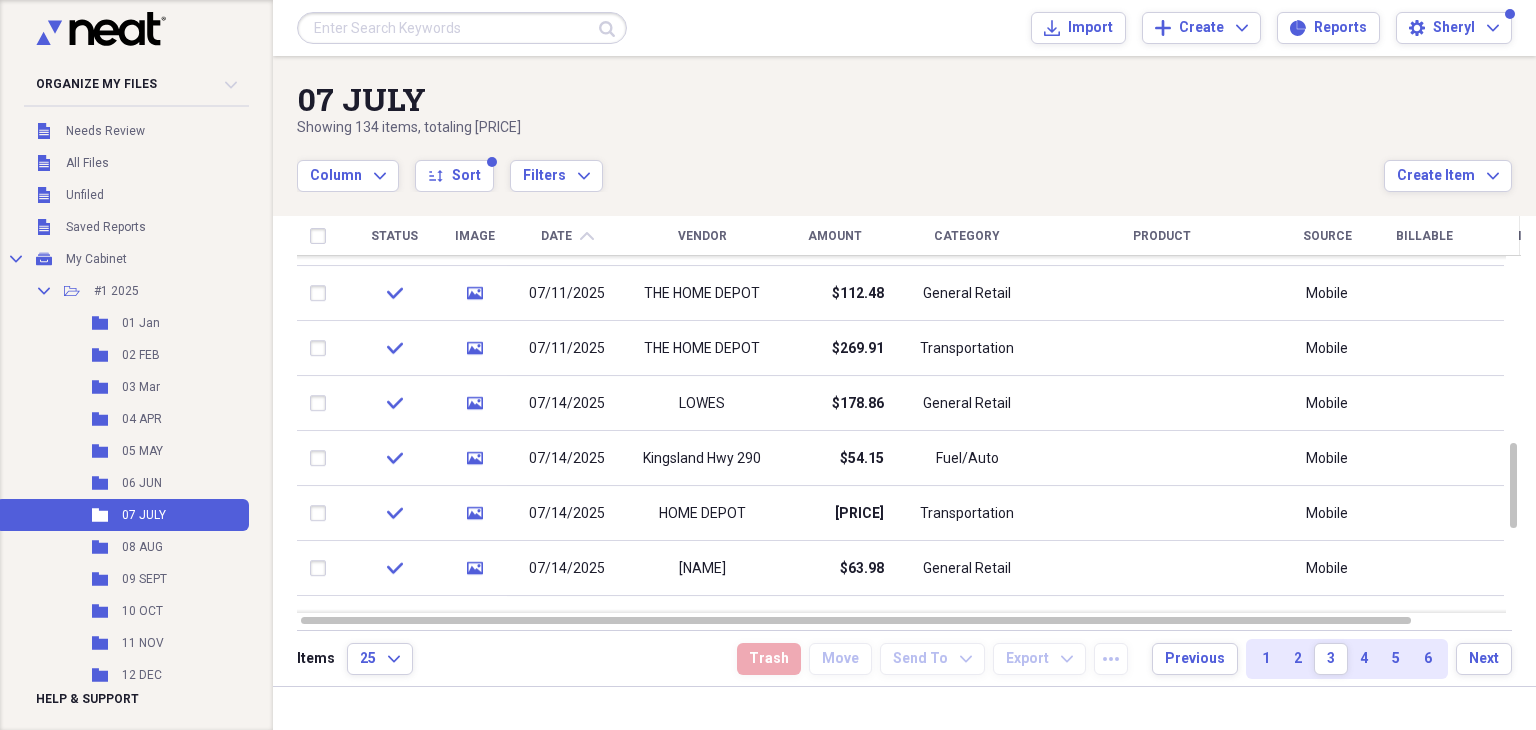 click on "[MM] [MONTH] [YEAR]" at bounding box center (904, 124) 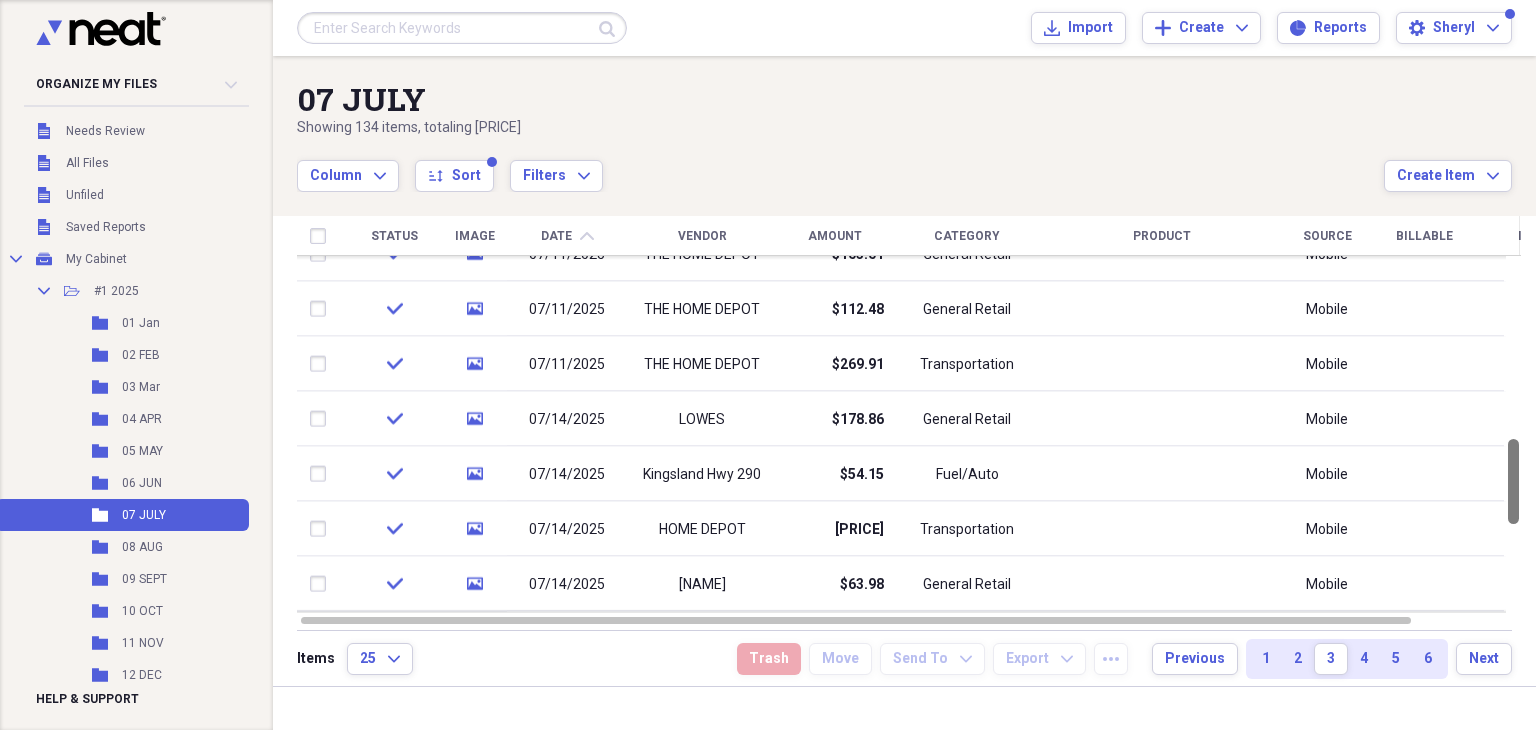 click at bounding box center (1513, 481) 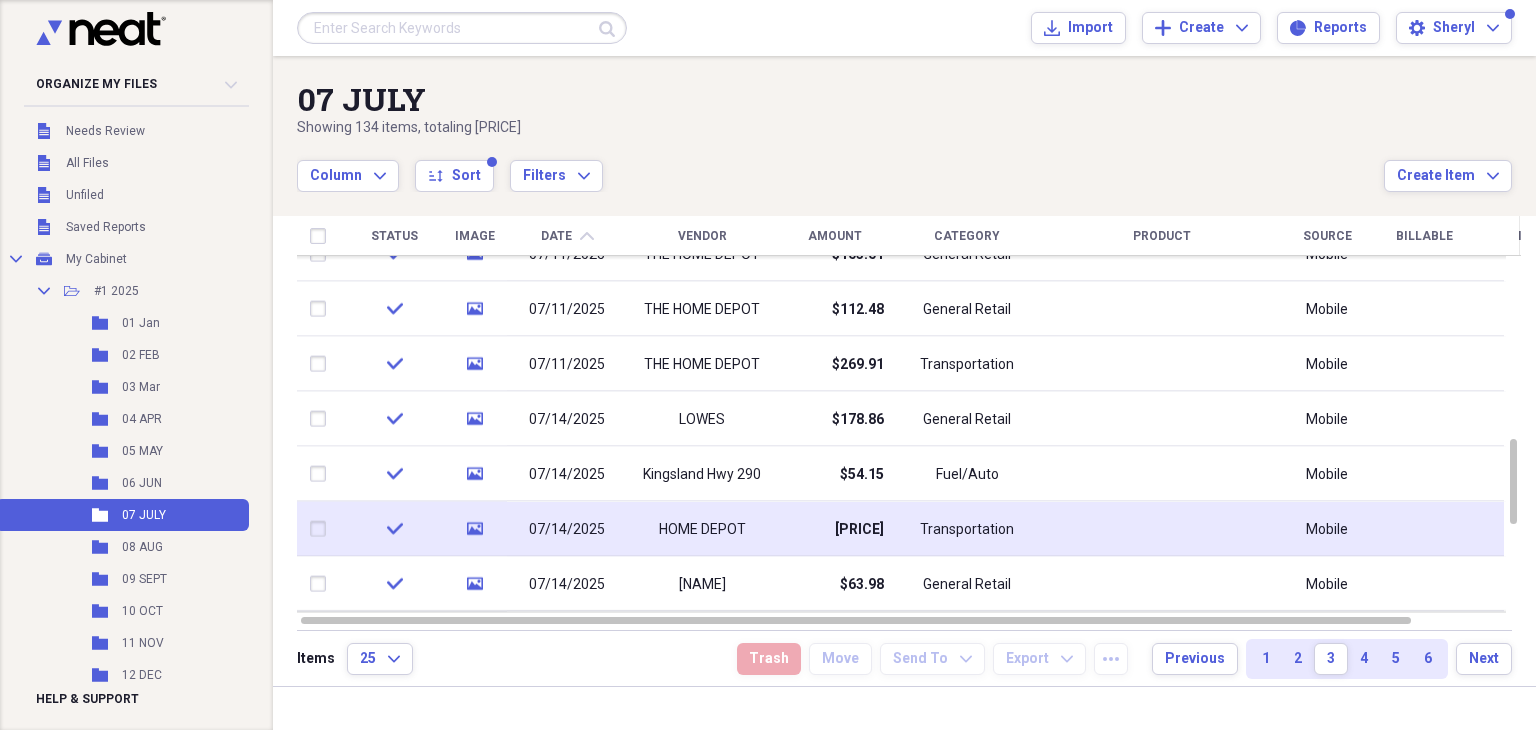 click on "media" 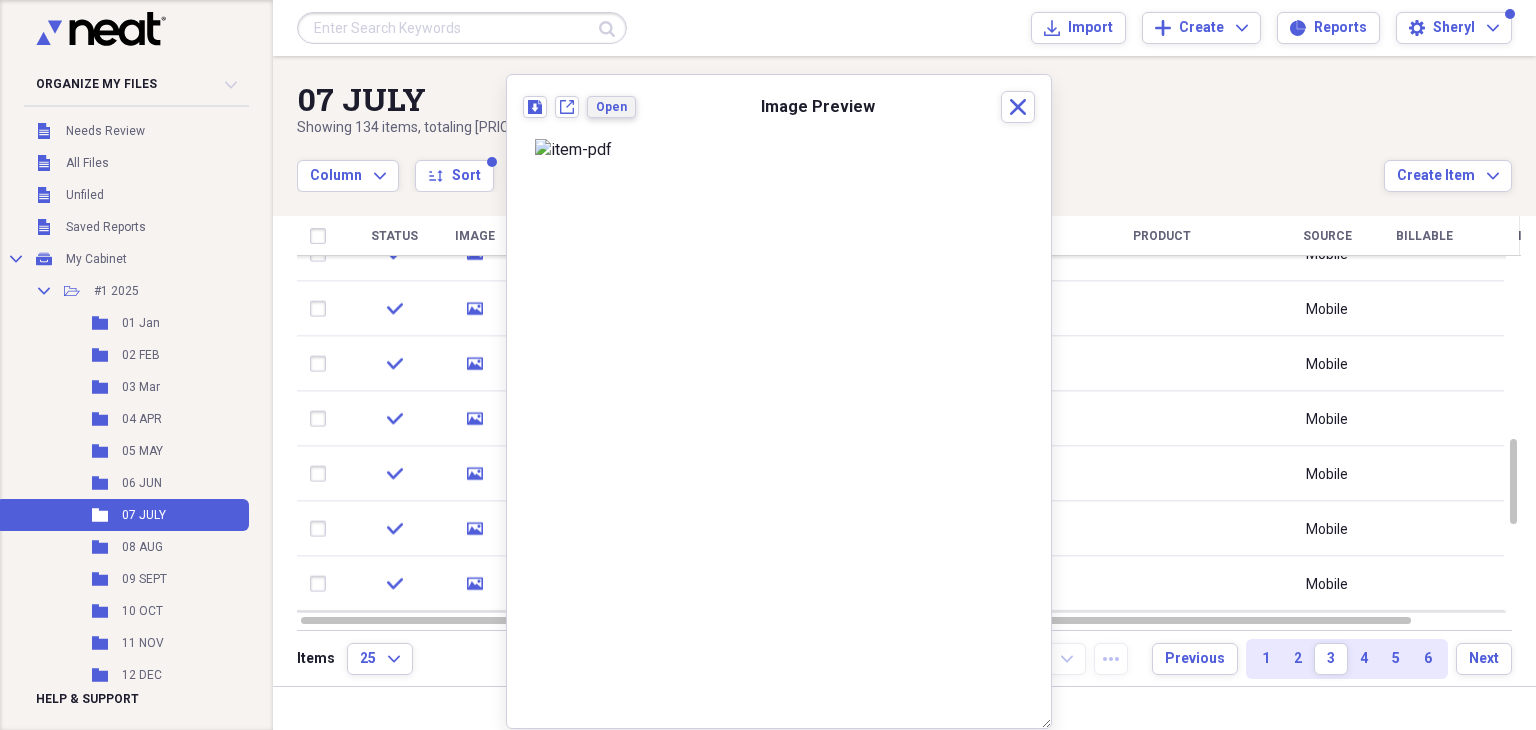 click on "Open" at bounding box center [611, 107] 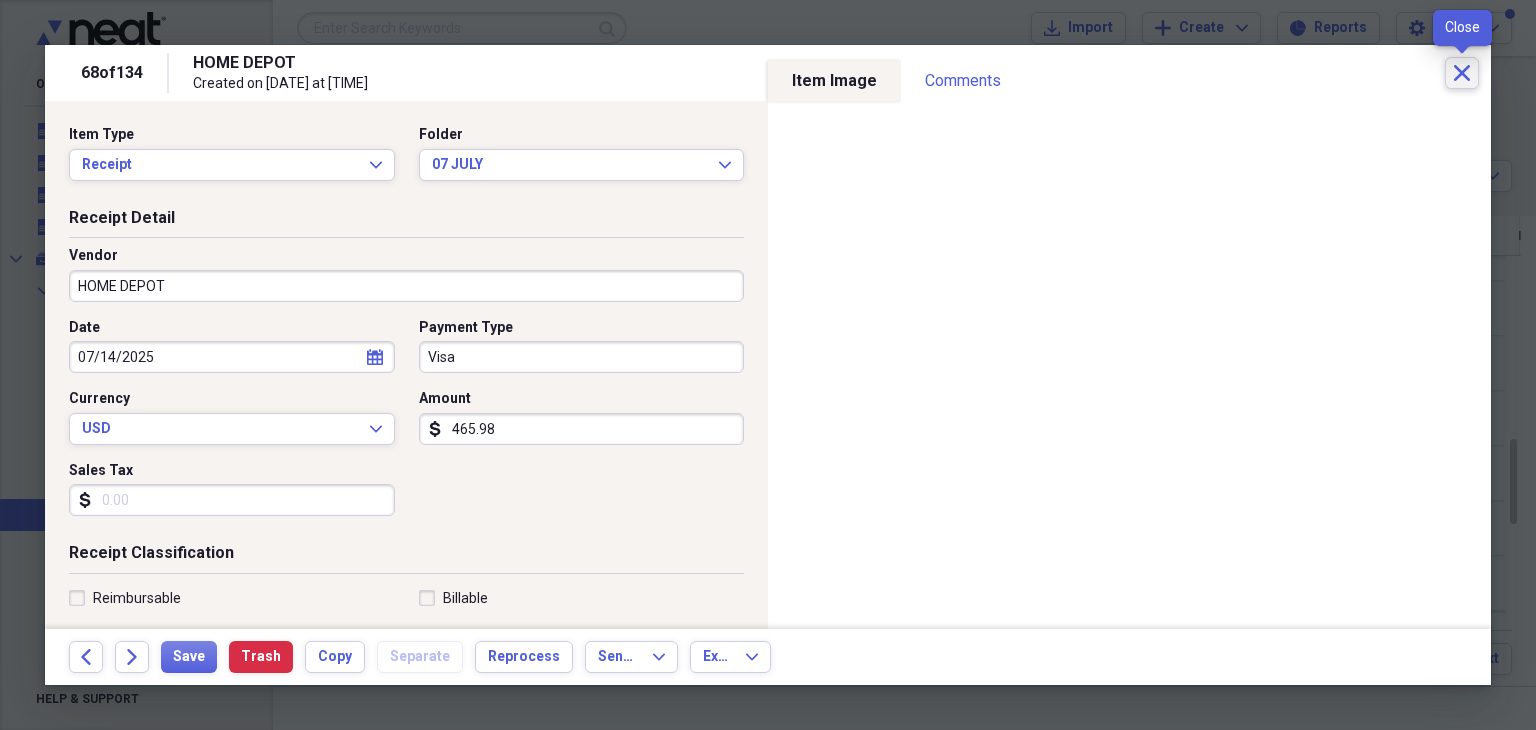 click on "Close" 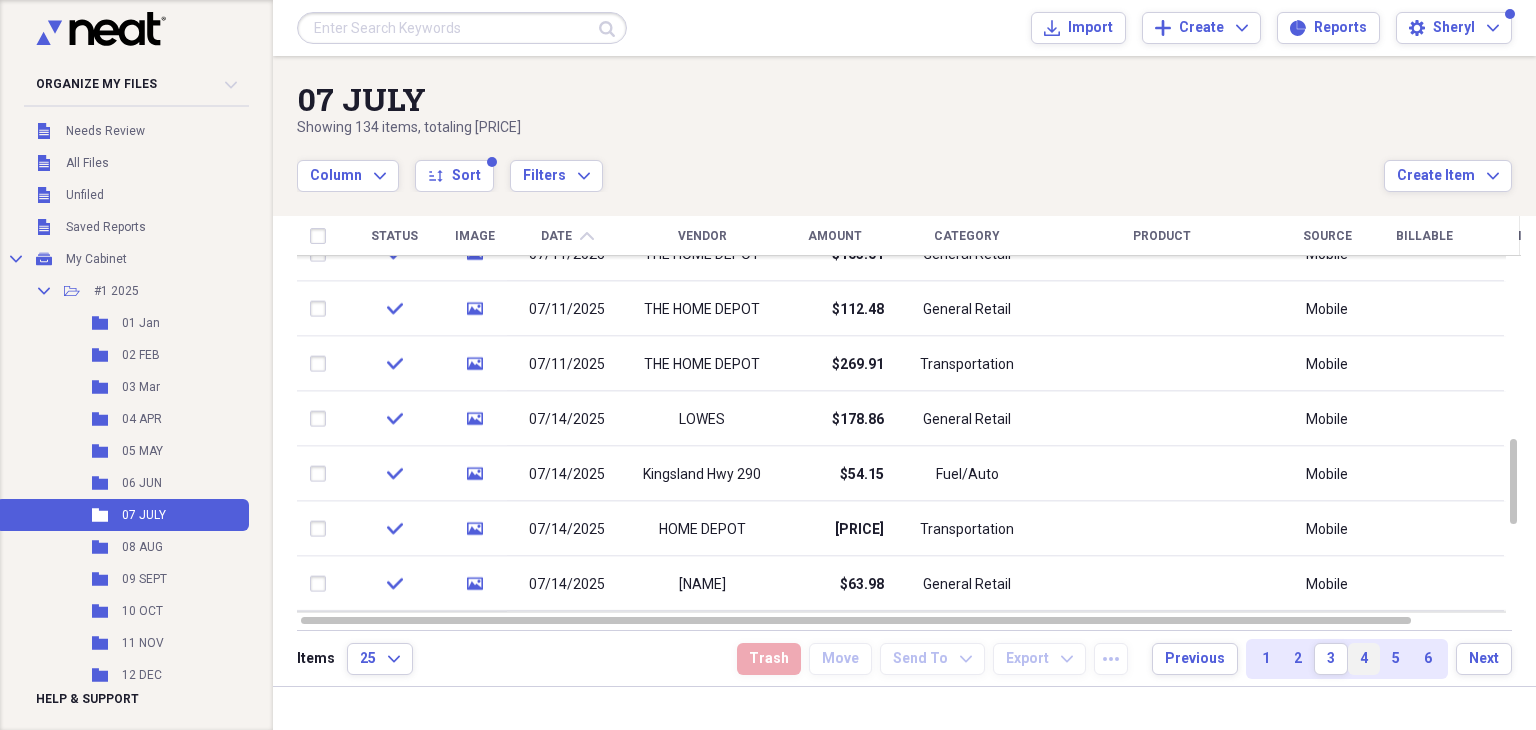 click on "4" at bounding box center (1364, 659) 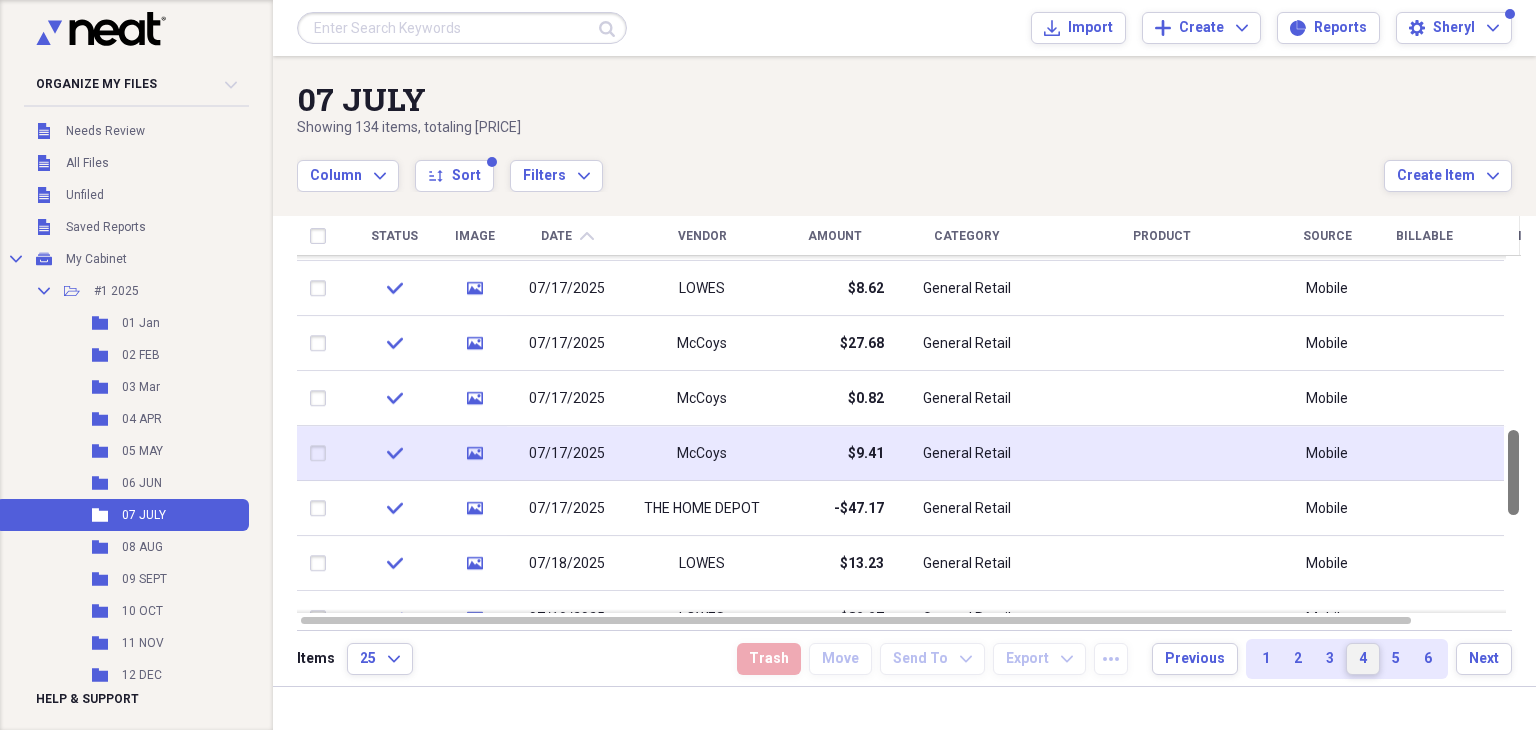drag, startPoint x: 1521, startPoint y: 310, endPoint x: 1512, endPoint y: 480, distance: 170.23807 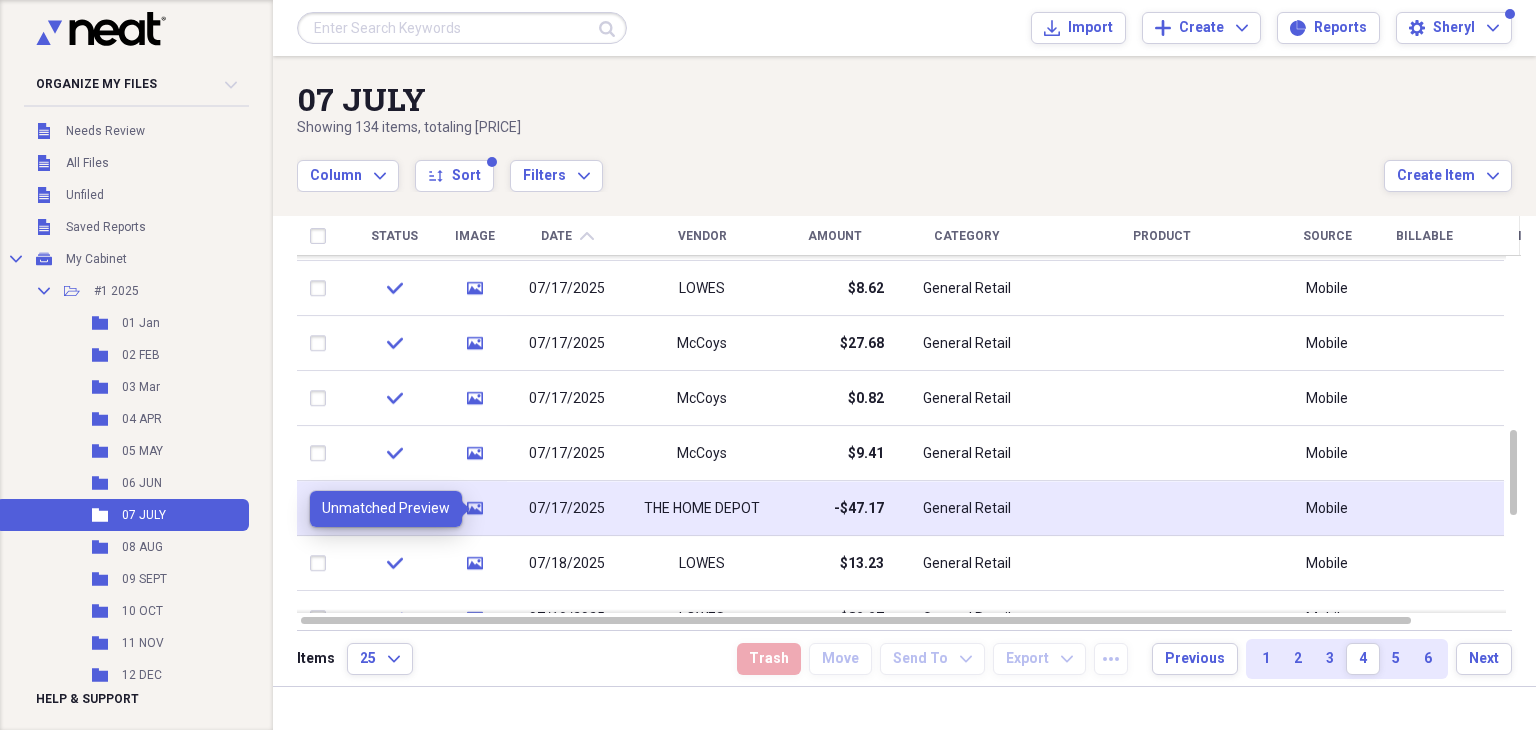 click on "media" 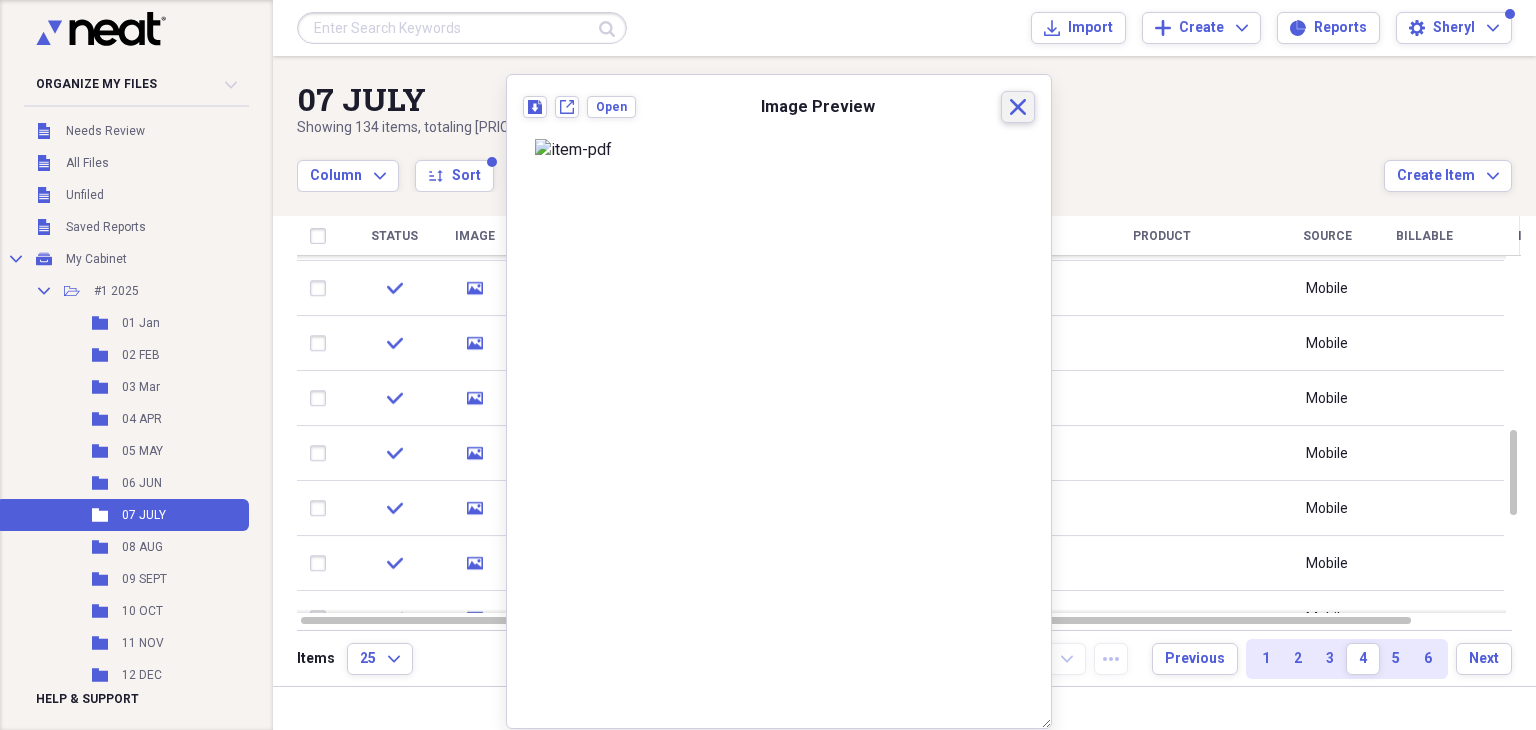 click on "Close" 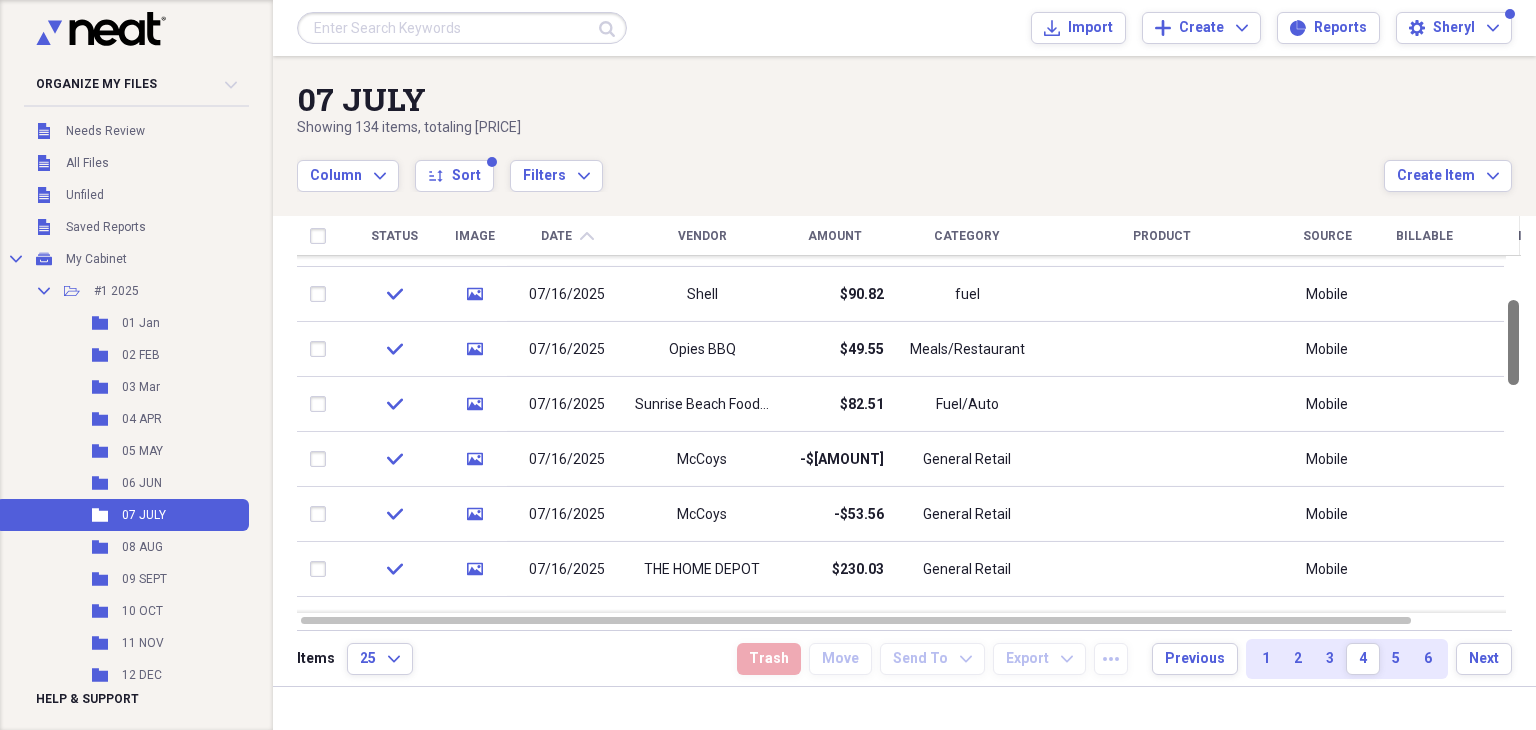 drag, startPoint x: 1521, startPoint y: 480, endPoint x: 1535, endPoint y: 369, distance: 111.8794 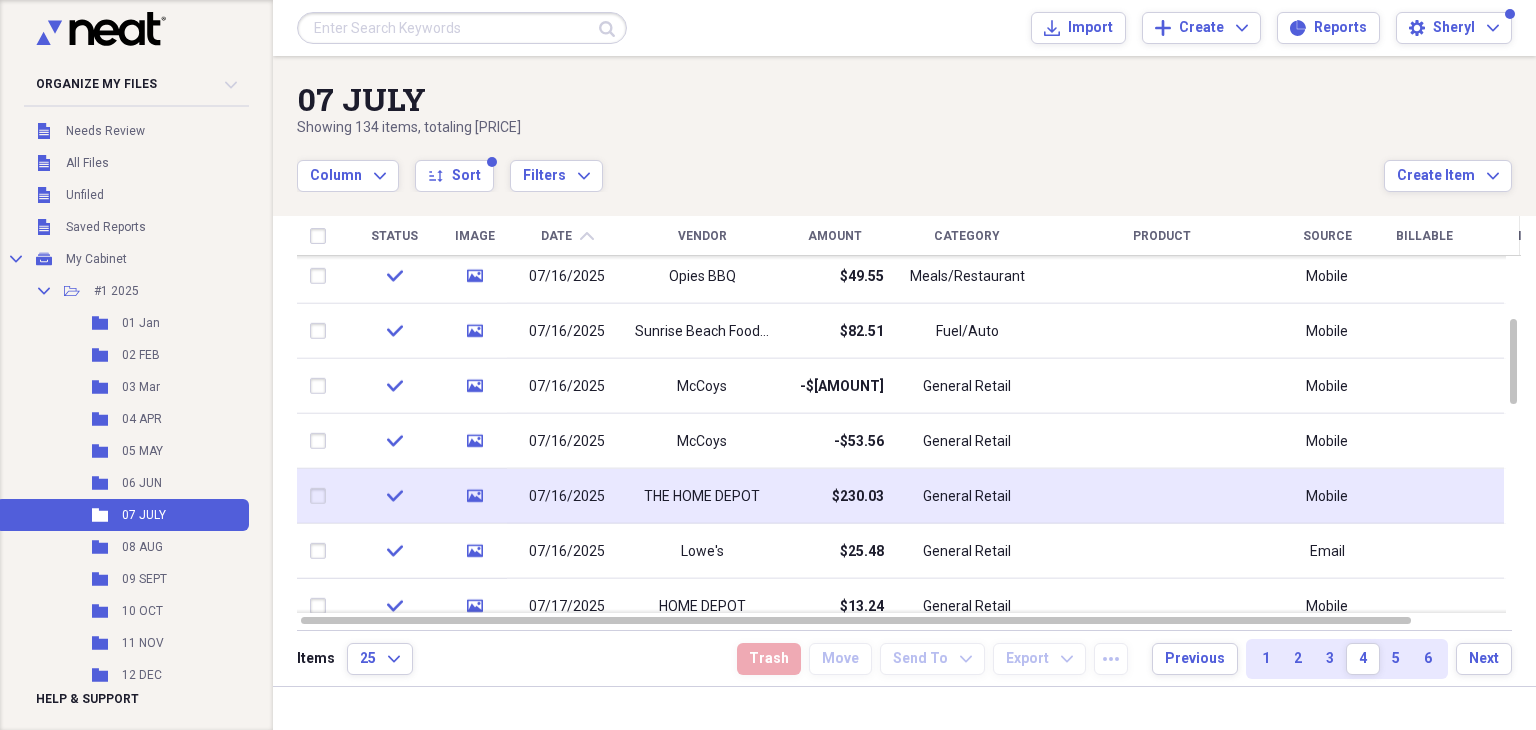 click 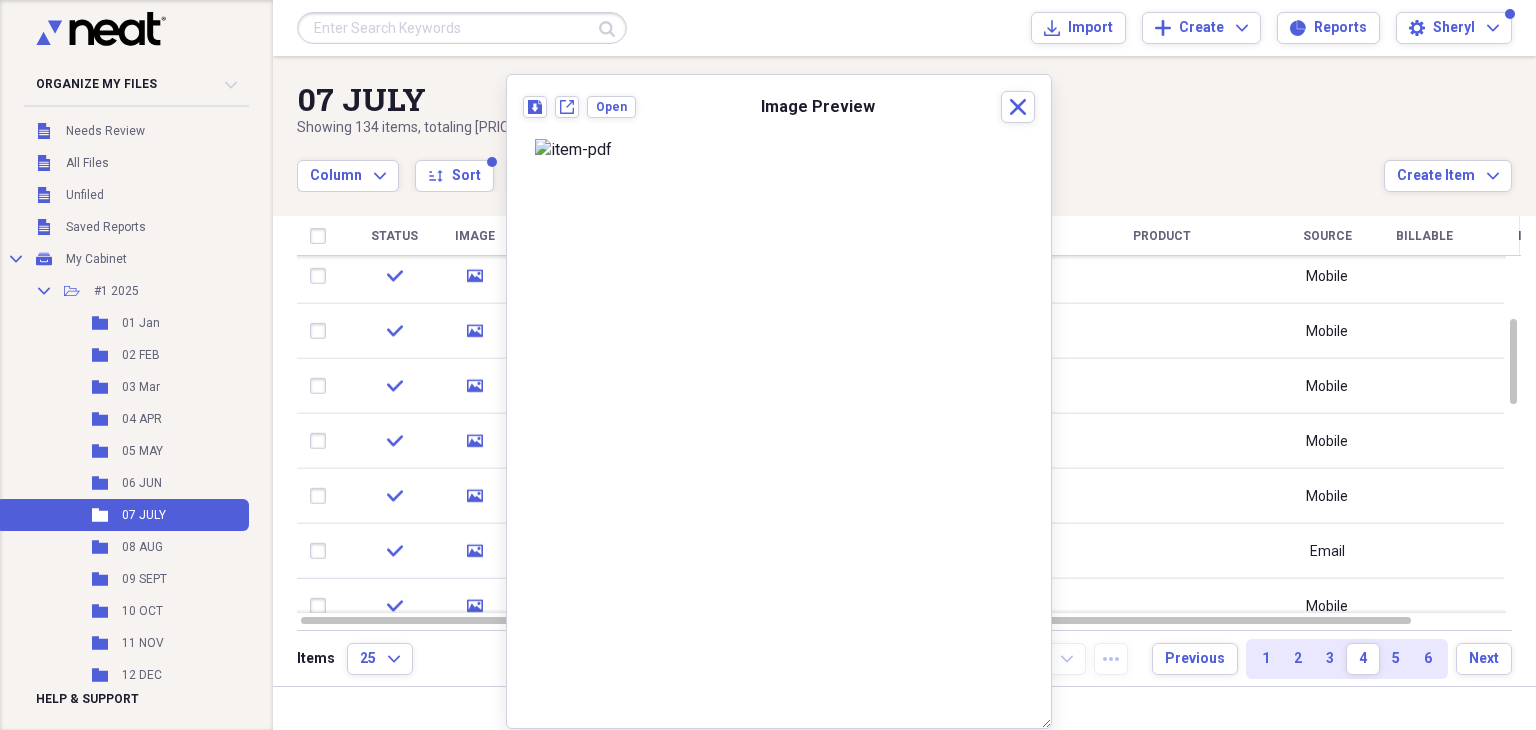 scroll, scrollTop: 0, scrollLeft: 0, axis: both 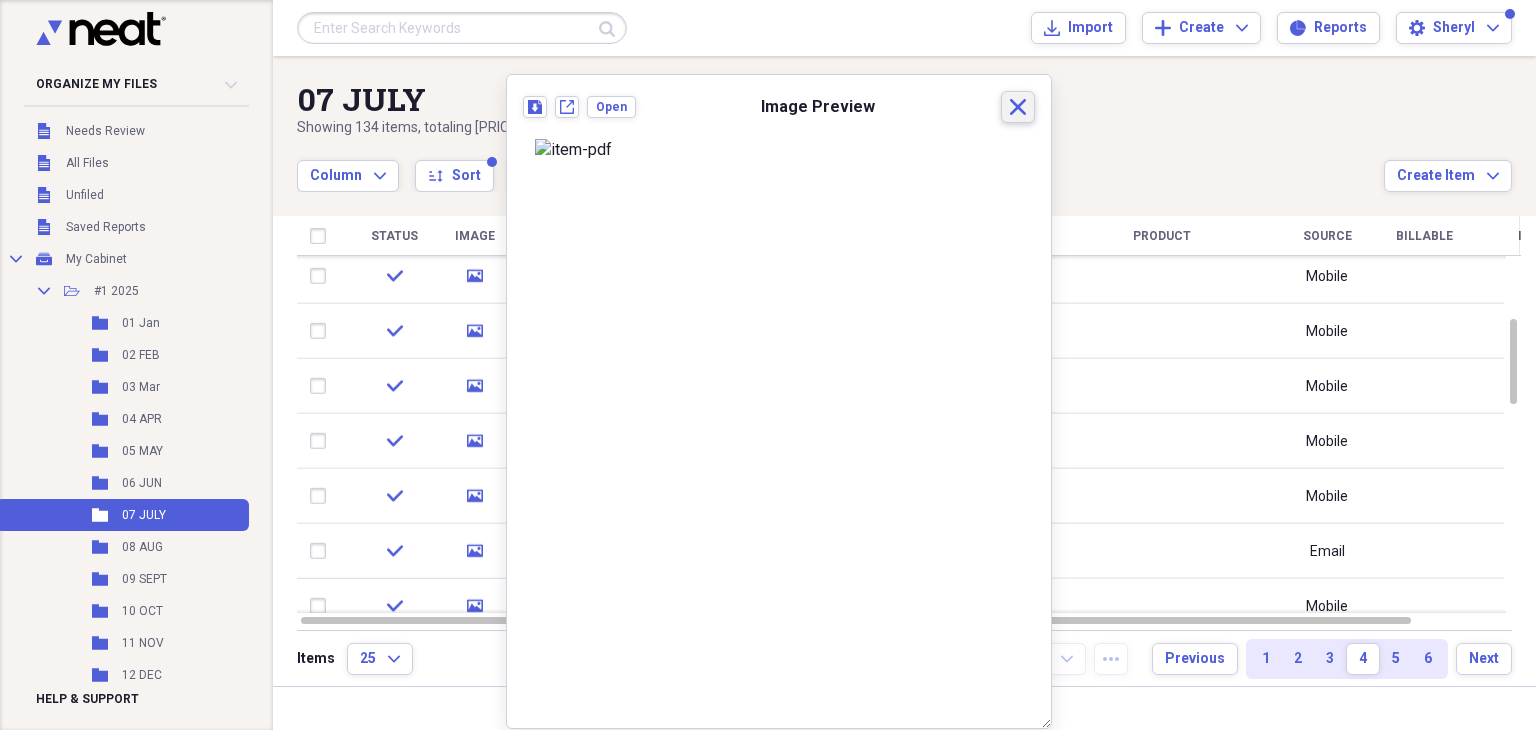 click 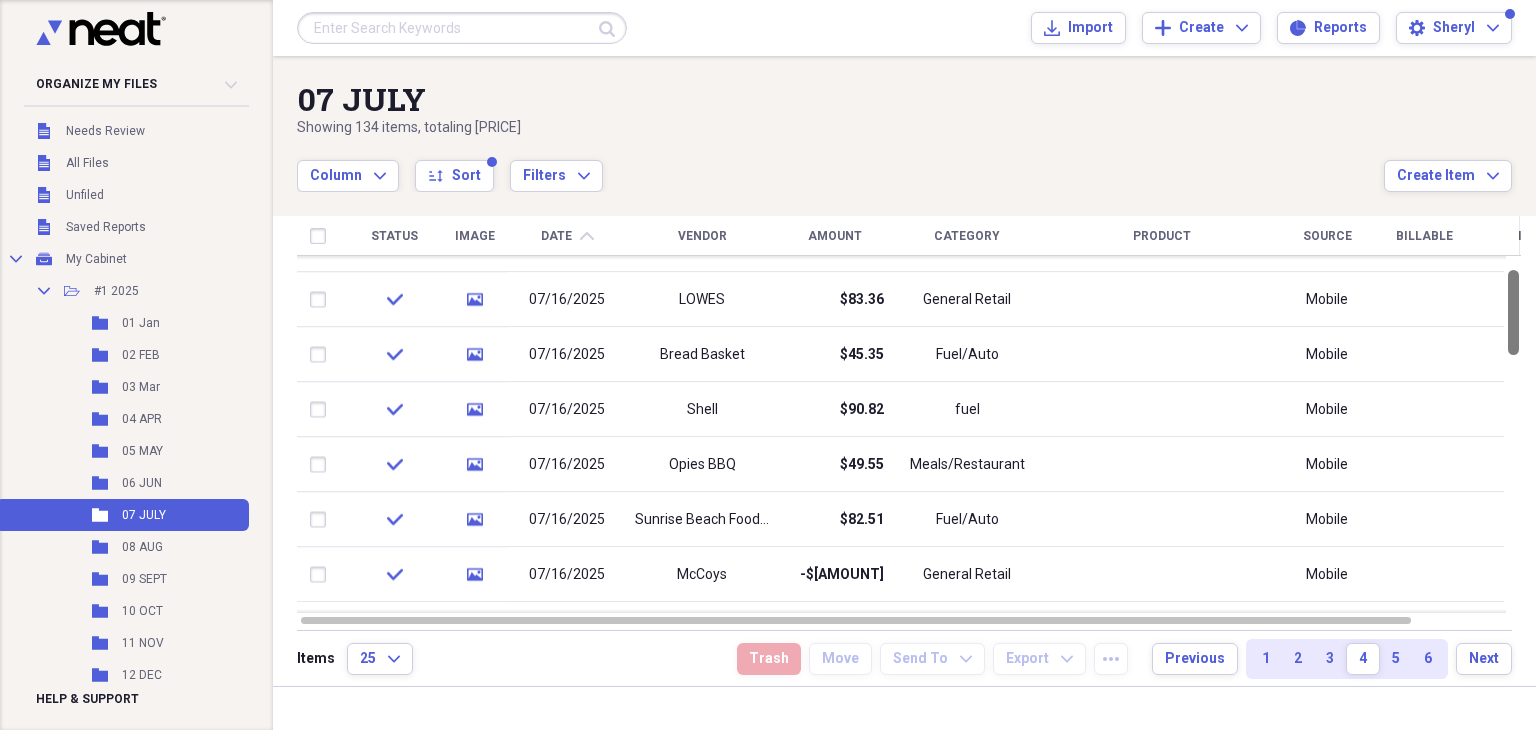 drag, startPoint x: 1528, startPoint y: 333, endPoint x: 1528, endPoint y: 284, distance: 49 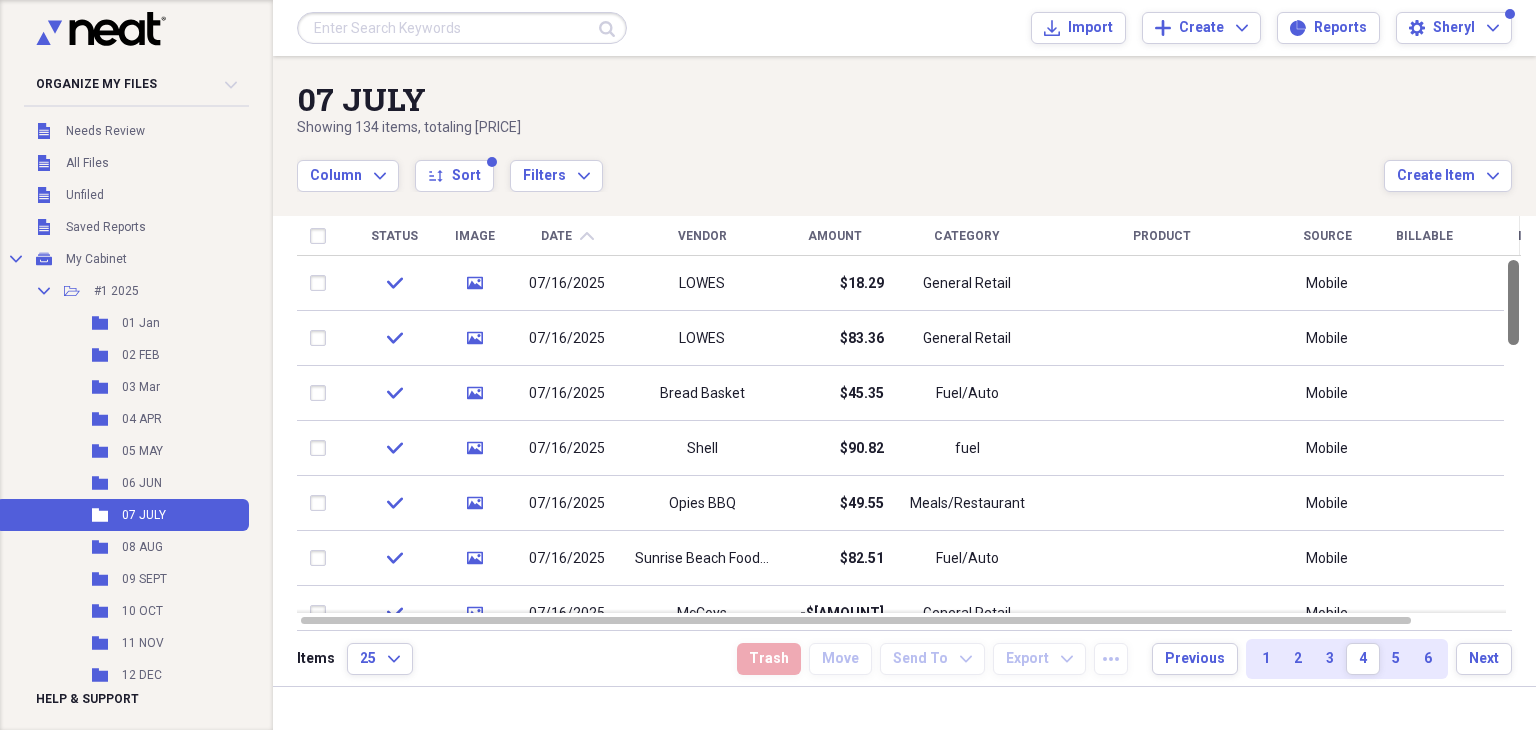 drag, startPoint x: 1527, startPoint y: 341, endPoint x: 1535, endPoint y: 297, distance: 44.72136 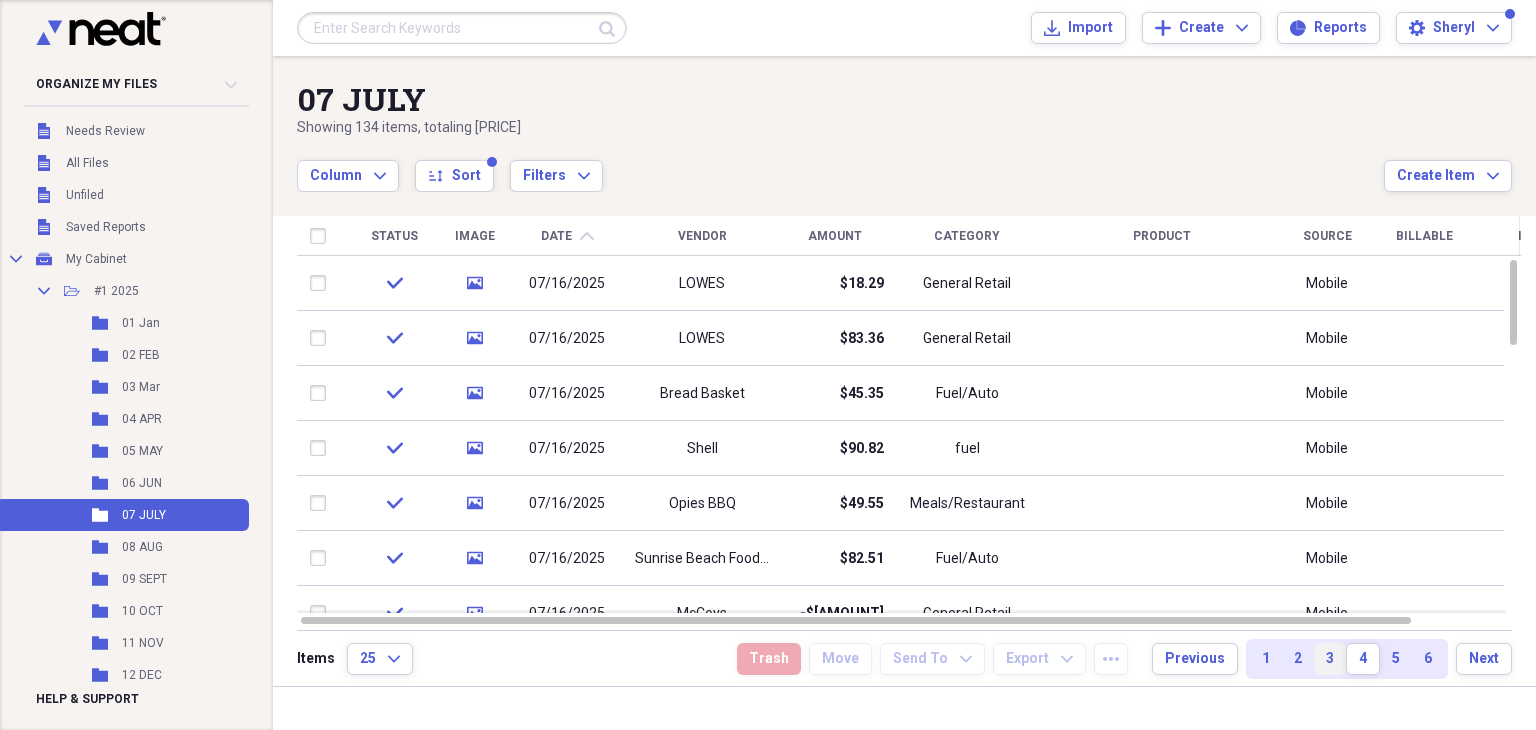 click on "3" at bounding box center (1330, 659) 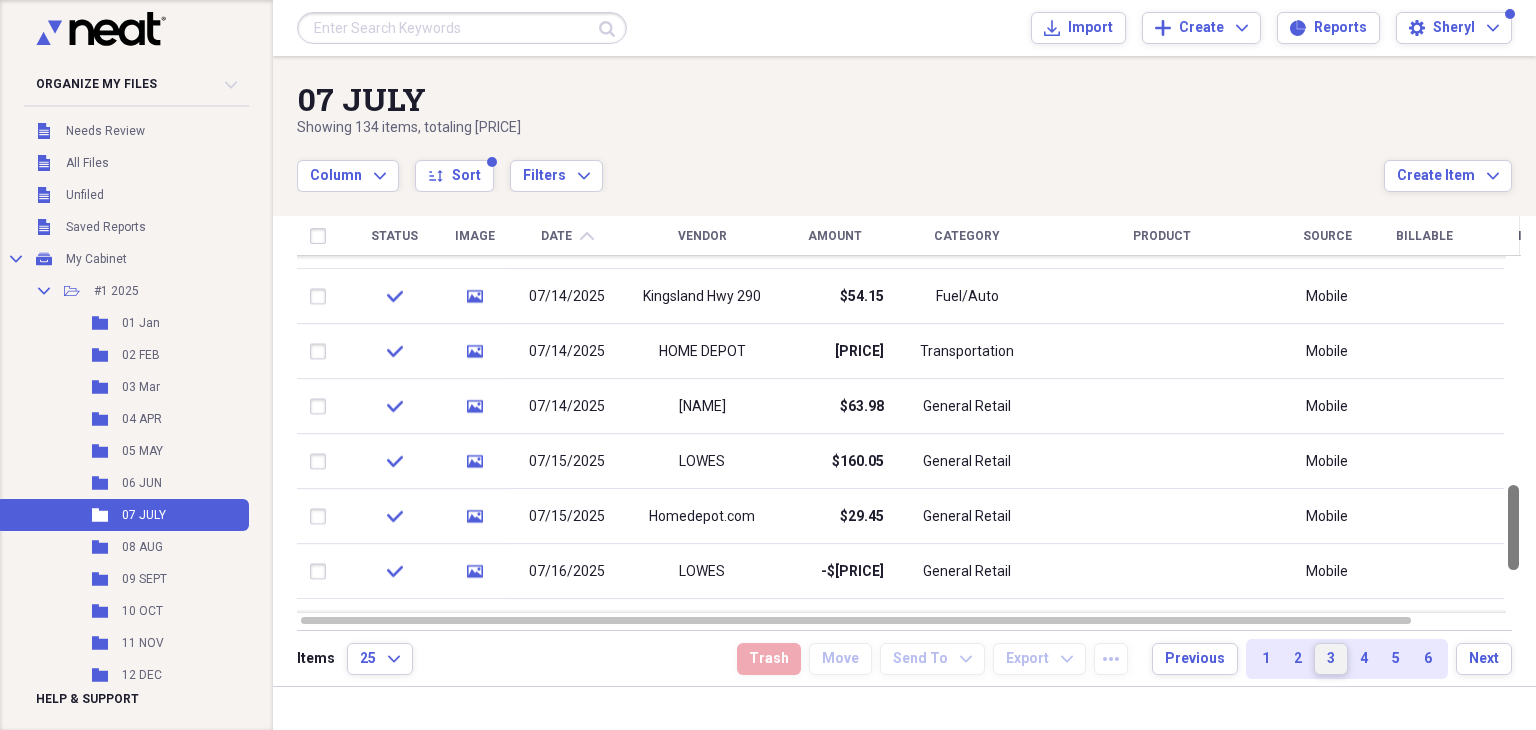 drag, startPoint x: 1530, startPoint y: 302, endPoint x: 1521, endPoint y: 527, distance: 225.17993 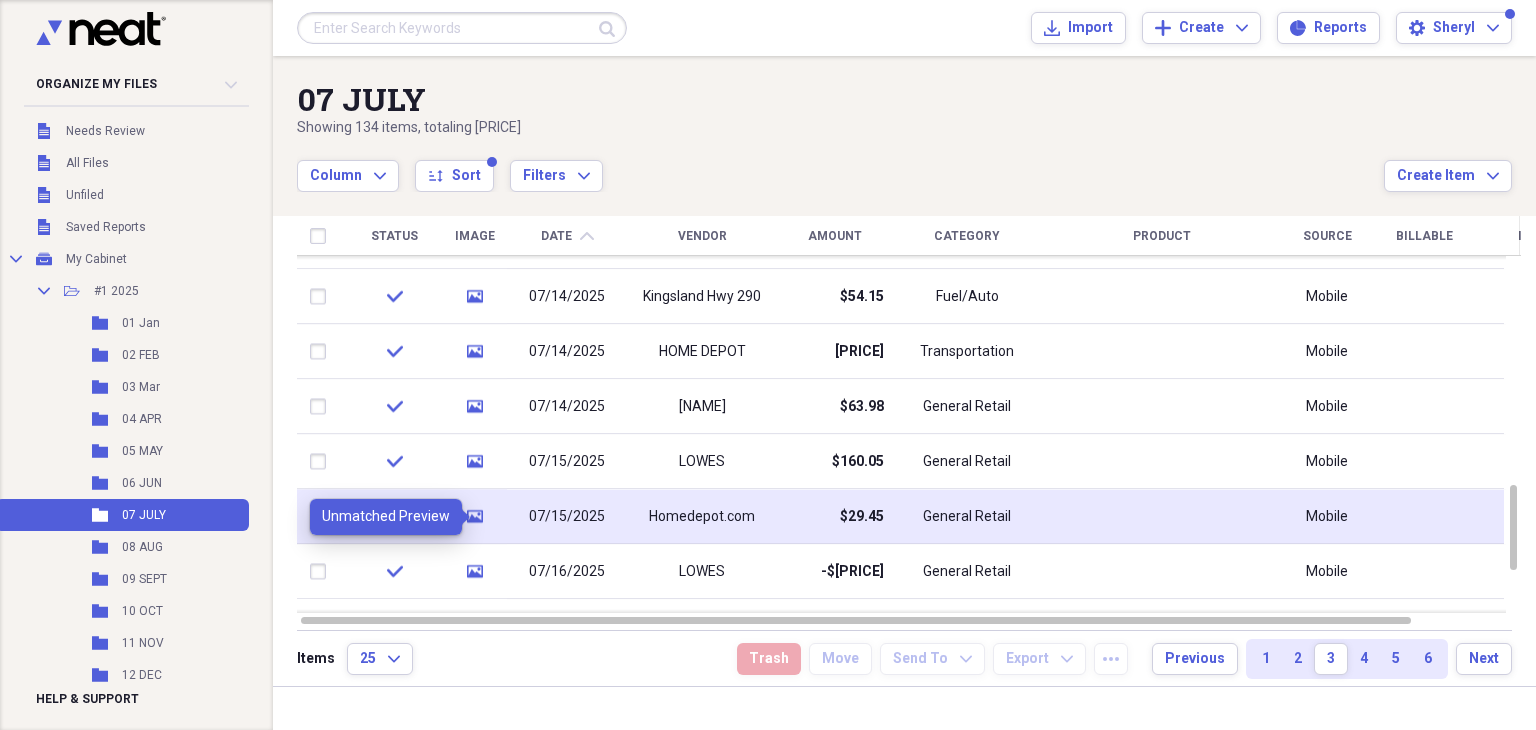 click 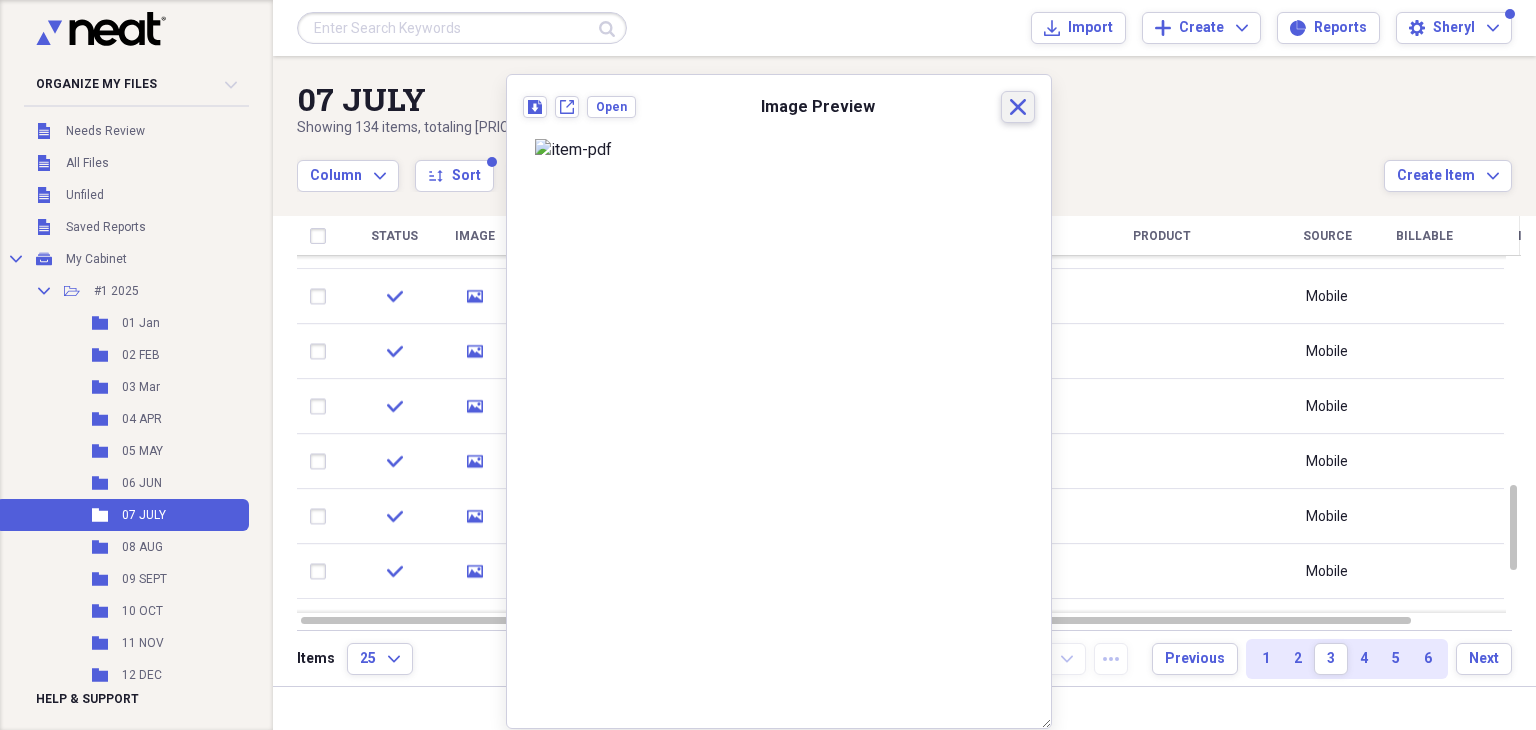 click on "Close" at bounding box center [1018, 107] 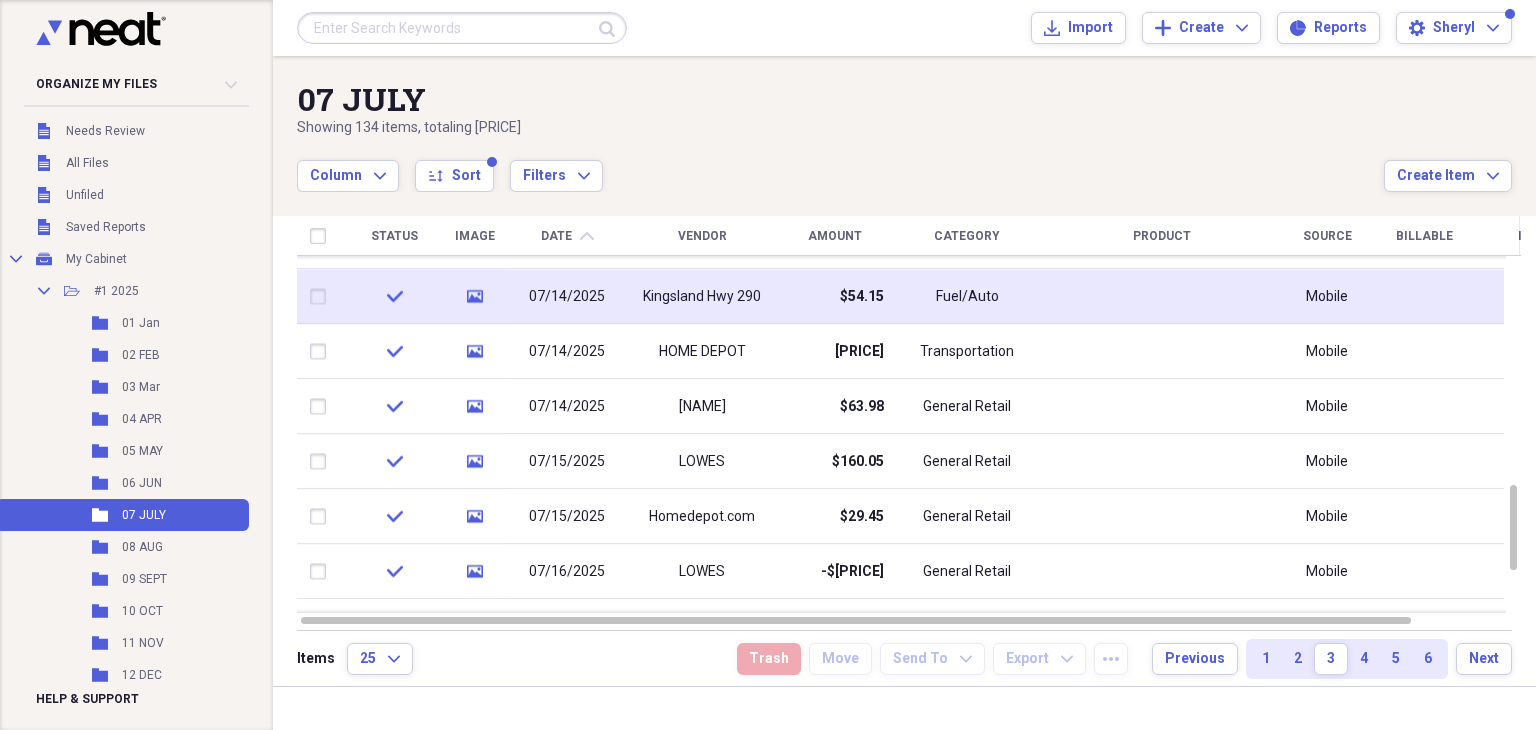 click 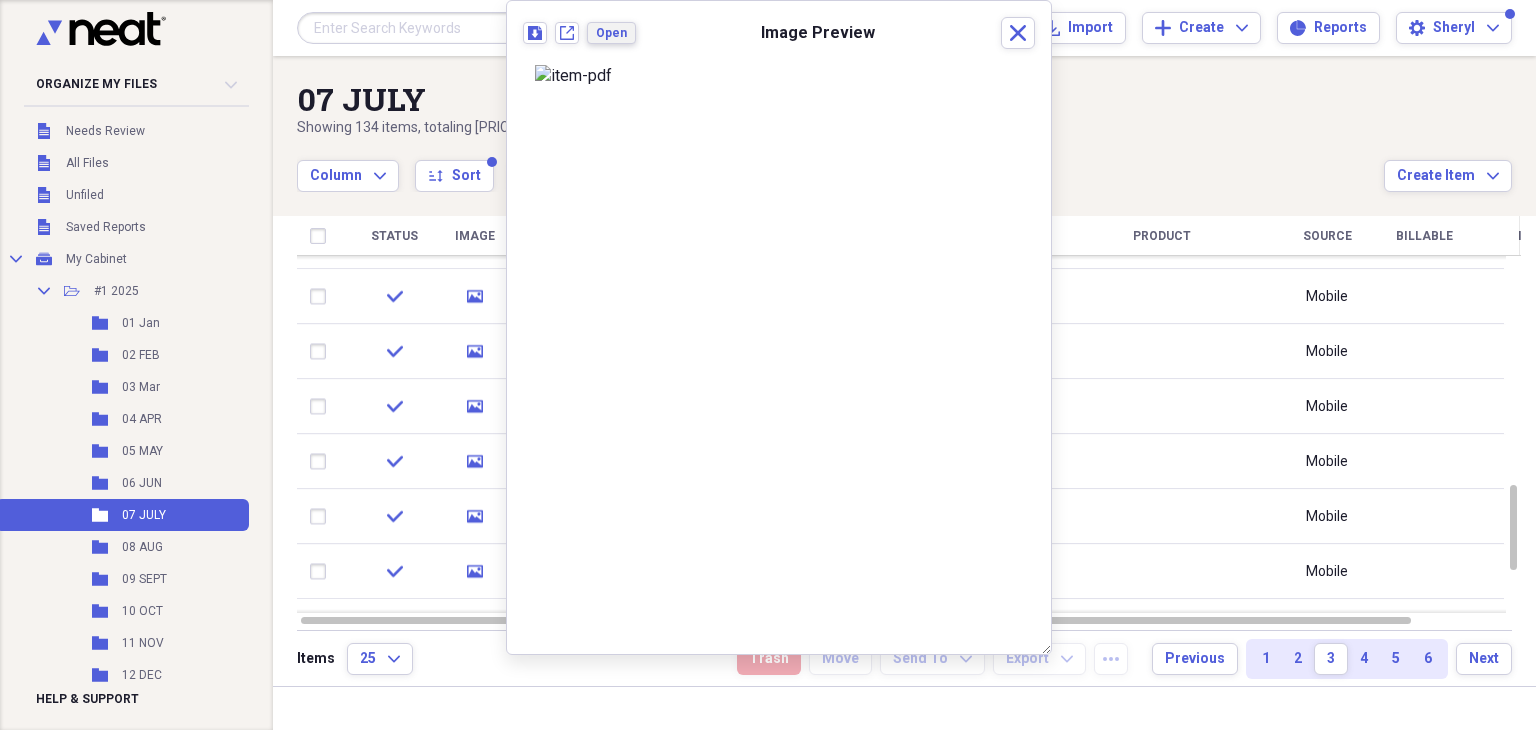 click on "Open" at bounding box center (611, 33) 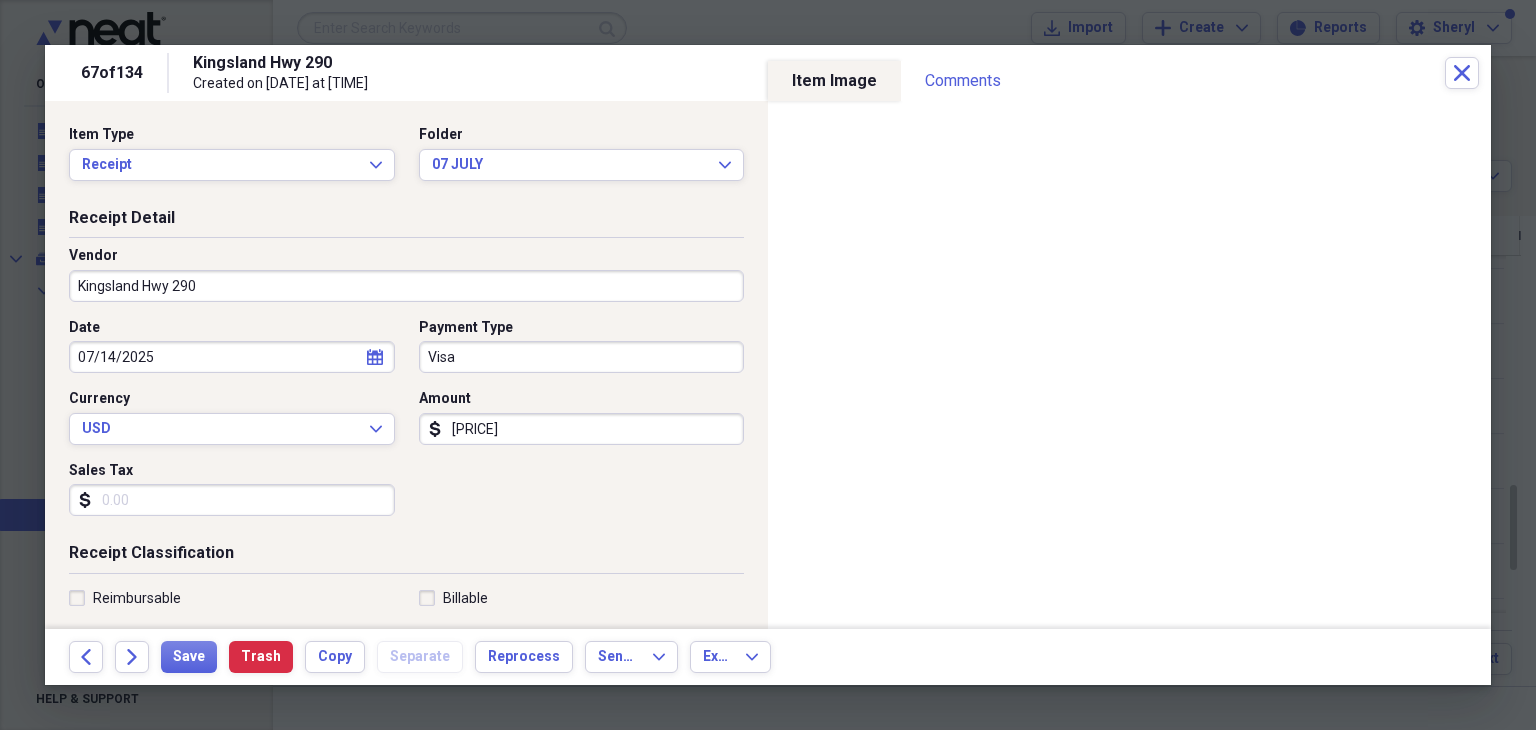 click on "Kingsland Hwy 290" at bounding box center [406, 286] 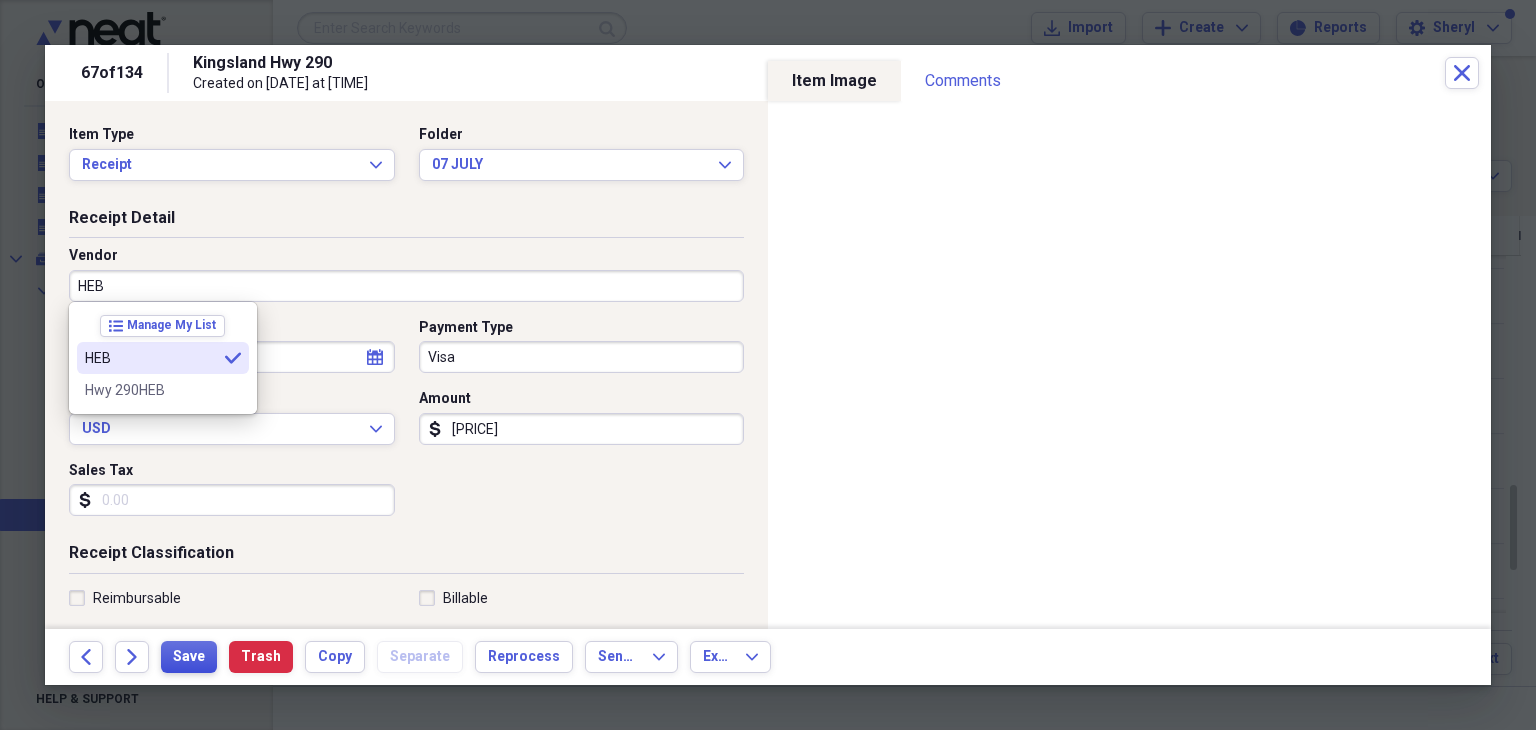 type on "HEB" 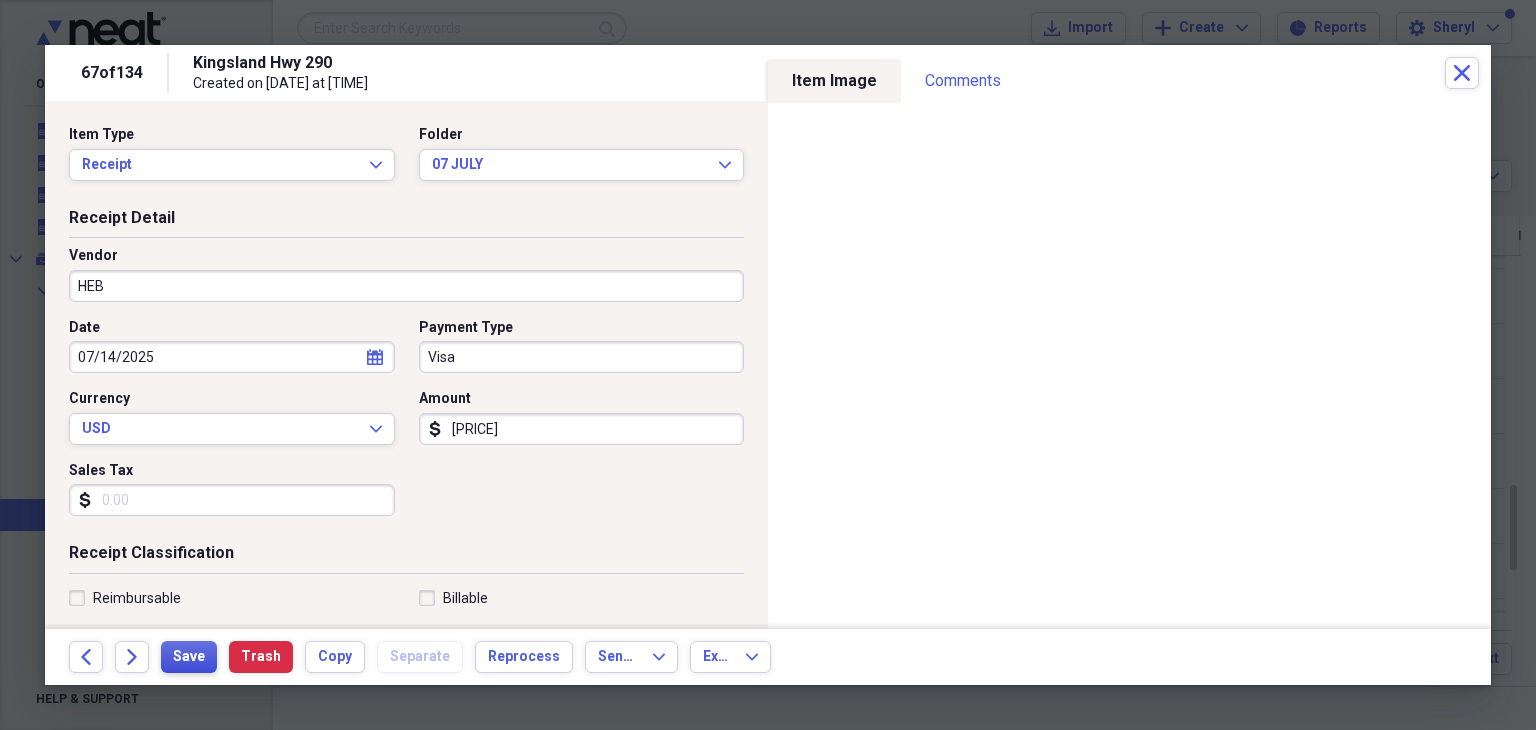 click on "Save" at bounding box center (189, 657) 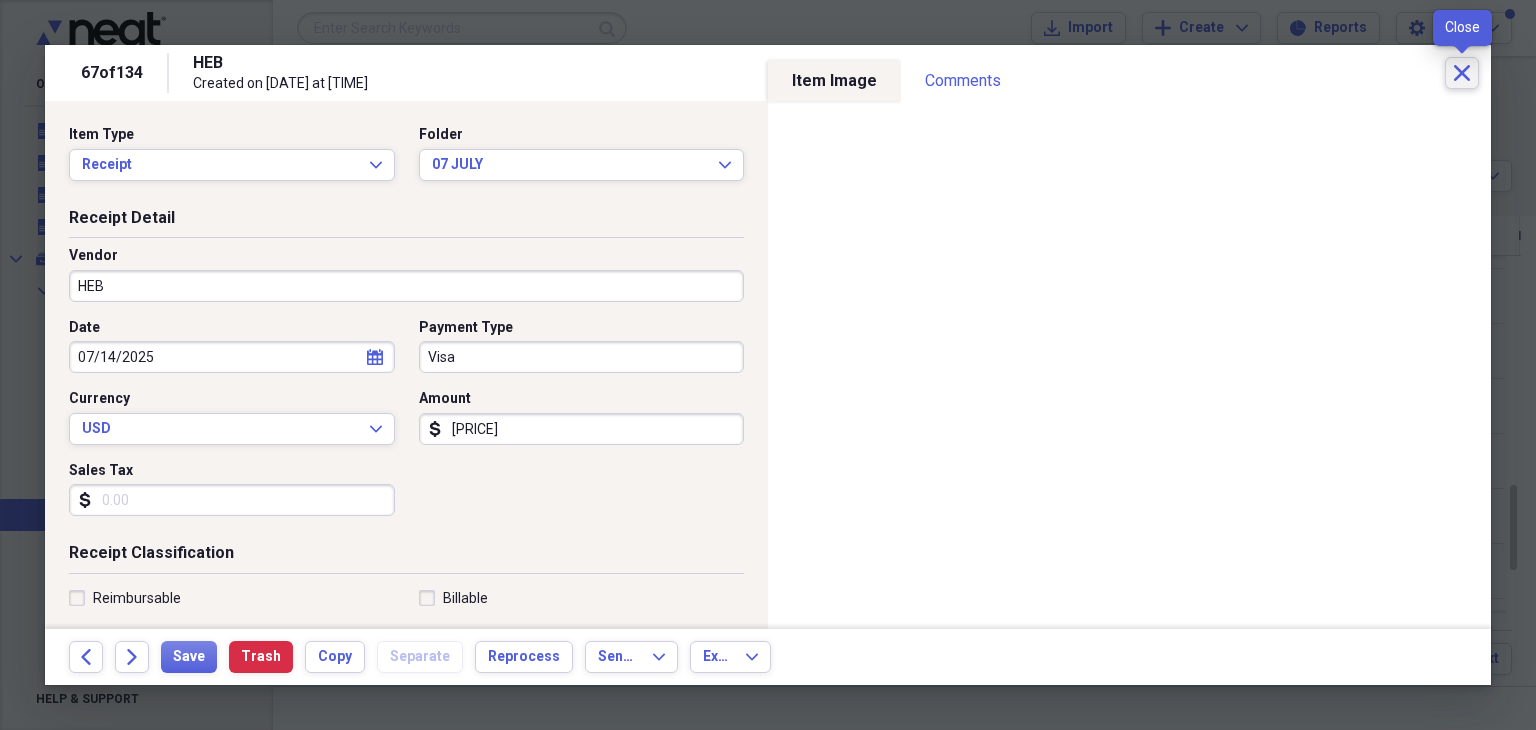 click 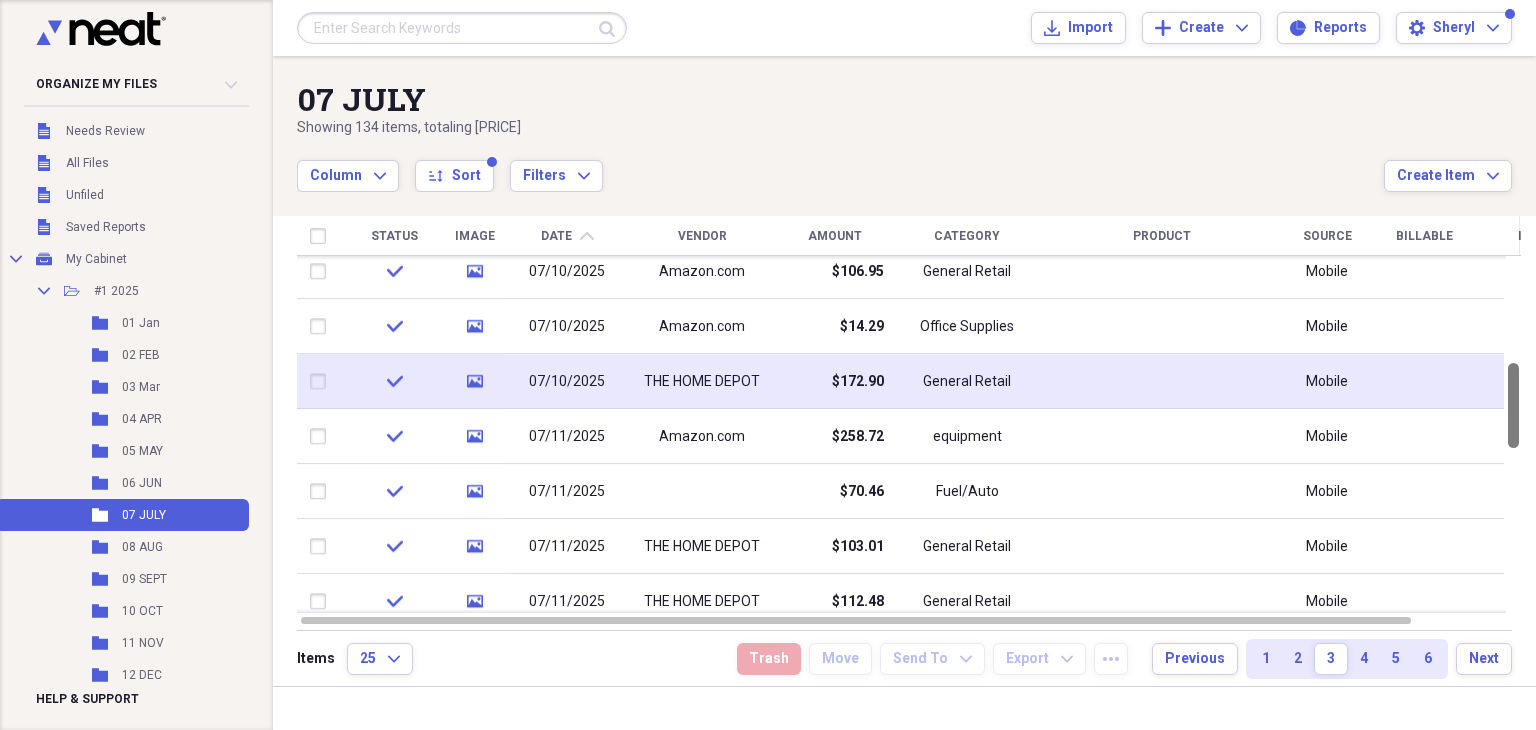 drag, startPoint x: 1524, startPoint y: 513, endPoint x: 1516, endPoint y: 379, distance: 134.23859 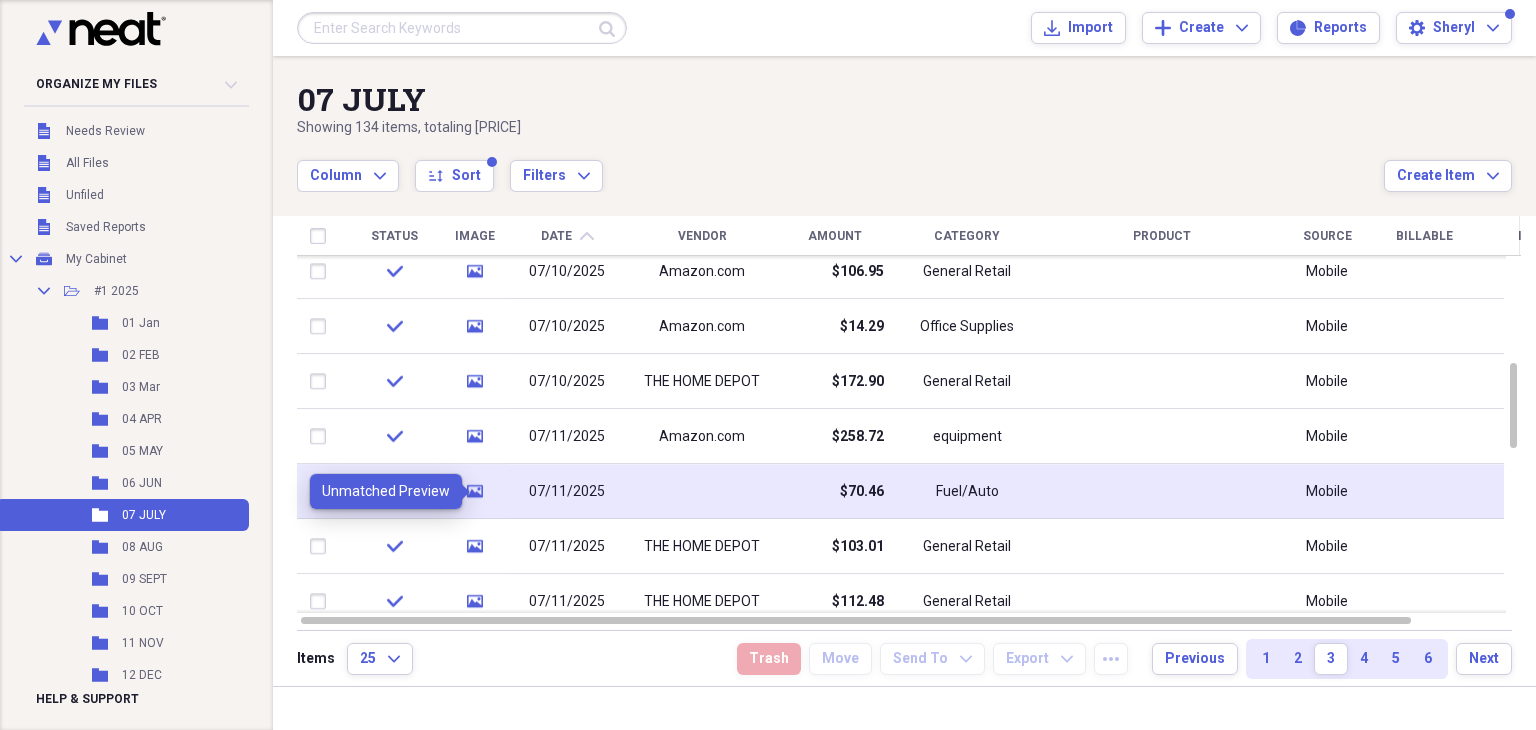 click on "media" 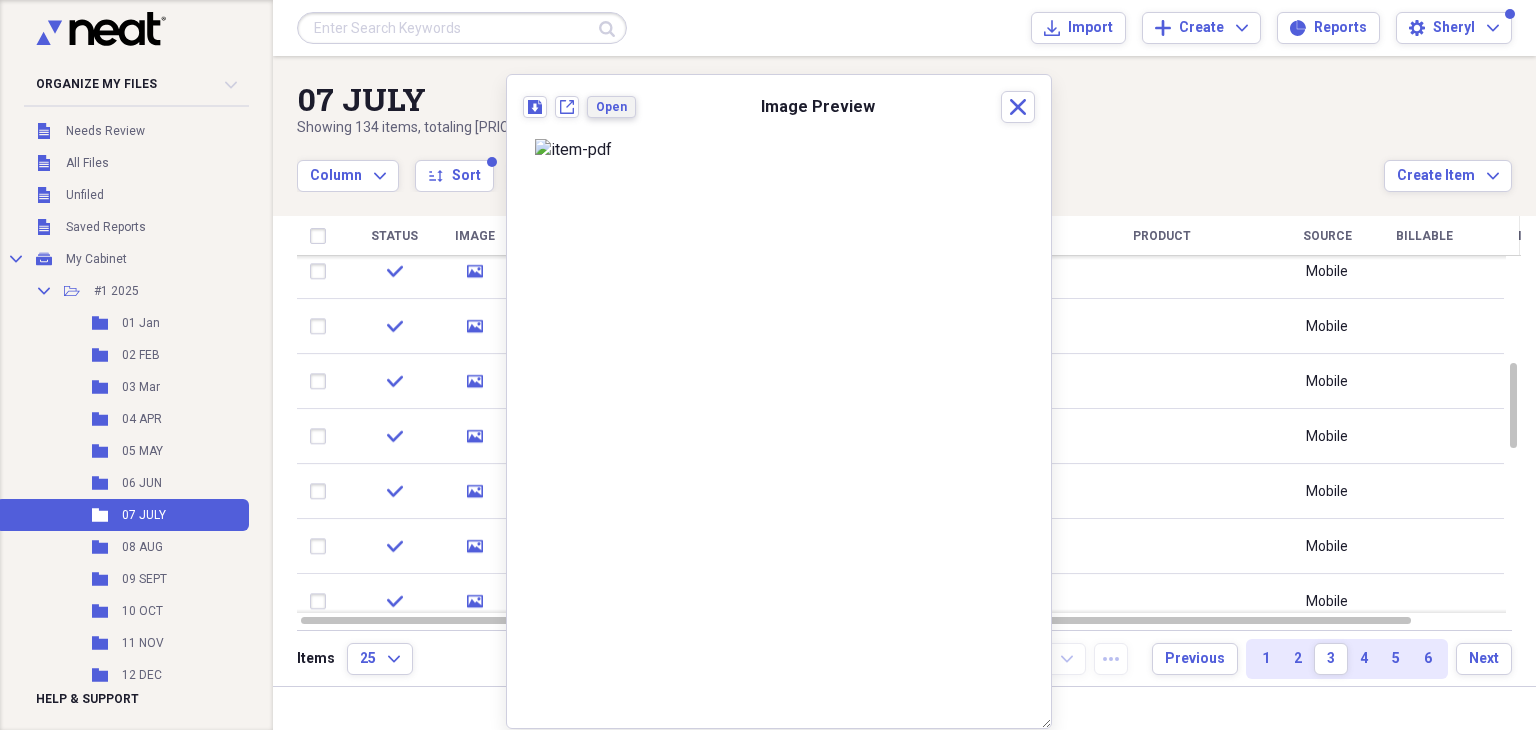 click on "Open" at bounding box center [611, 107] 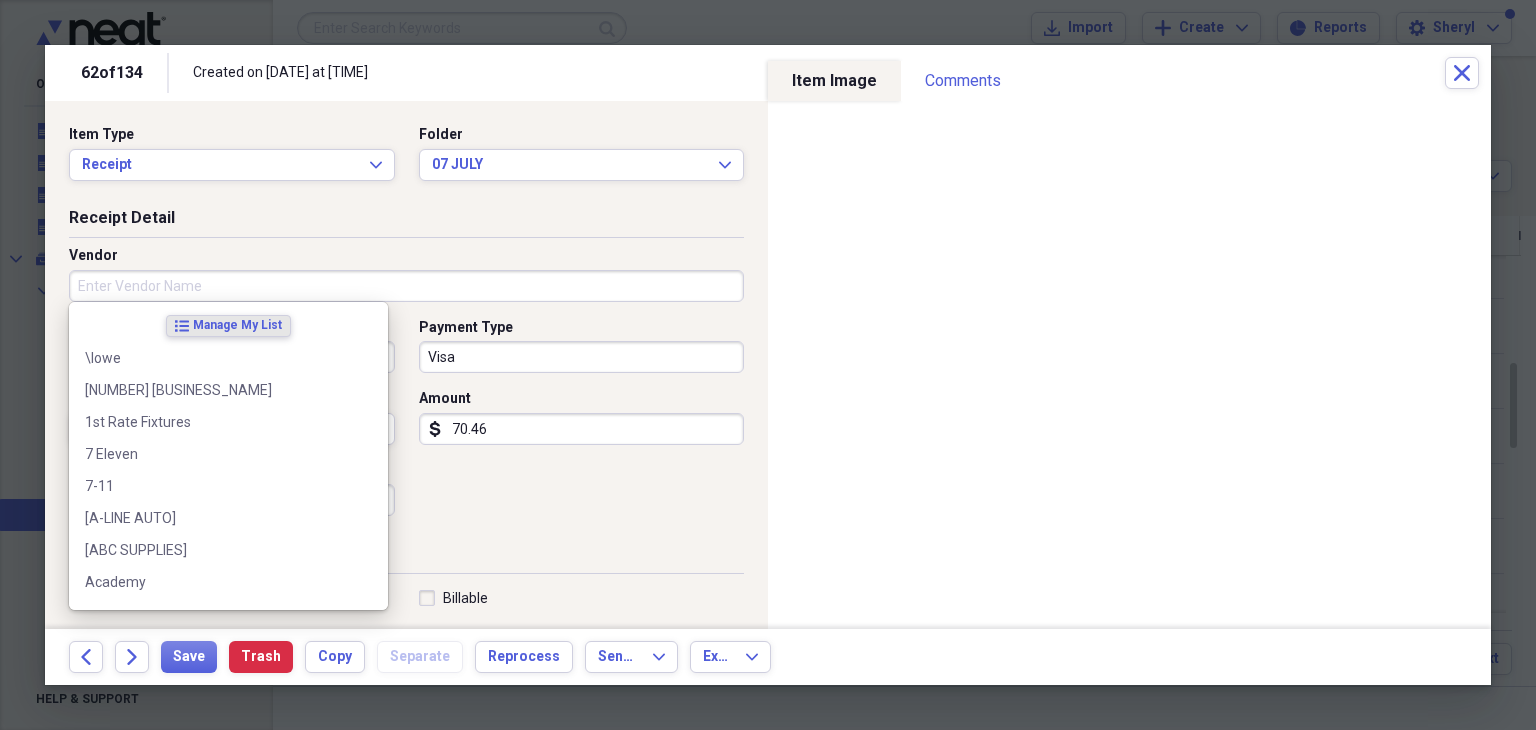 click on "Vendor" at bounding box center (406, 286) 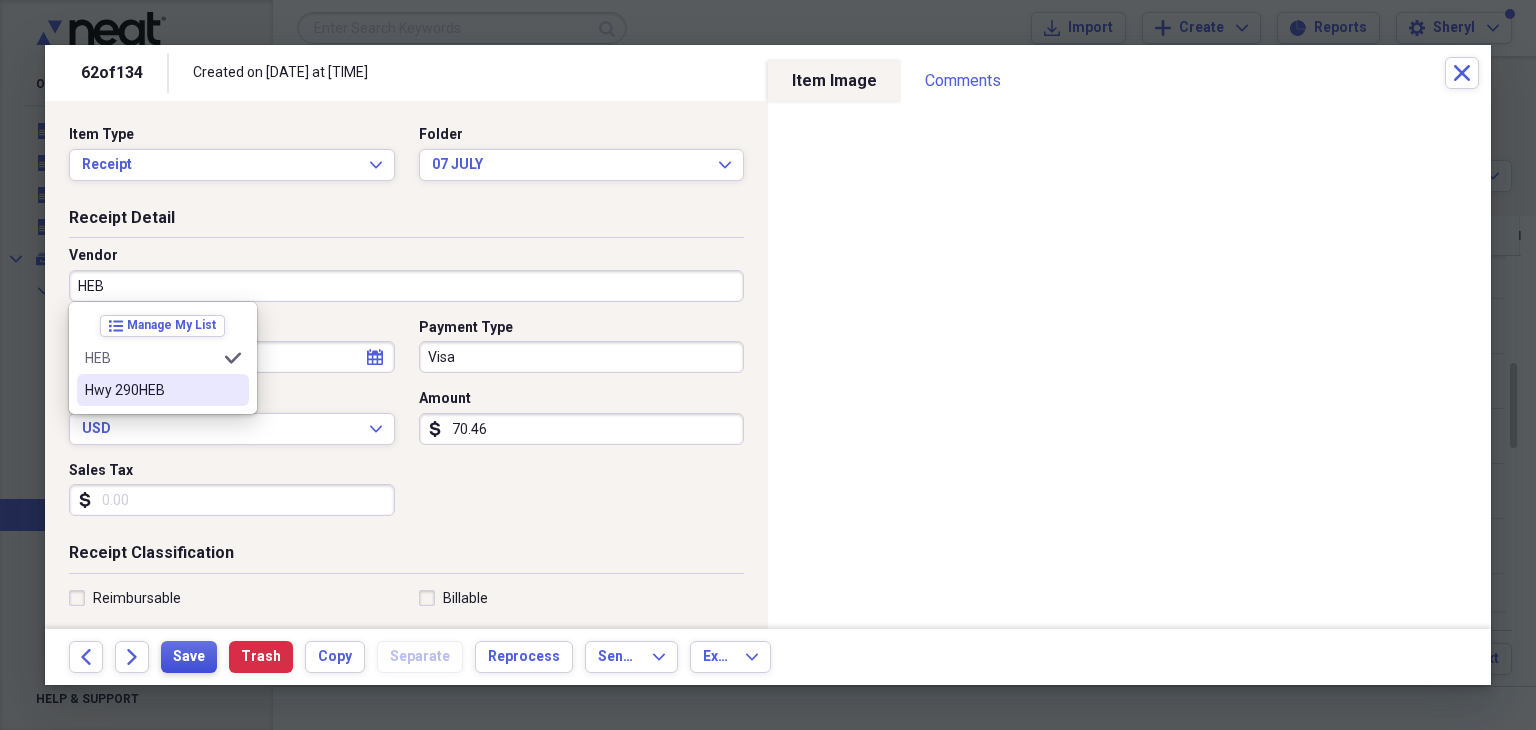 type on "HEB" 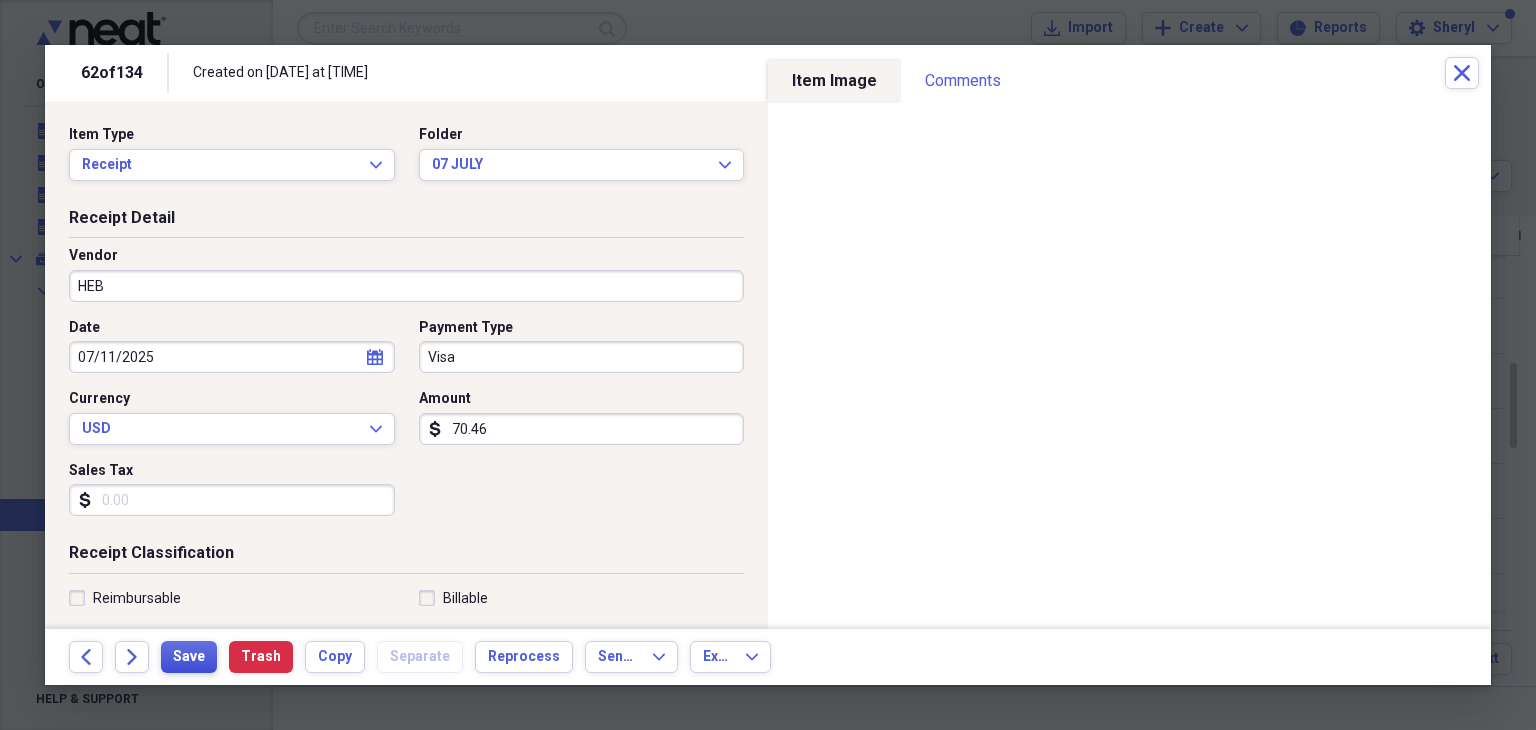 click on "Save" at bounding box center (189, 657) 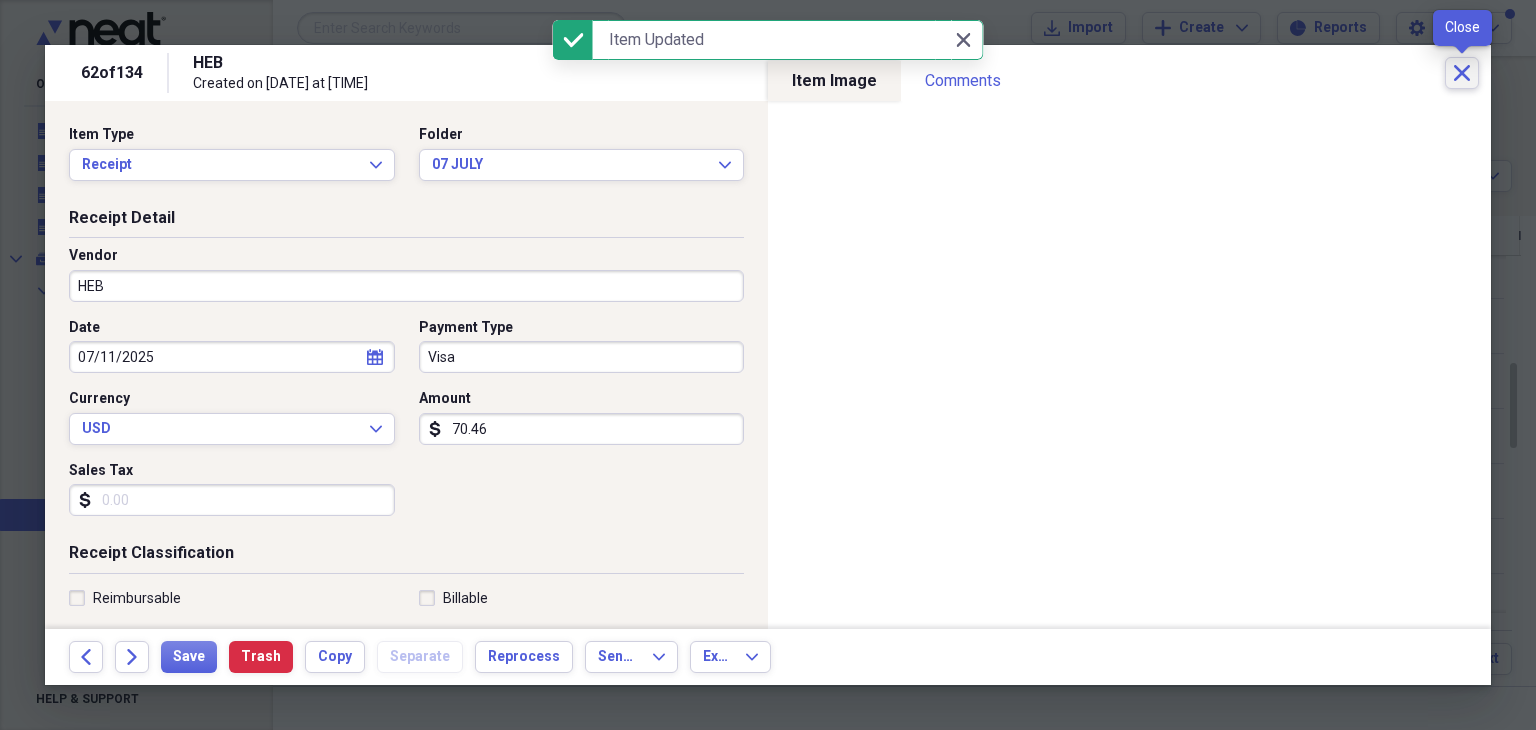 click on "Close" at bounding box center [1462, 73] 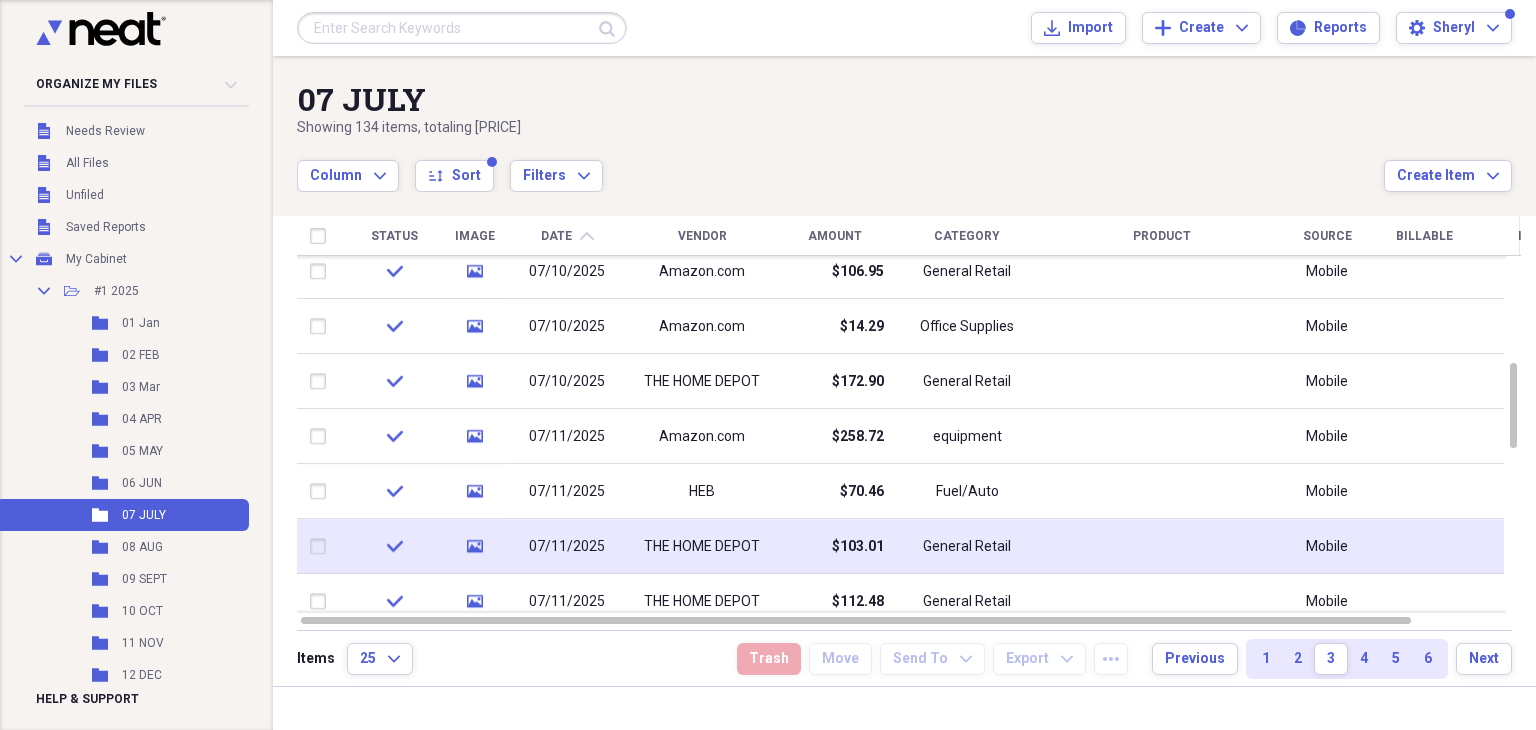 click on "media" 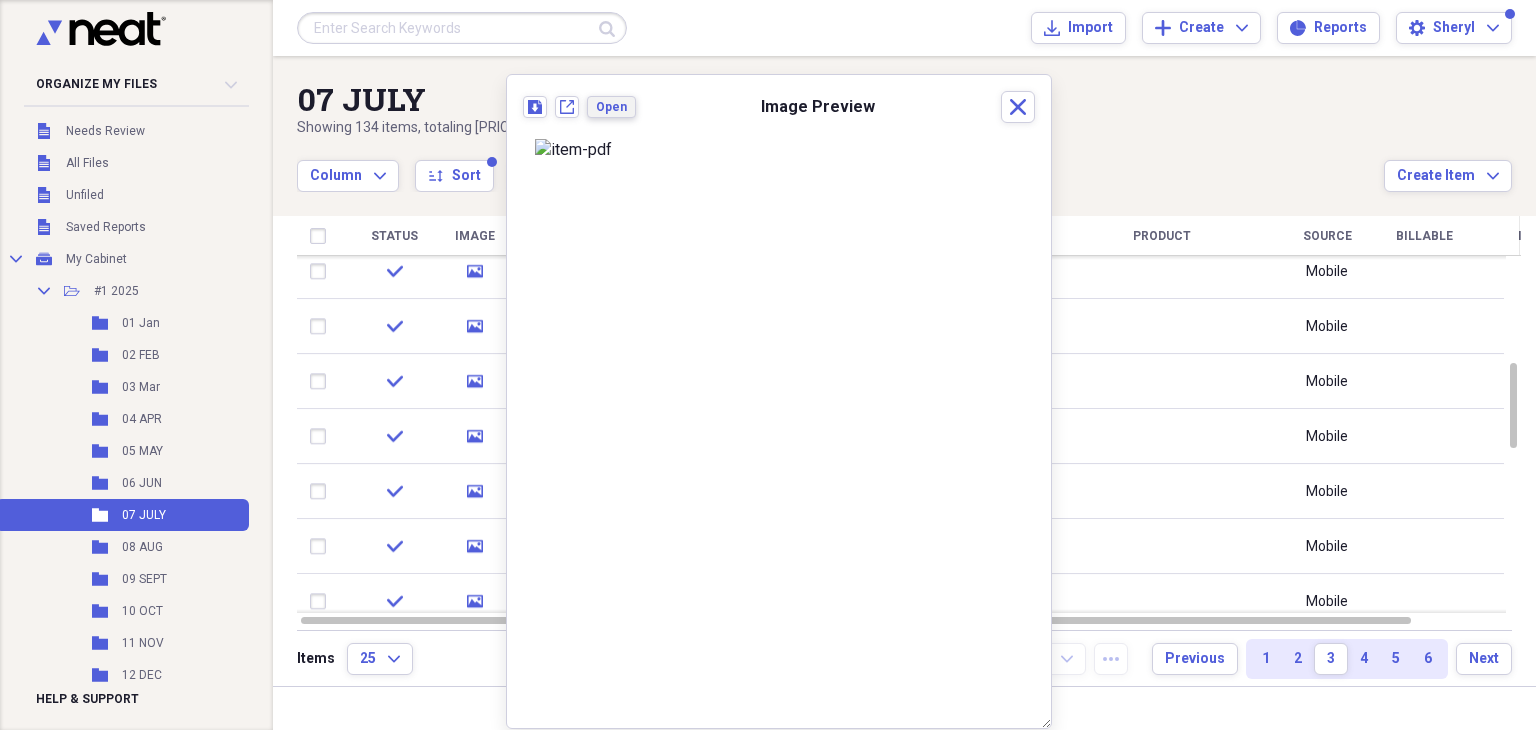 click on "Open" at bounding box center [611, 107] 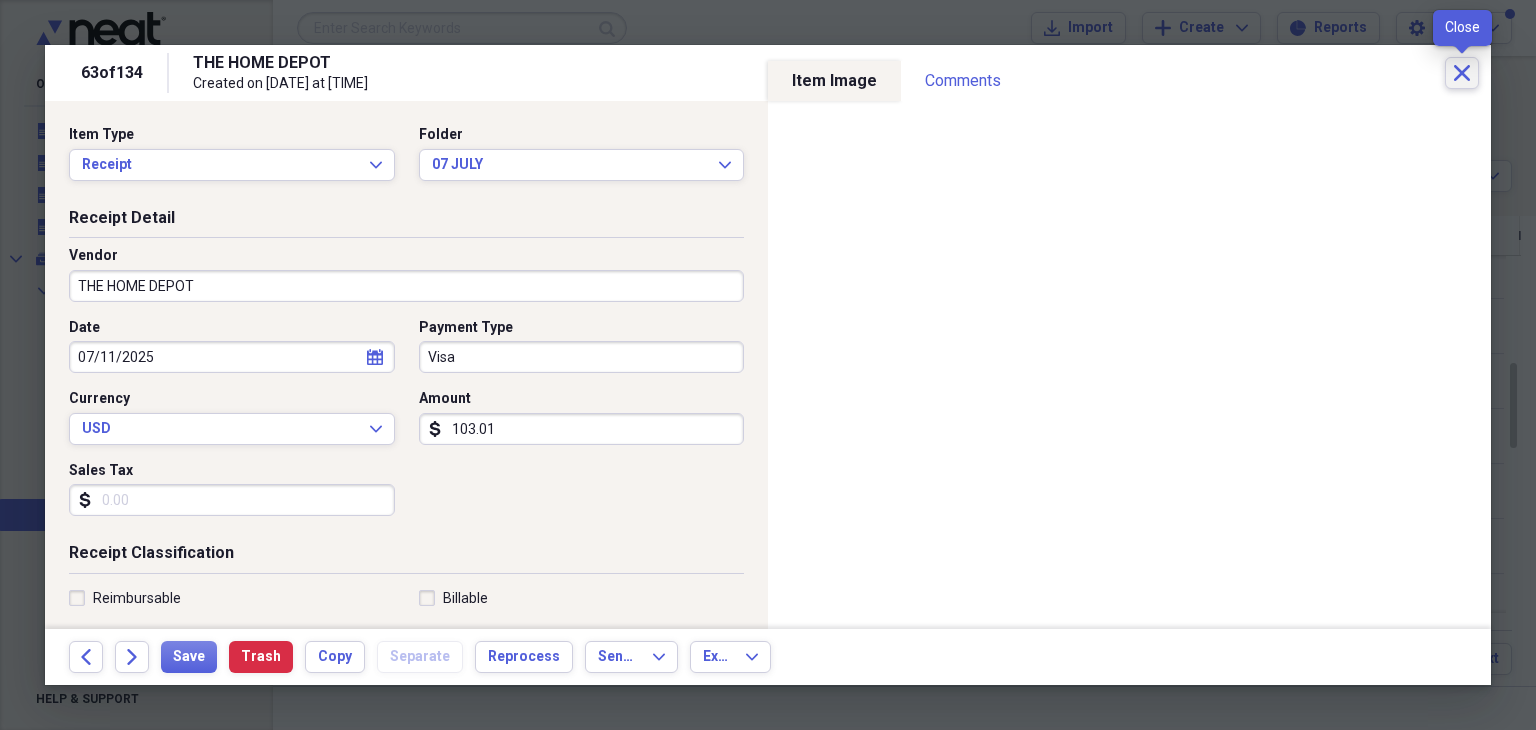 click on "Close" 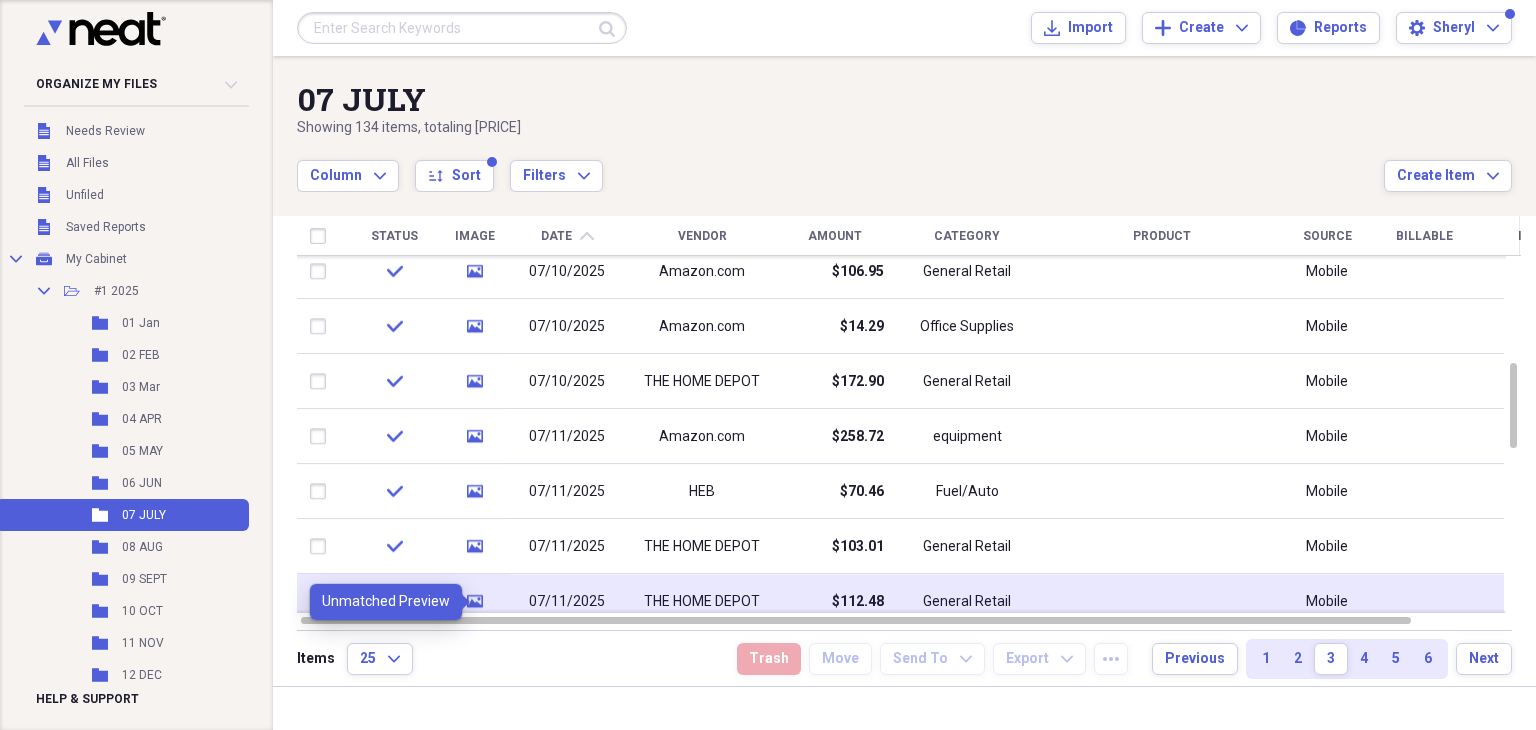 click on "media" 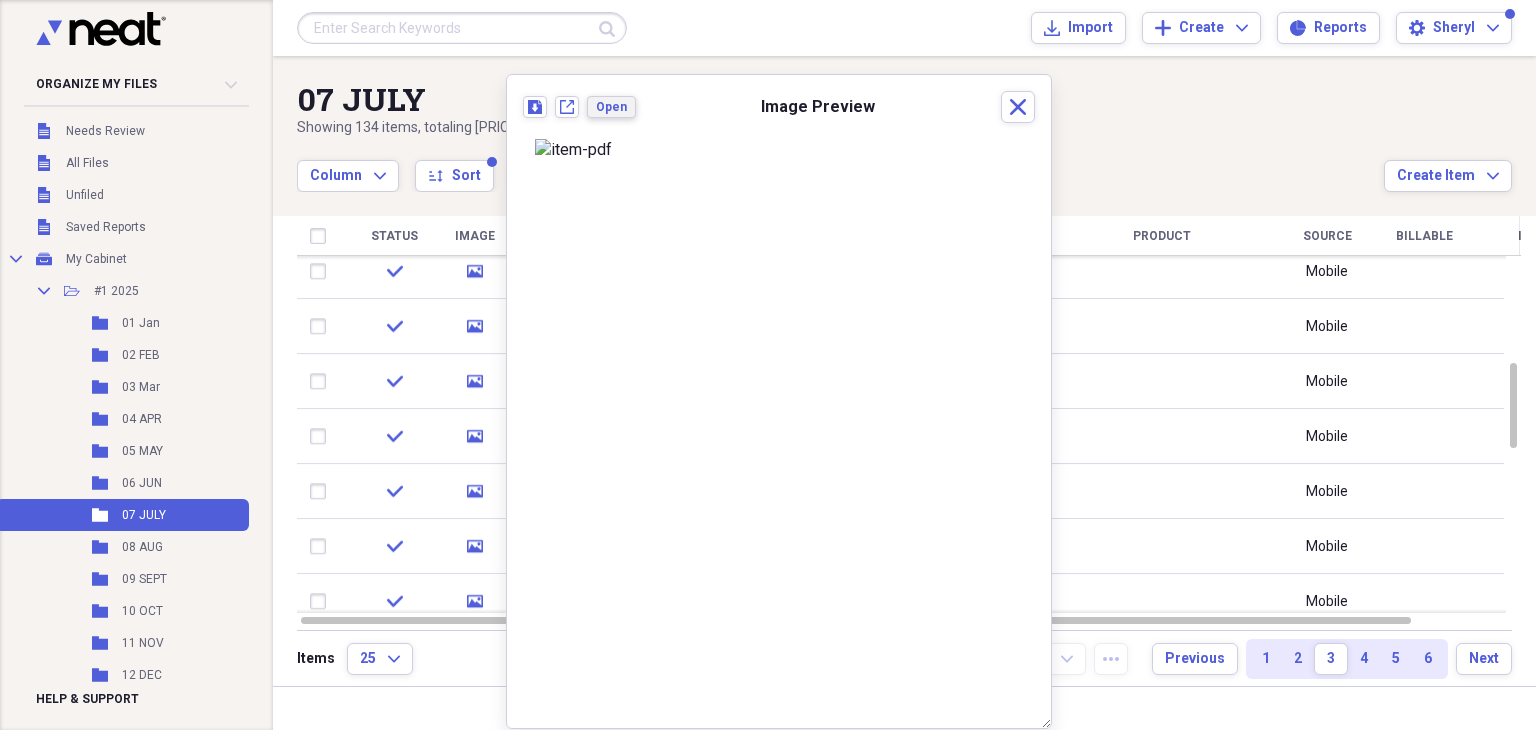 click on "Open" at bounding box center [611, 107] 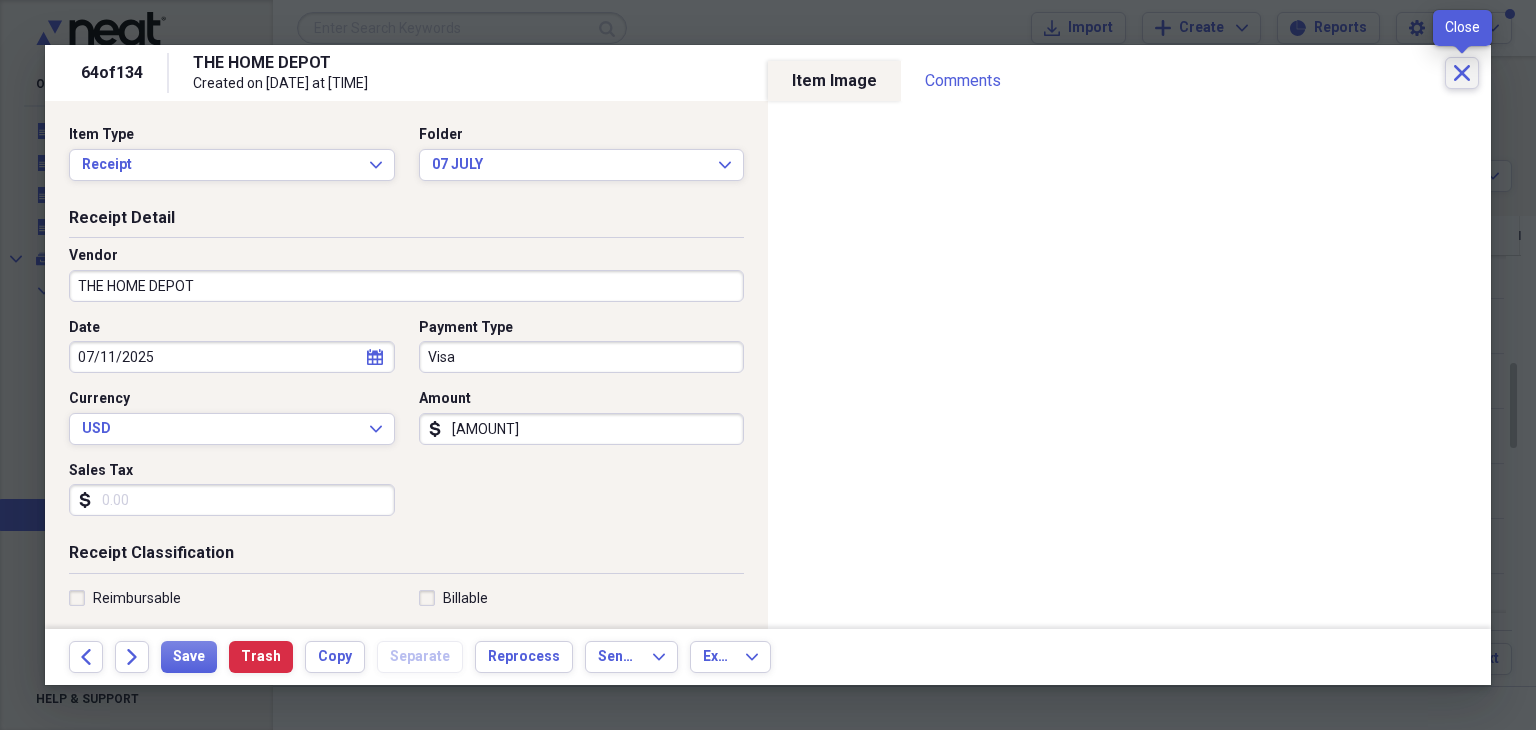 click 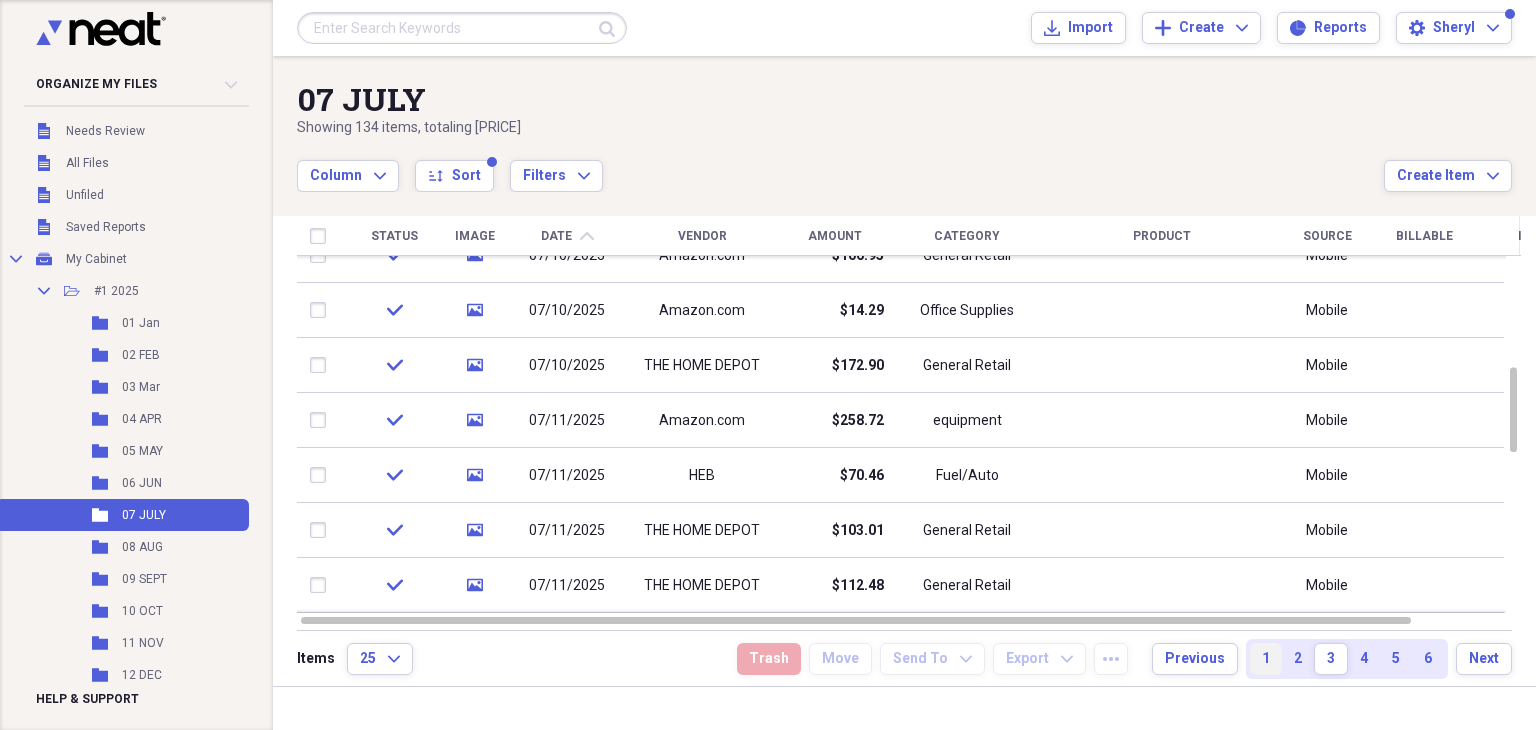 click on "1" at bounding box center [1266, 659] 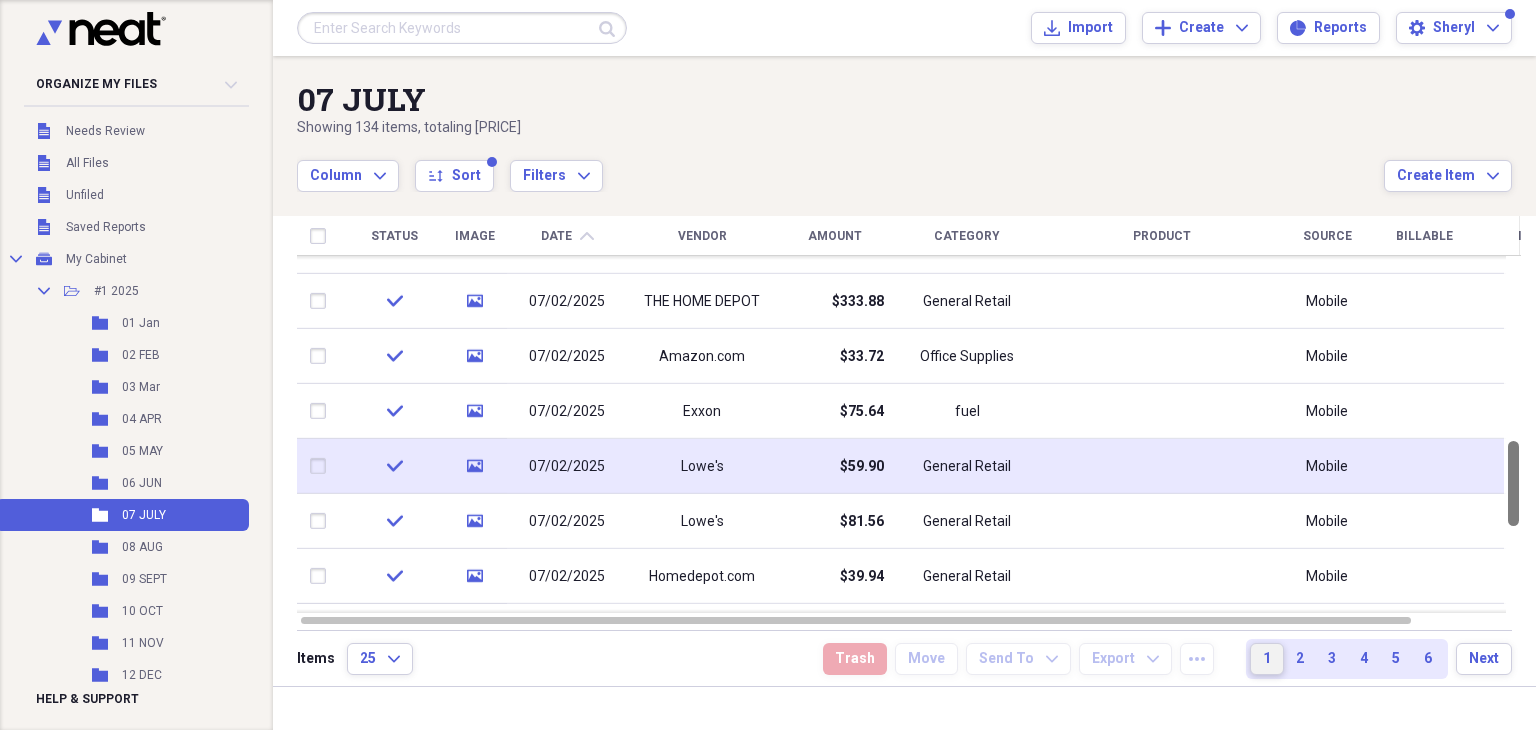 drag, startPoint x: 1529, startPoint y: 292, endPoint x: 1512, endPoint y: 470, distance: 178.80995 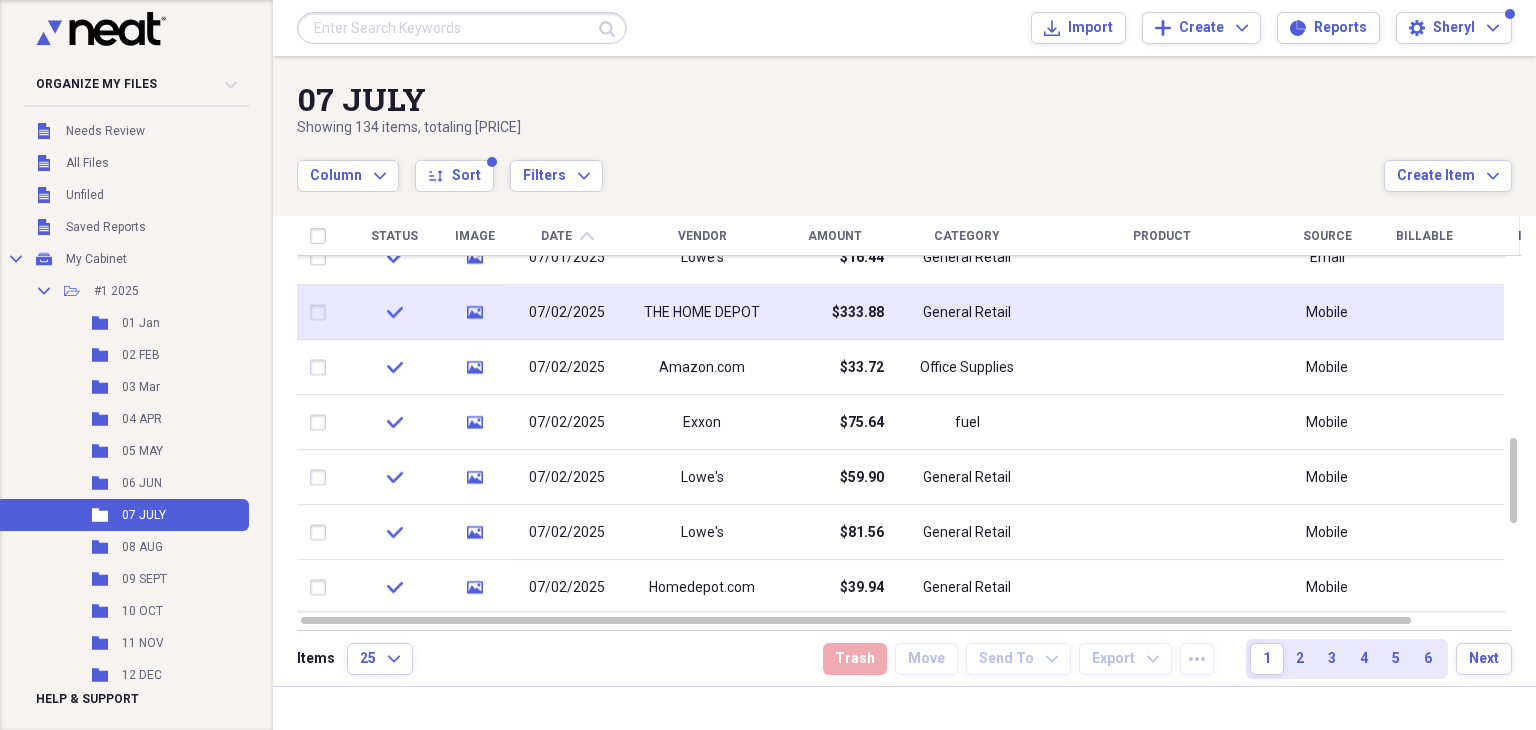 click on "media" 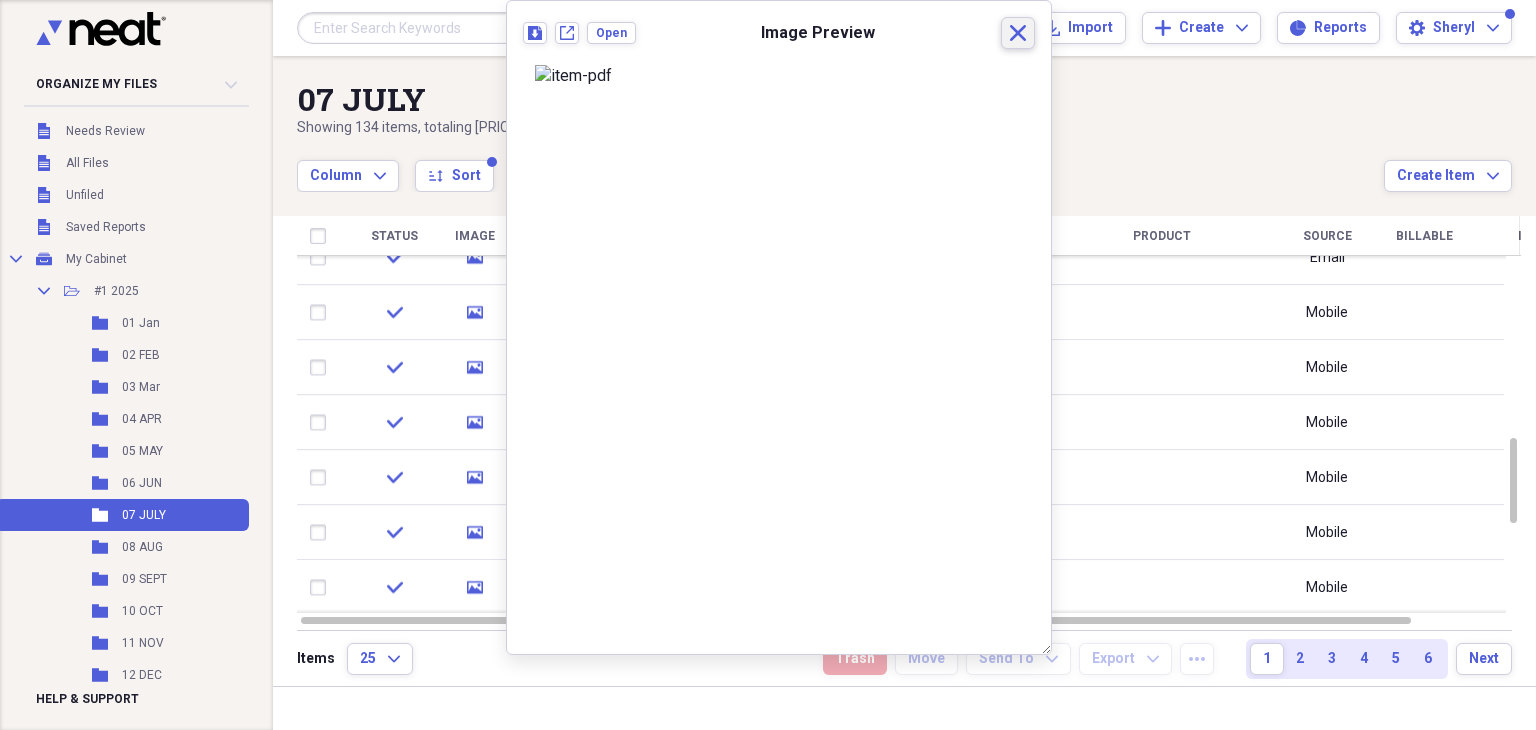 click on "Close" 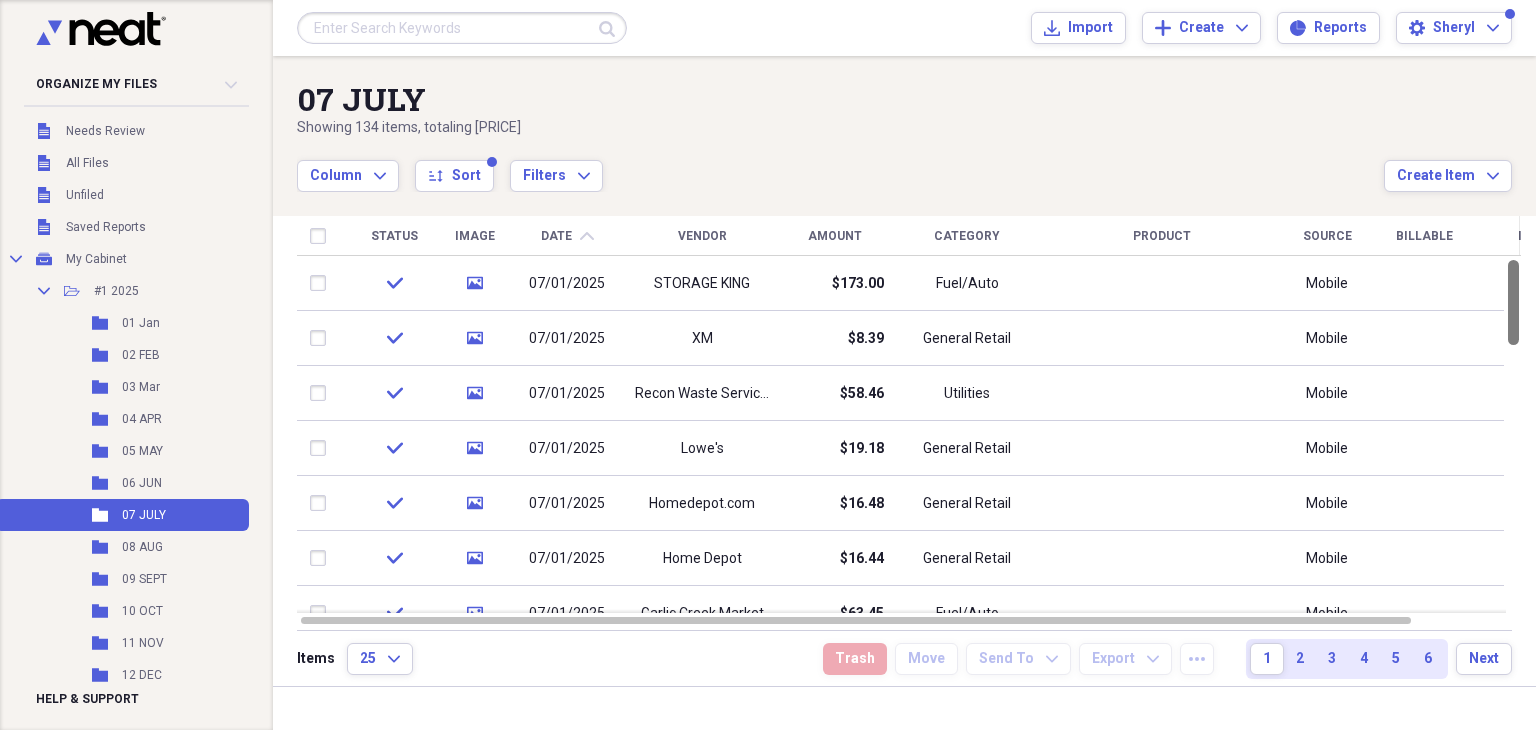 drag, startPoint x: 1527, startPoint y: 461, endPoint x: 1534, endPoint y: 189, distance: 272.09006 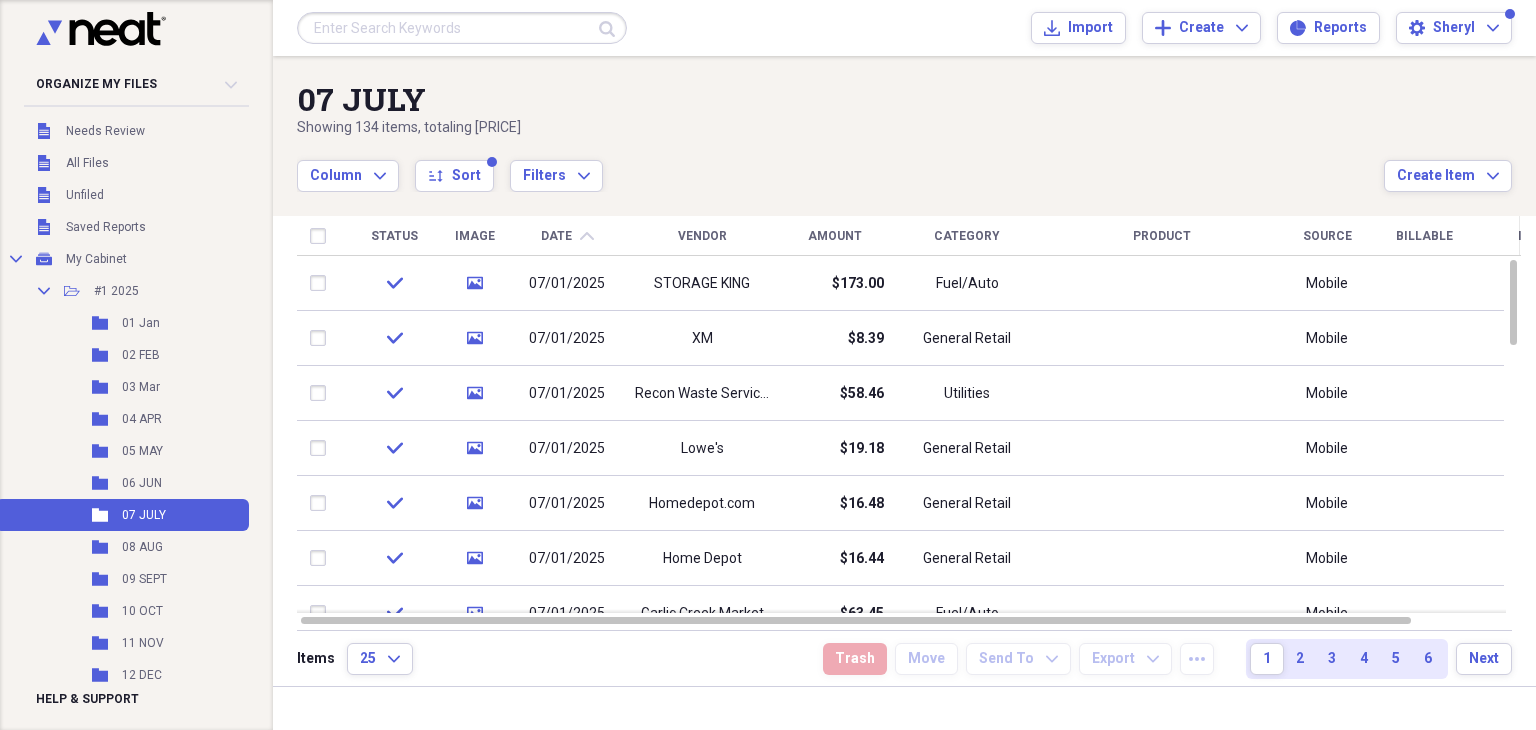 click on "chevron-up" 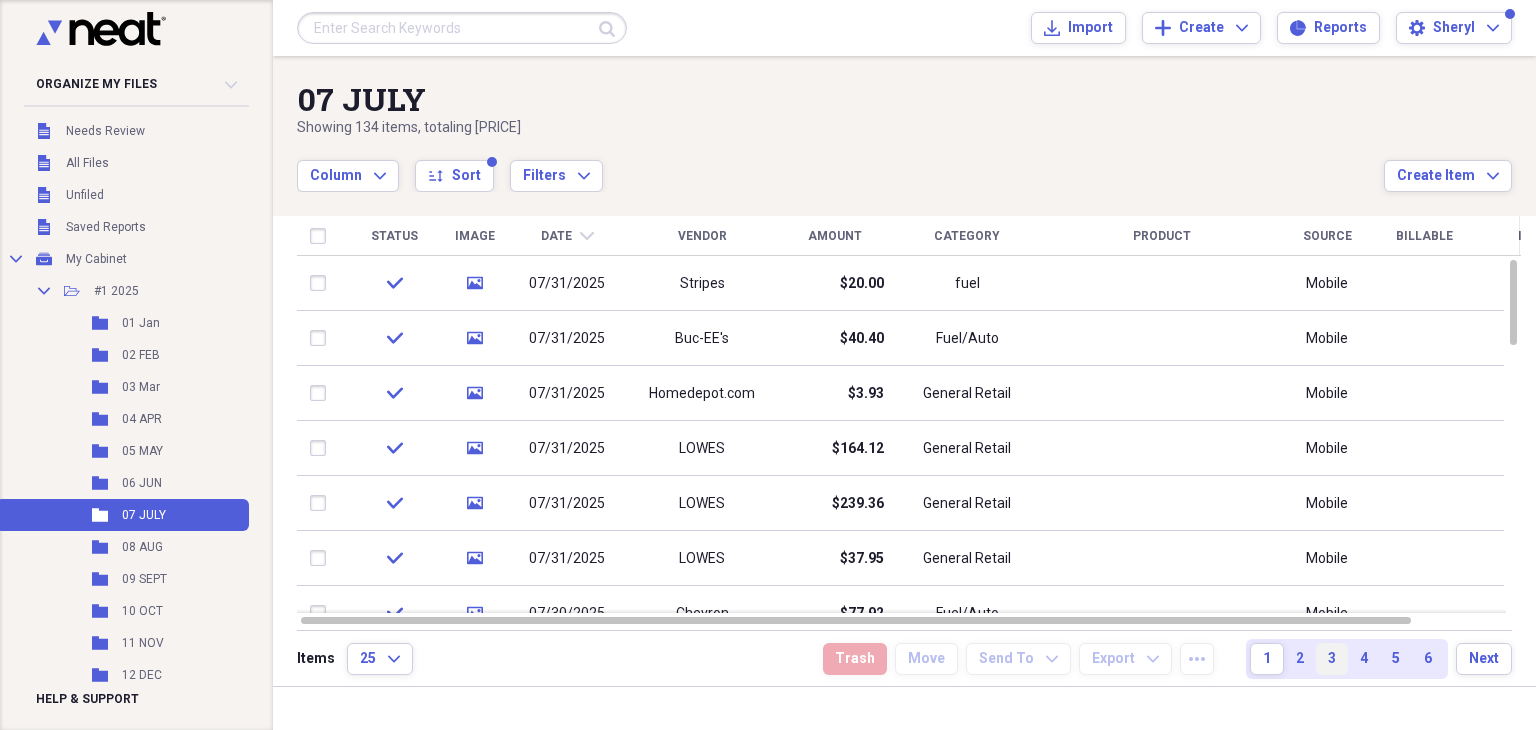 click on "3" at bounding box center (1332, 659) 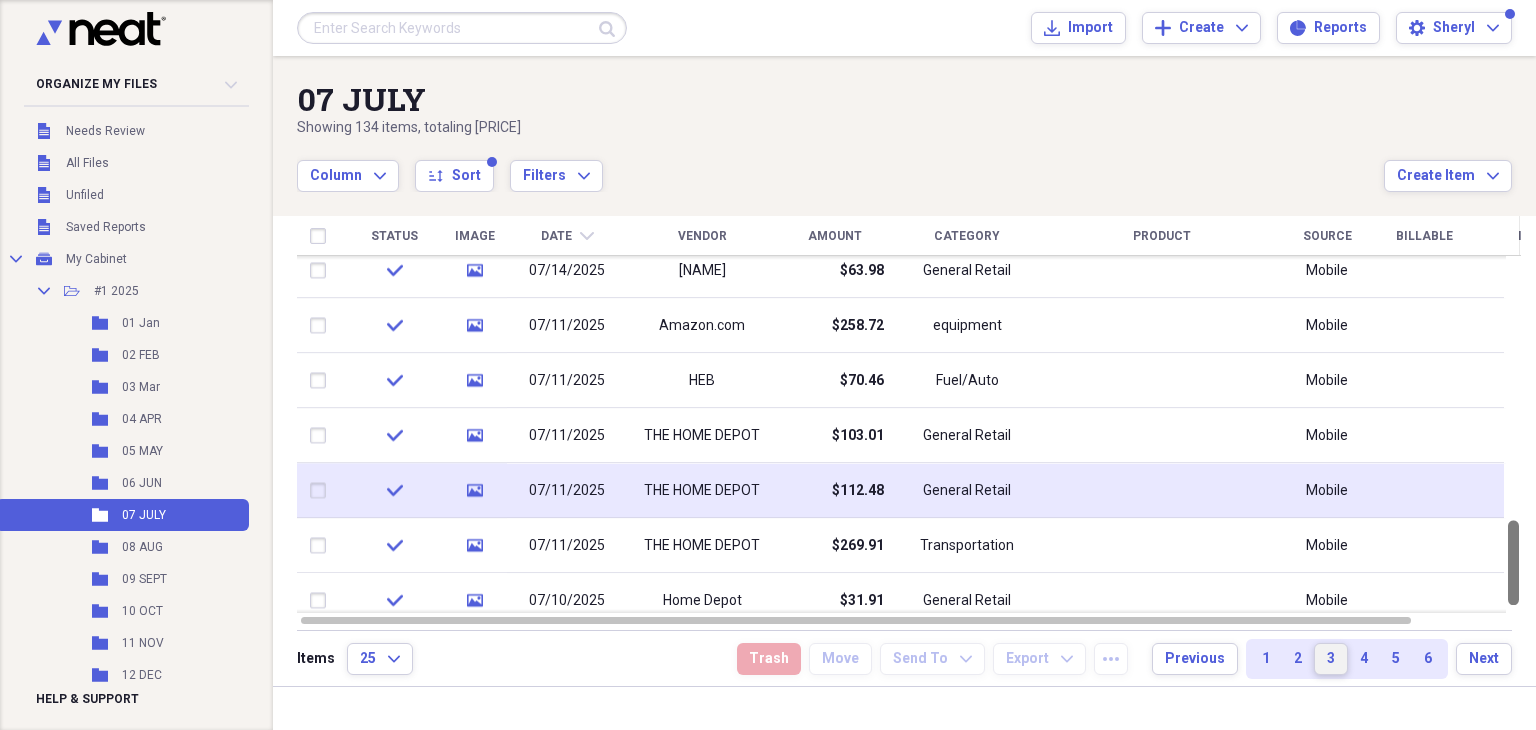 drag, startPoint x: 1530, startPoint y: 313, endPoint x: 1503, endPoint y: 578, distance: 266.37192 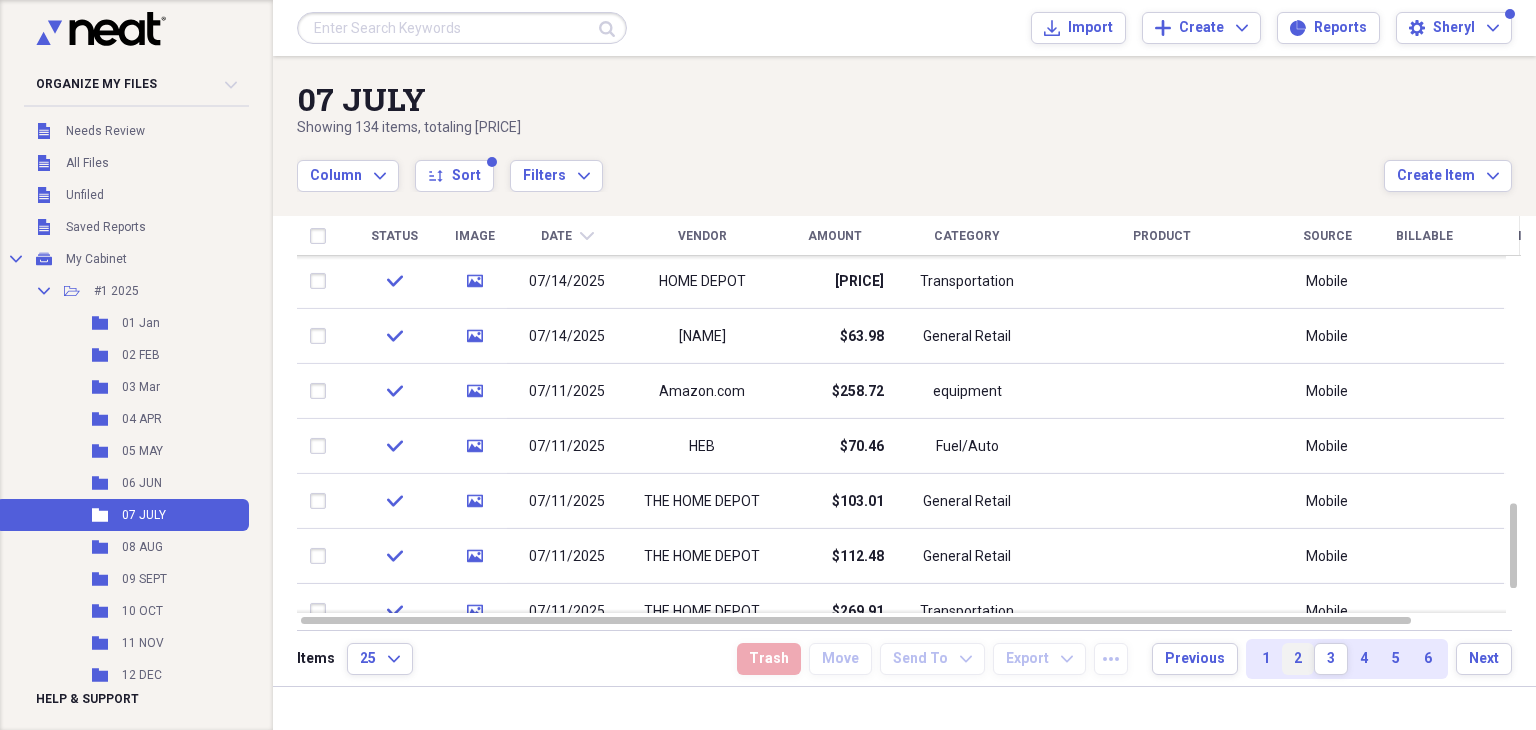 click on "2" at bounding box center (1298, 659) 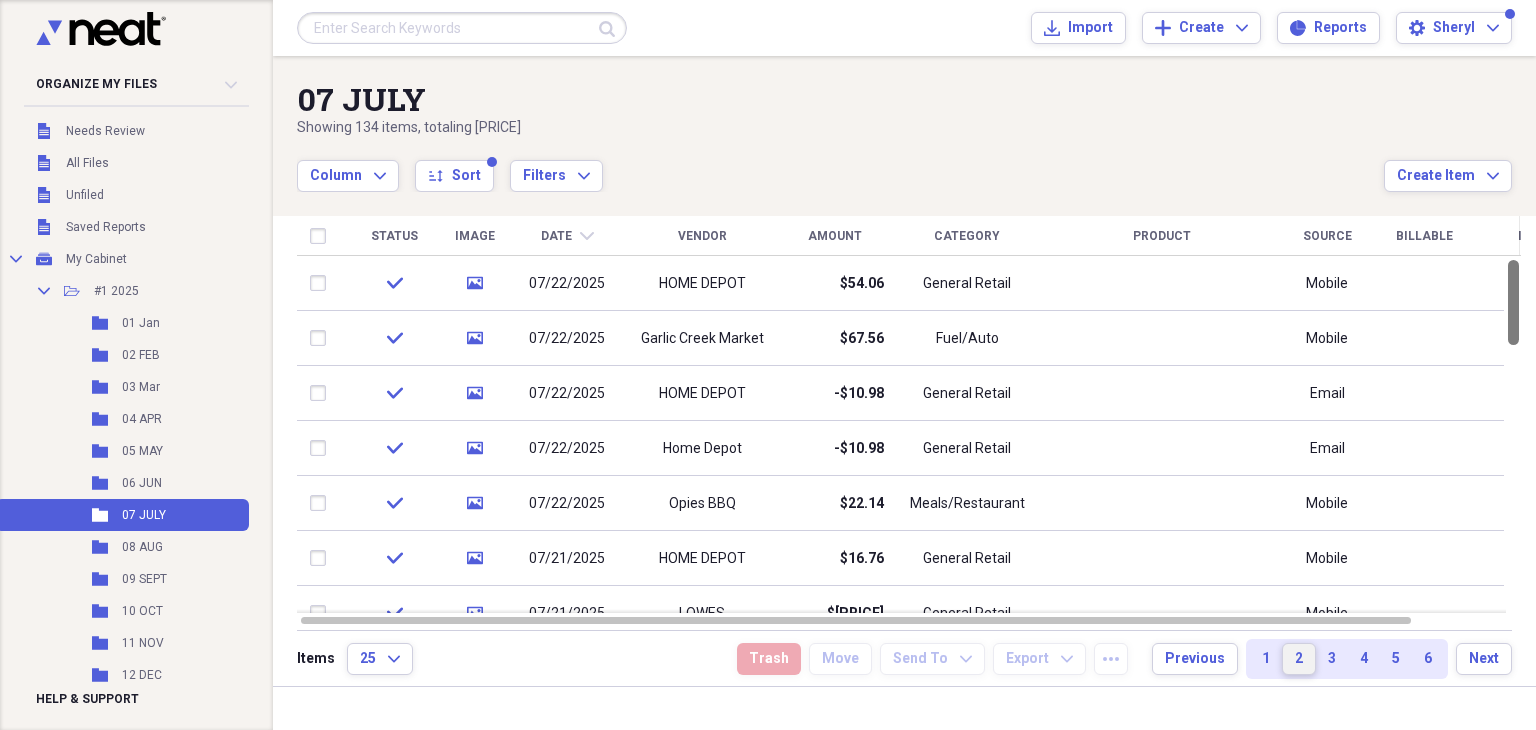 drag, startPoint x: 1530, startPoint y: 311, endPoint x: 1535, endPoint y: 165, distance: 146.08559 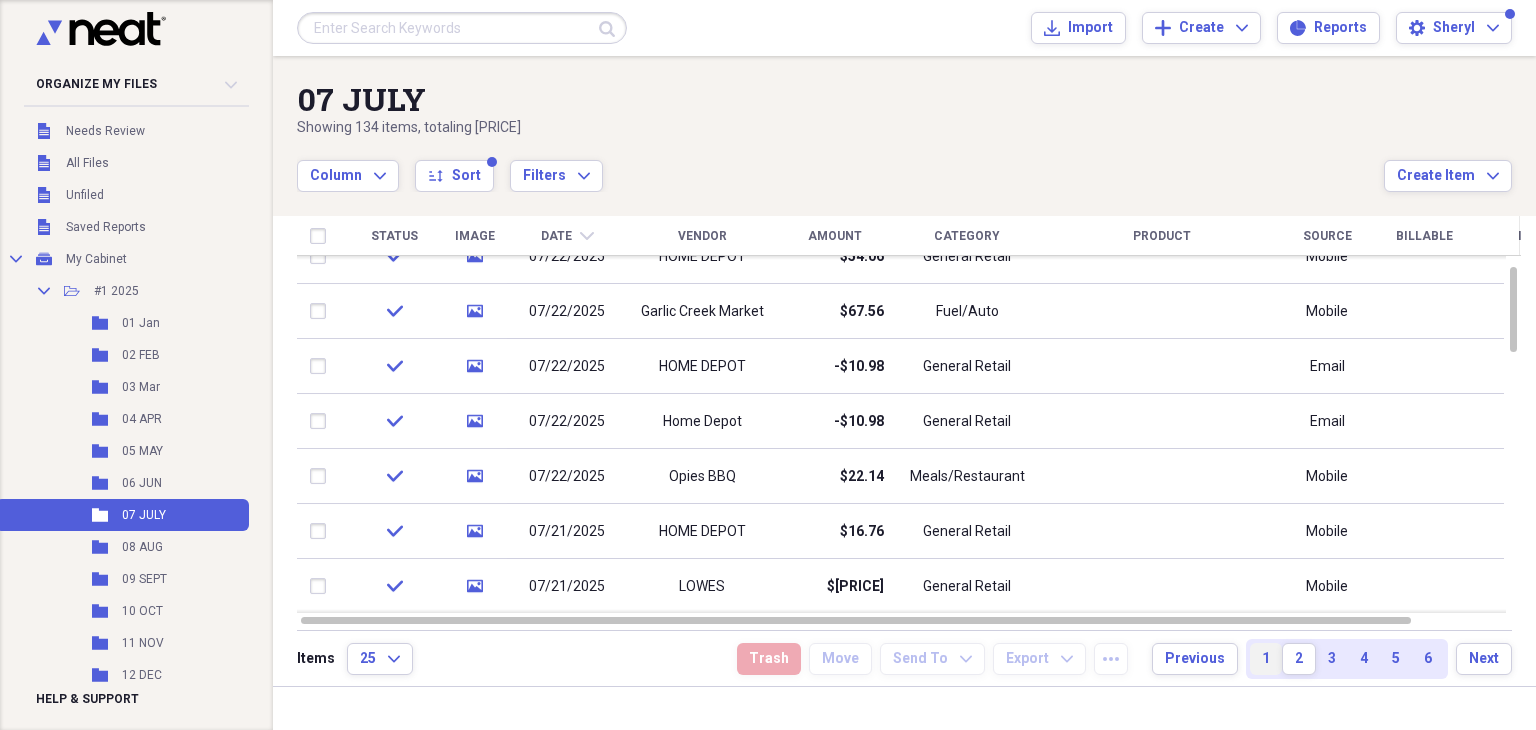 click on "1" at bounding box center (1266, 659) 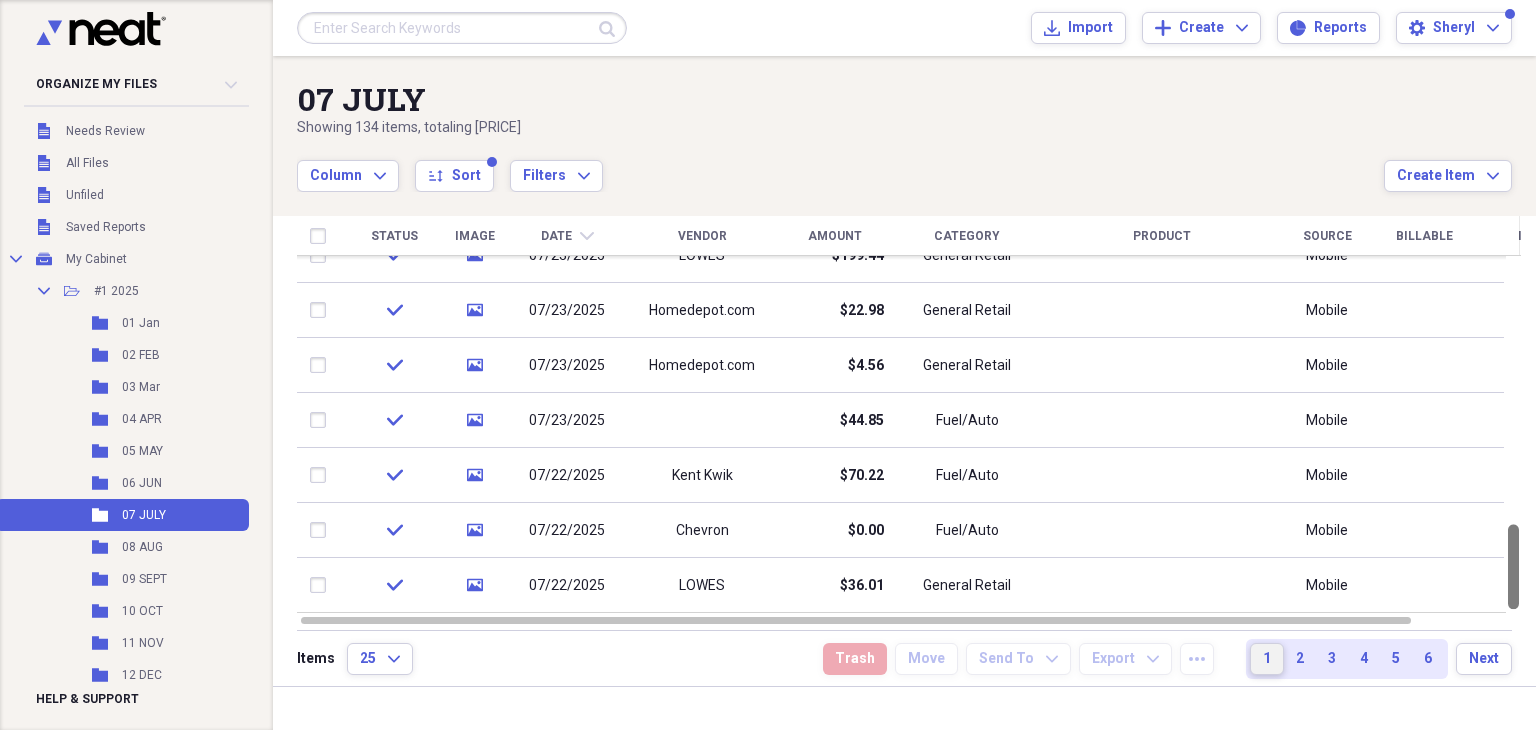 drag, startPoint x: 1530, startPoint y: 265, endPoint x: 1486, endPoint y: 564, distance: 302.22012 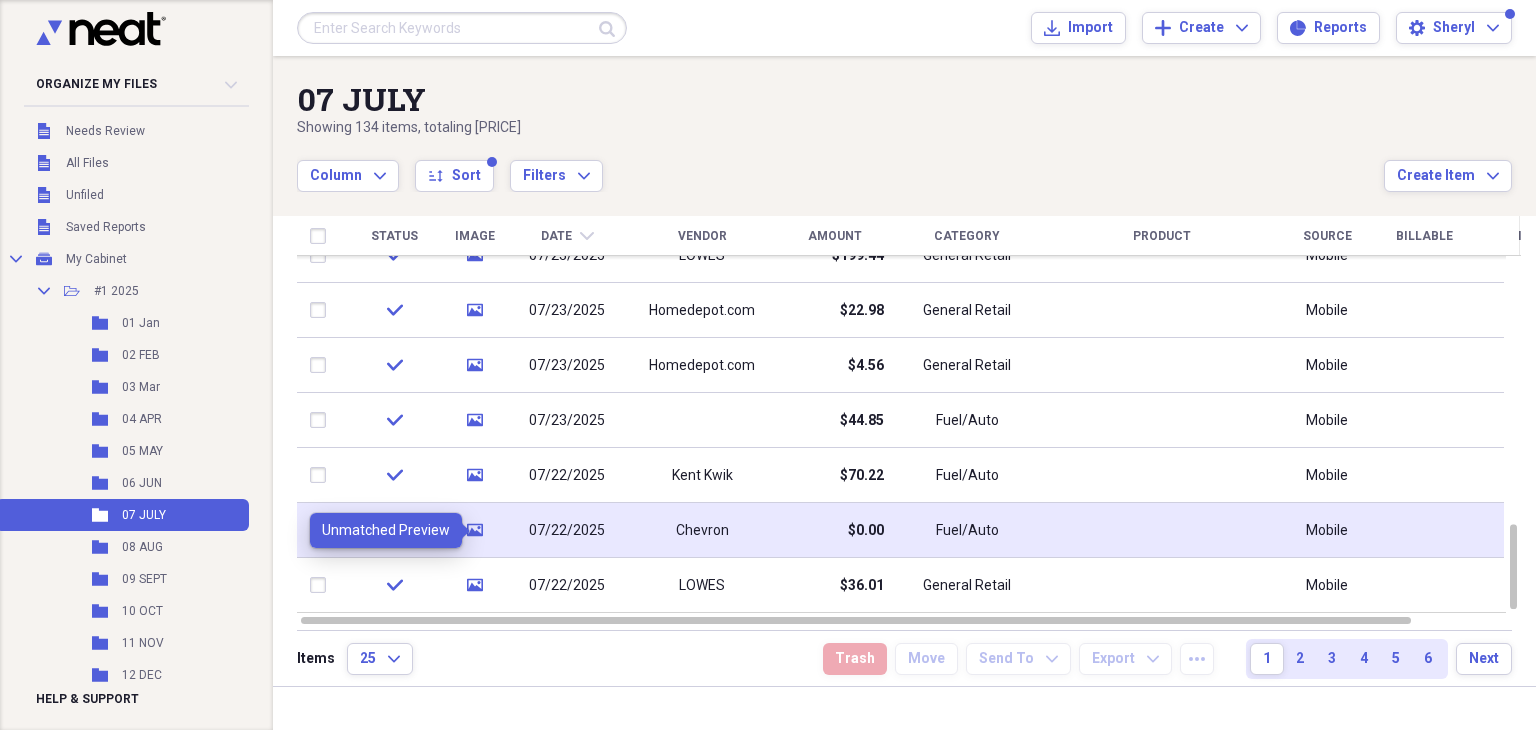 click on "media" 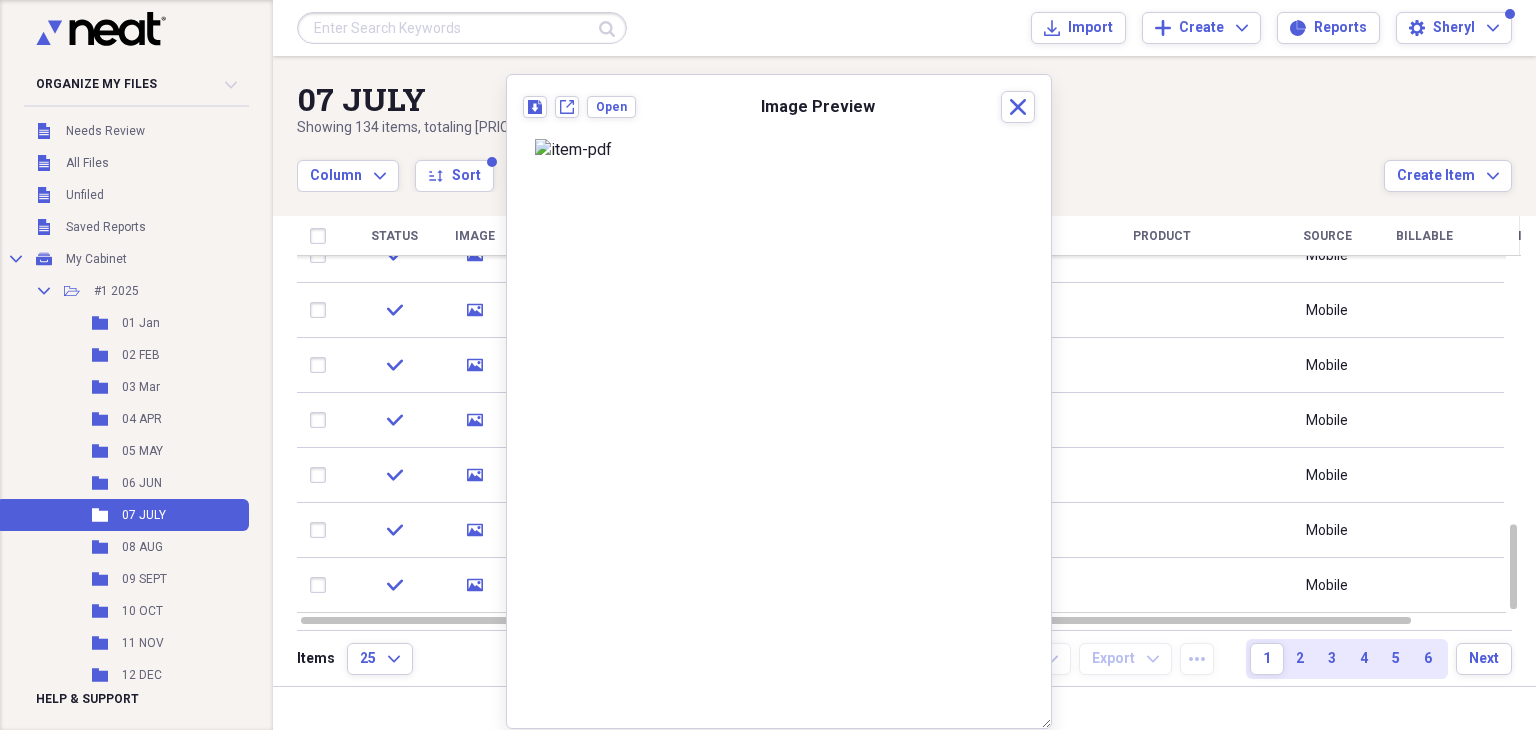 scroll, scrollTop: 0, scrollLeft: 0, axis: both 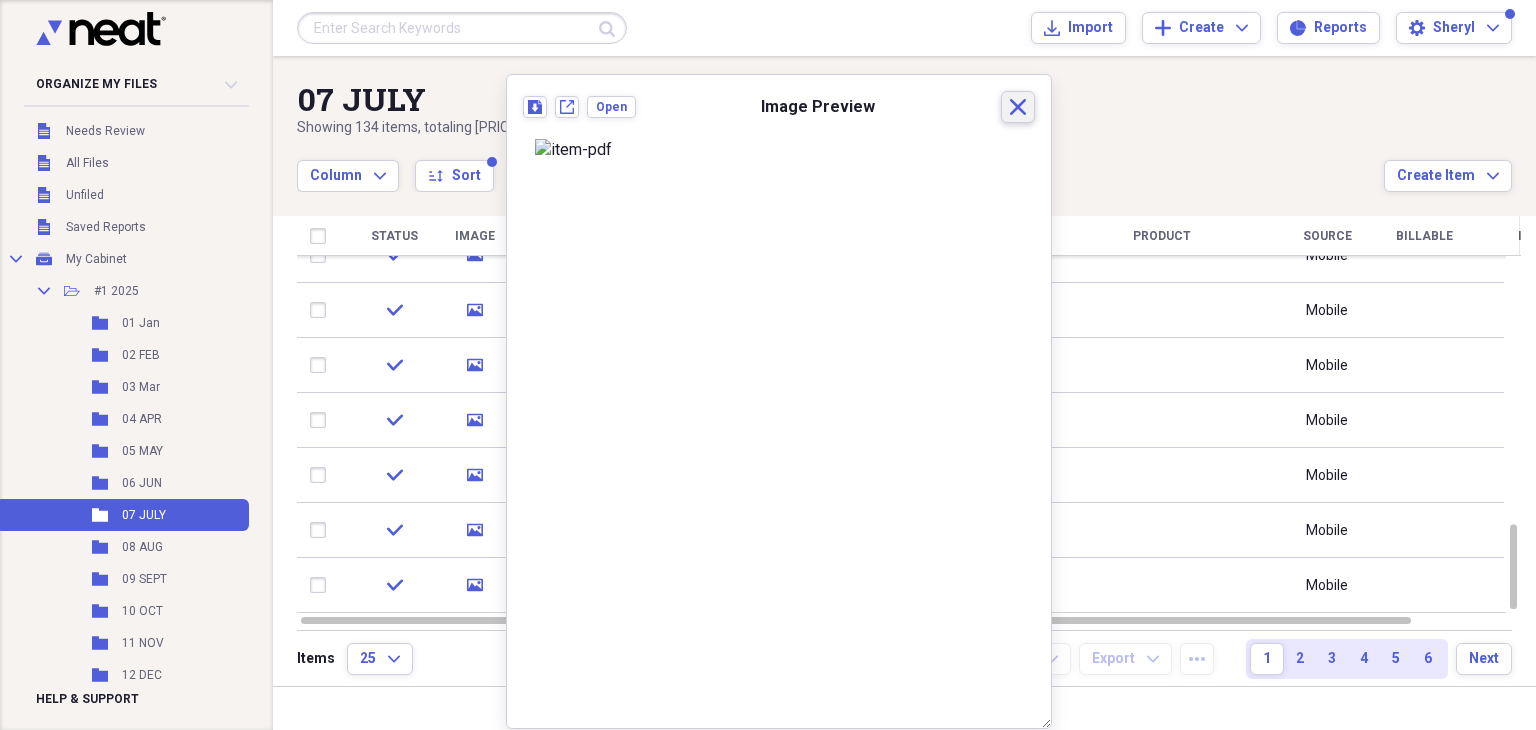 click 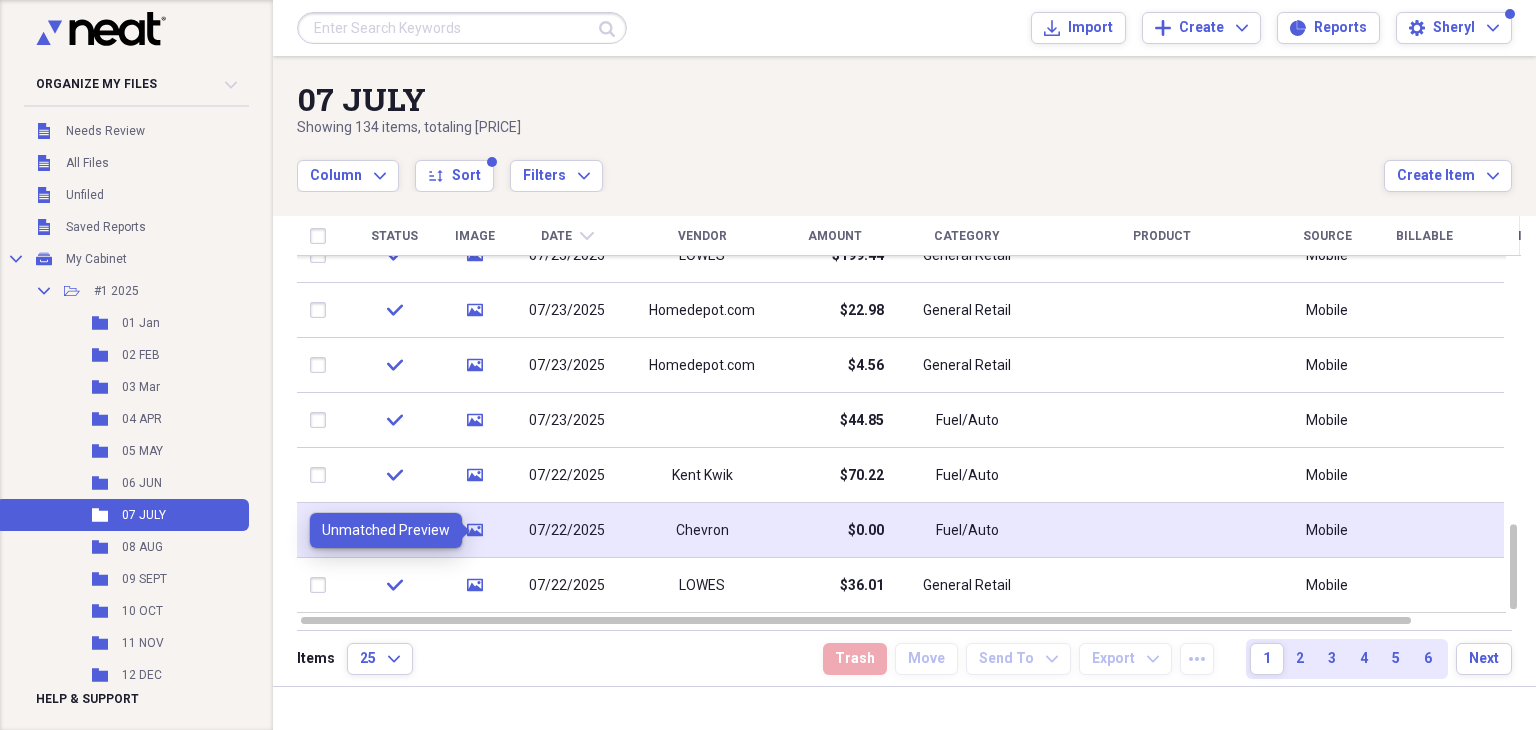 click on "media" 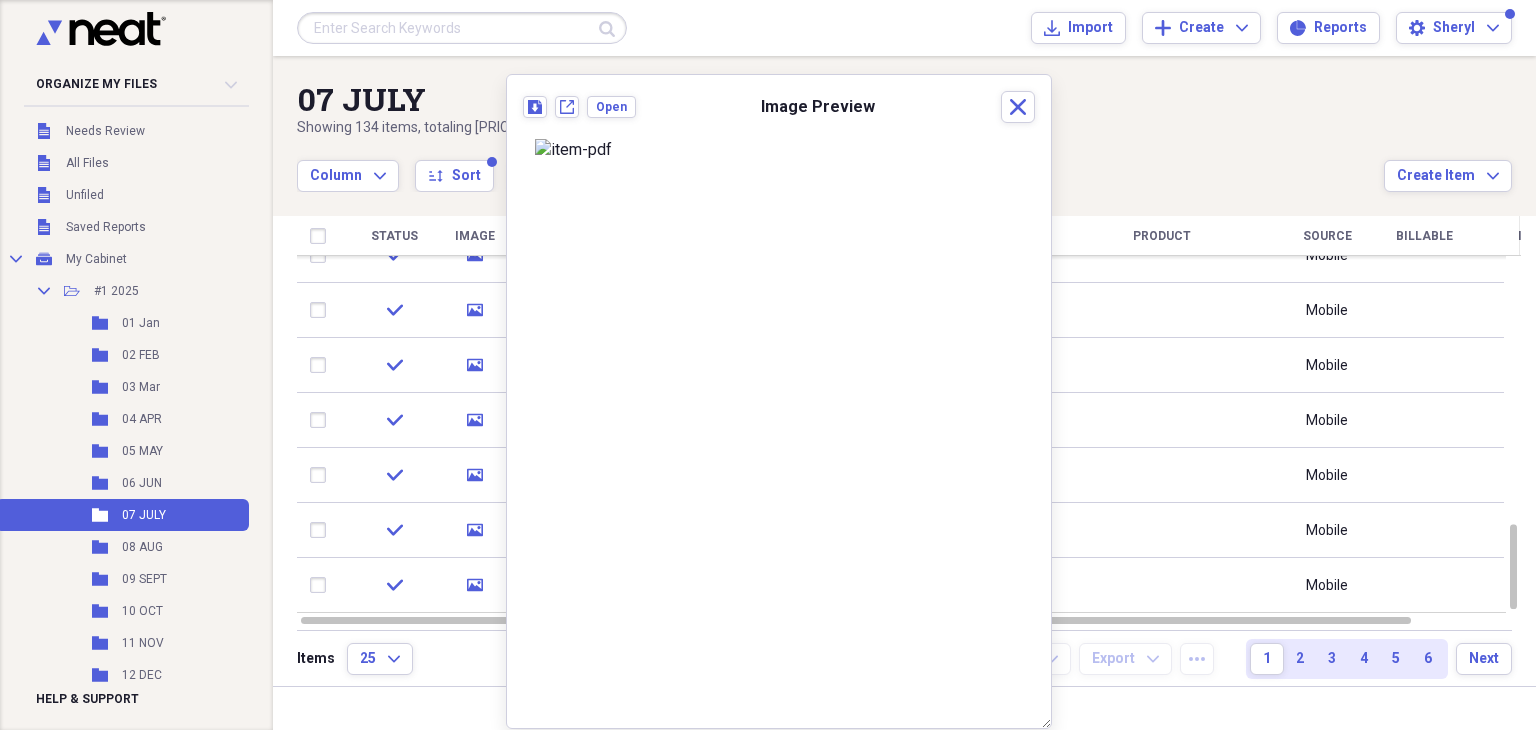 scroll, scrollTop: 0, scrollLeft: 0, axis: both 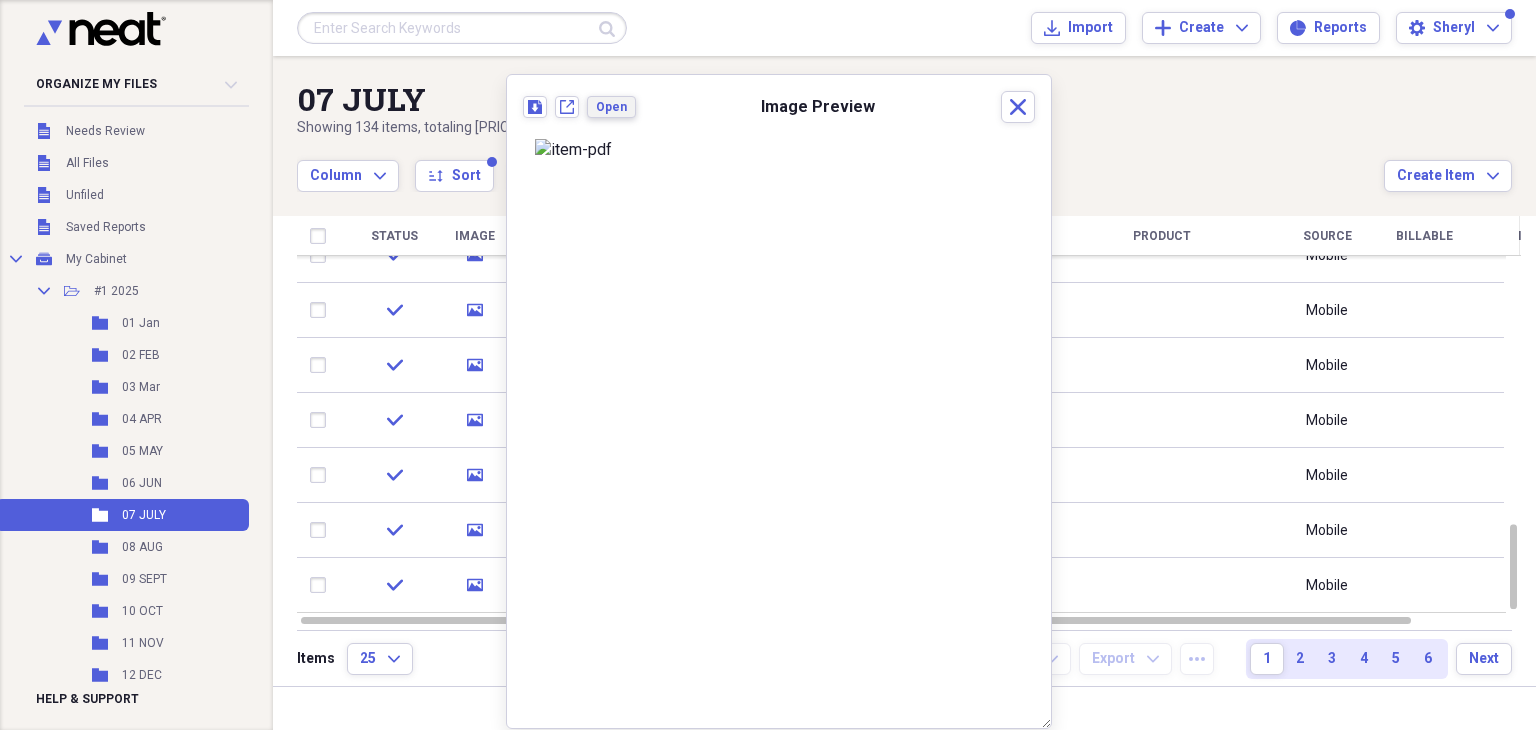 click on "Open" at bounding box center (611, 107) 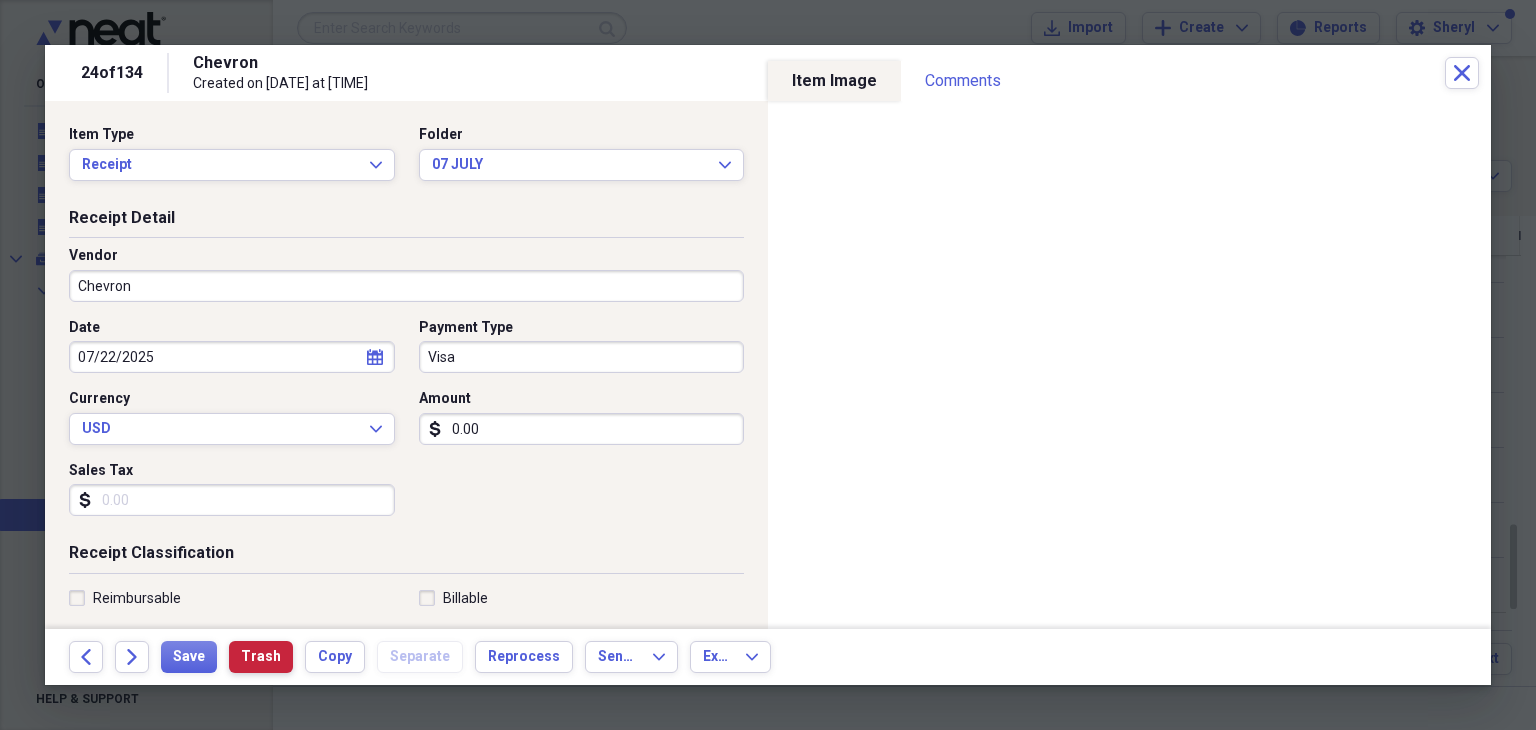 click on "Trash" at bounding box center [261, 657] 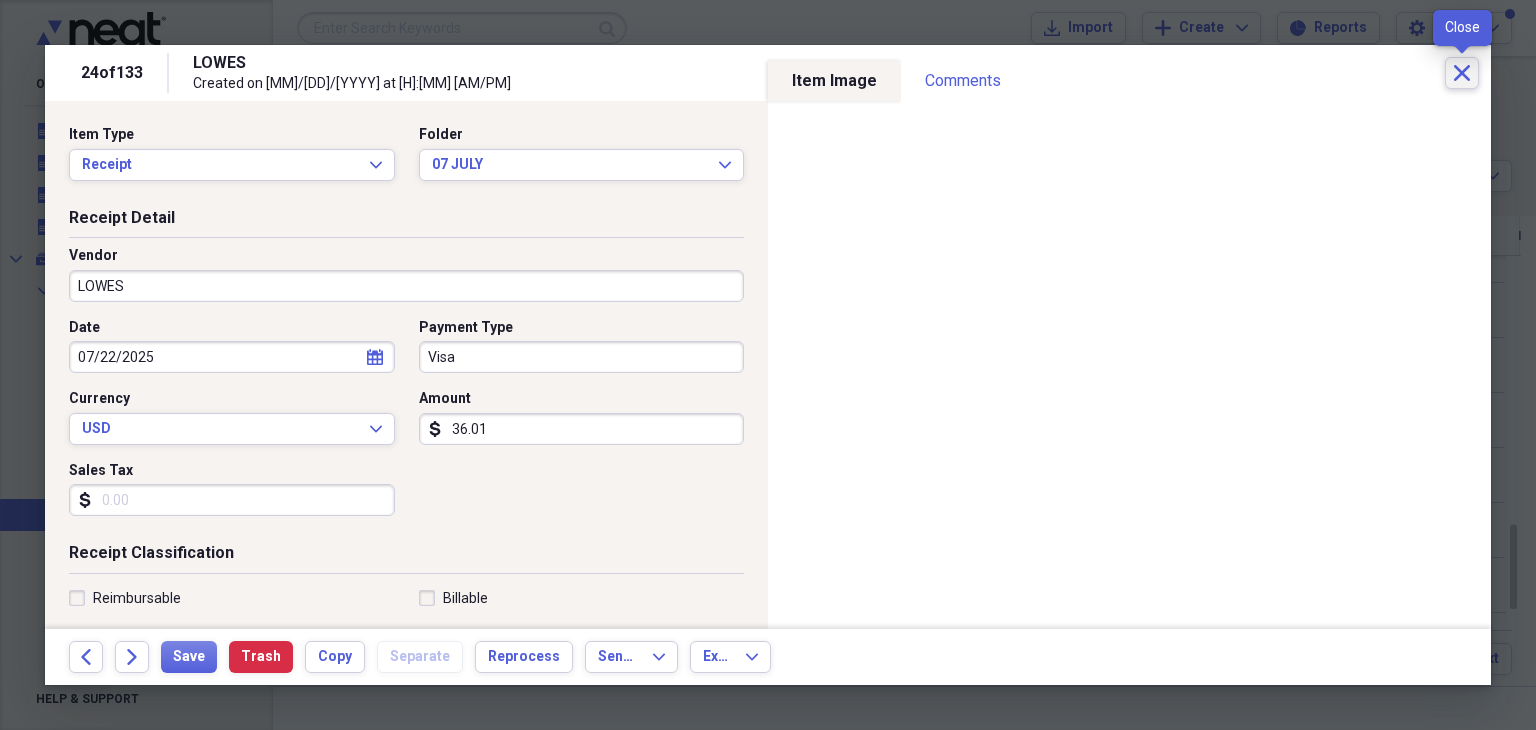 click on "Close" at bounding box center [1462, 73] 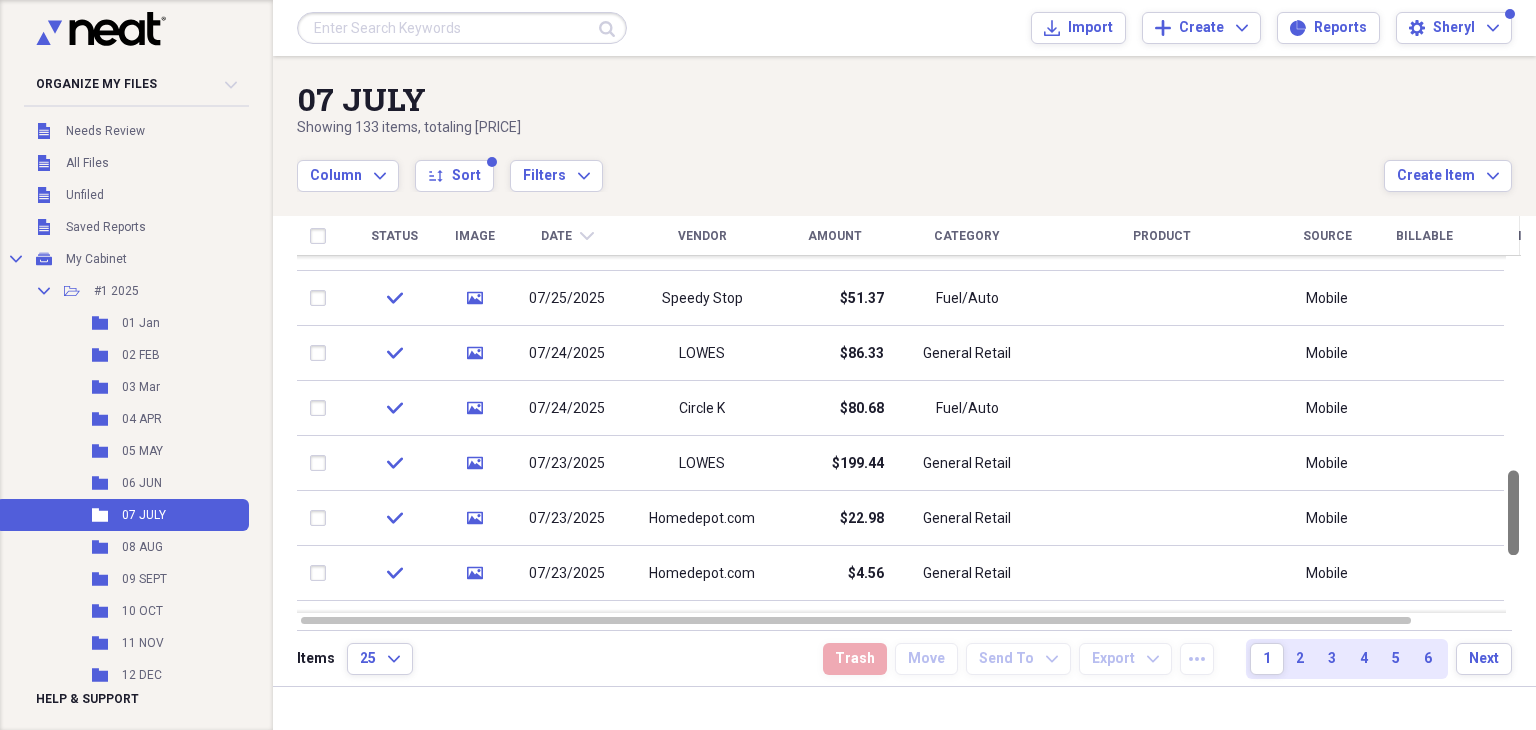 drag, startPoint x: 1529, startPoint y: 567, endPoint x: 1530, endPoint y: 517, distance: 50.01 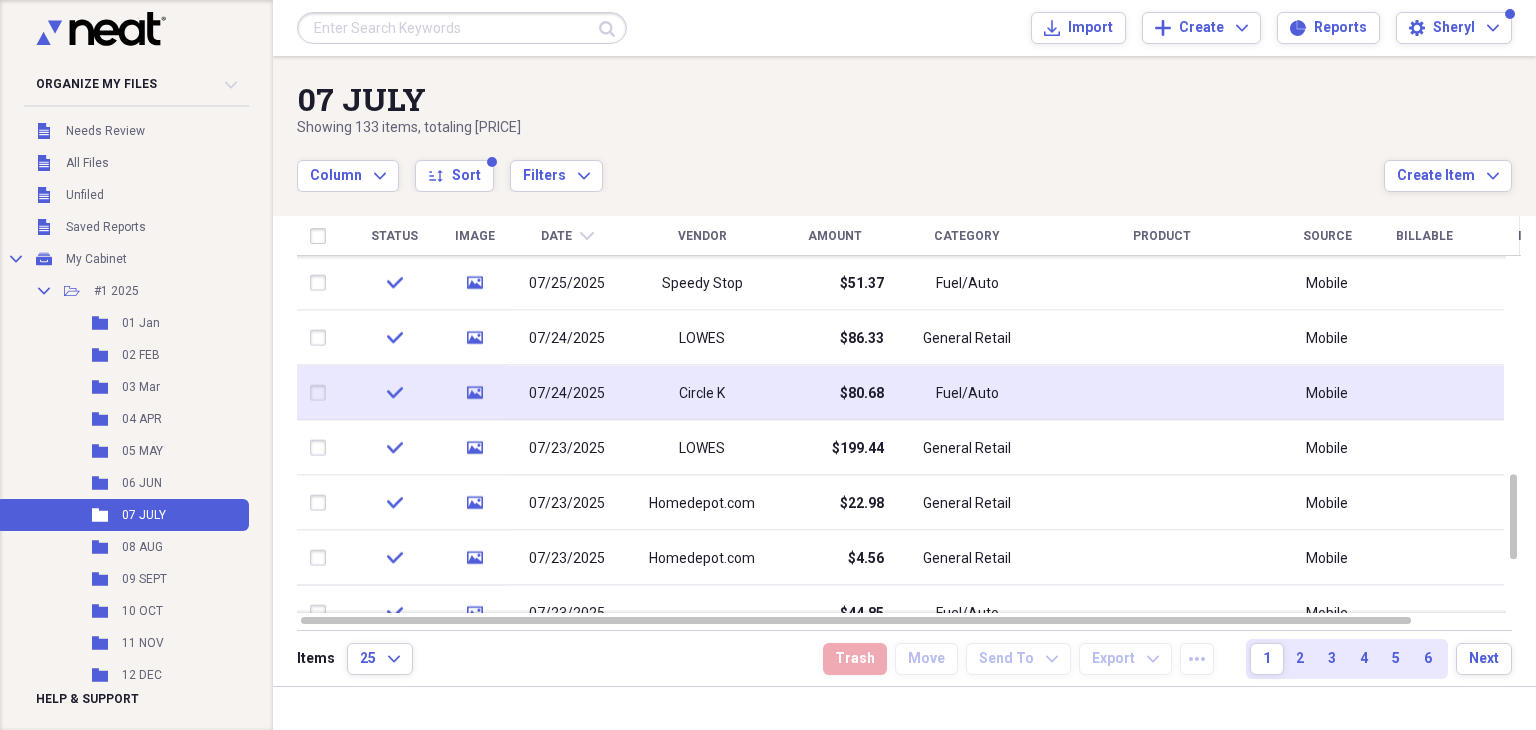 click 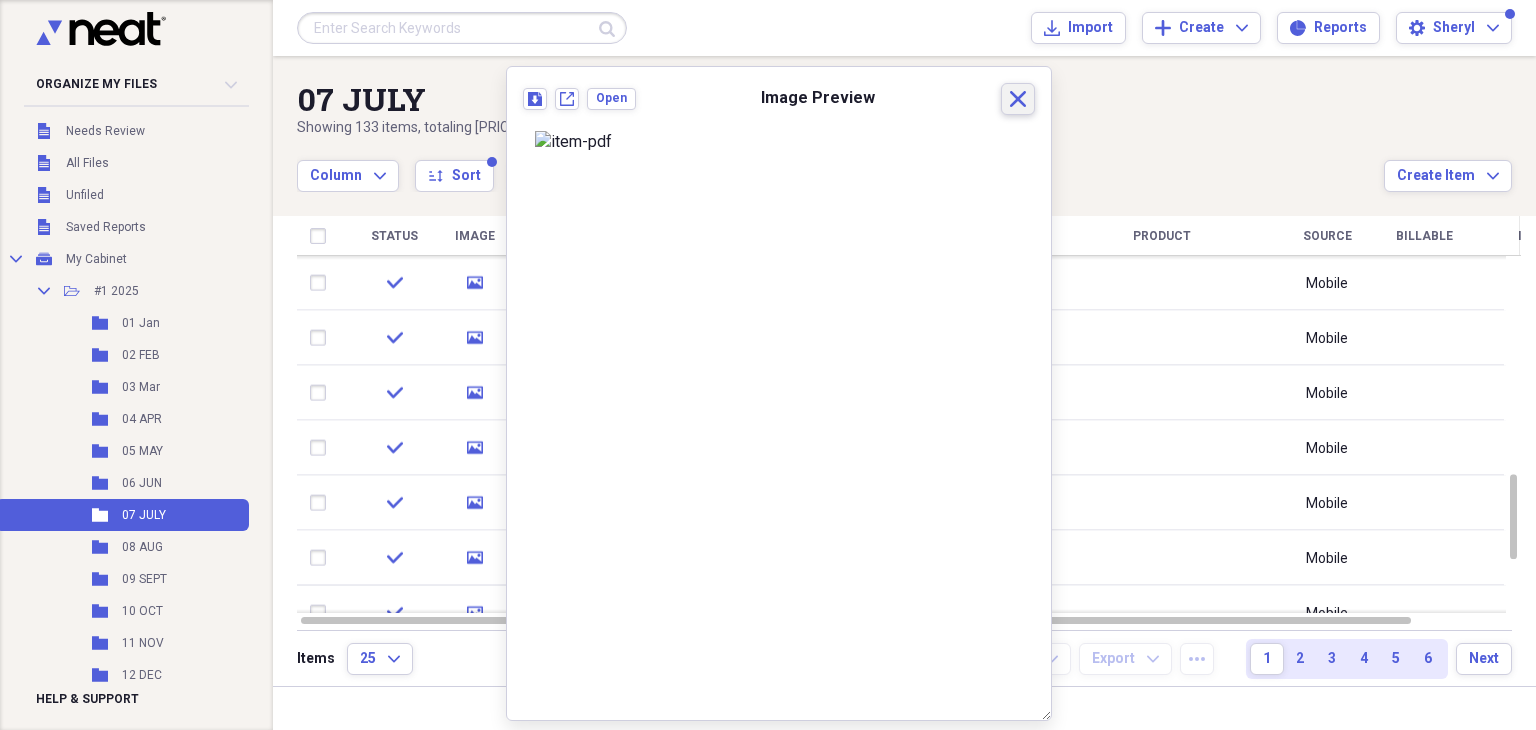 click 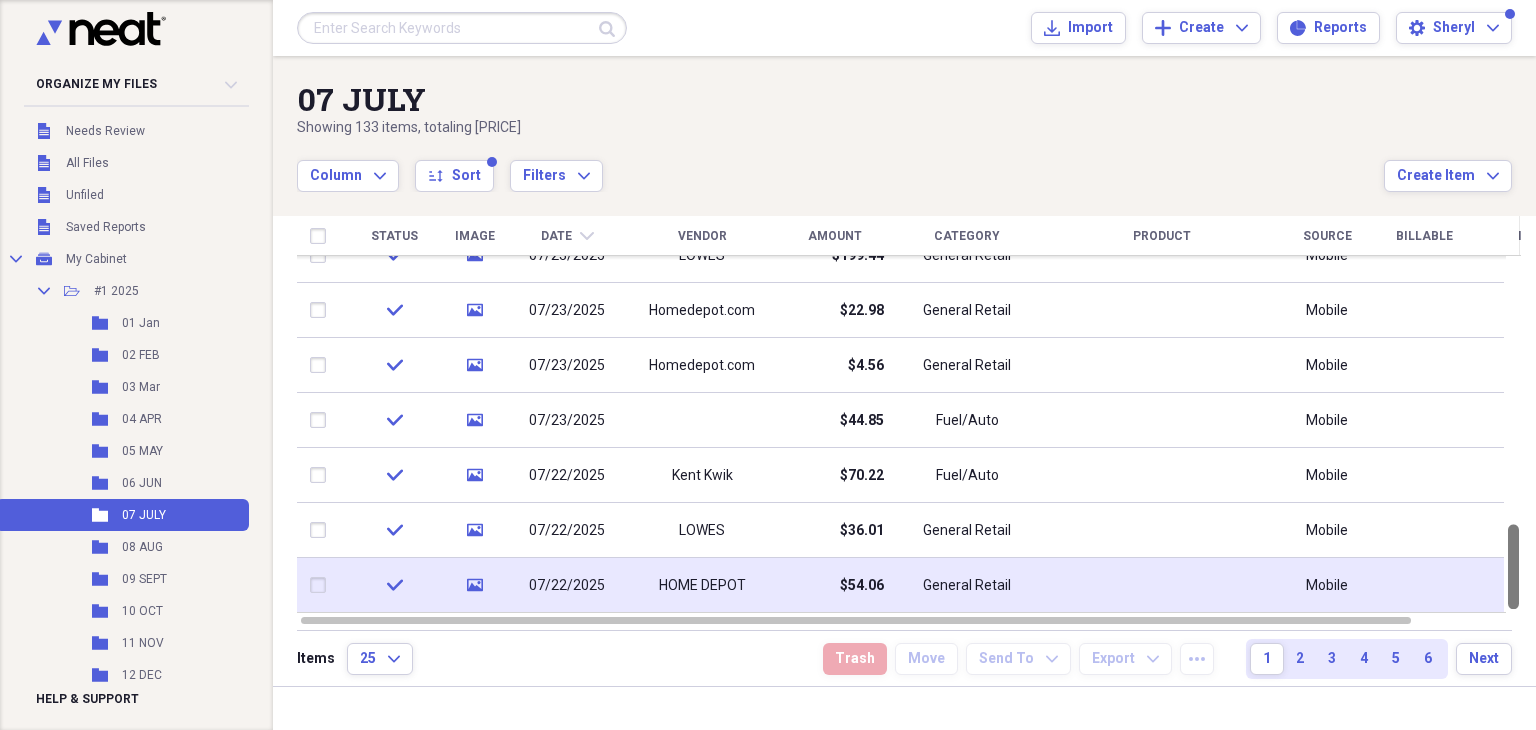 drag, startPoint x: 1528, startPoint y: 501, endPoint x: 1520, endPoint y: 564, distance: 63.505905 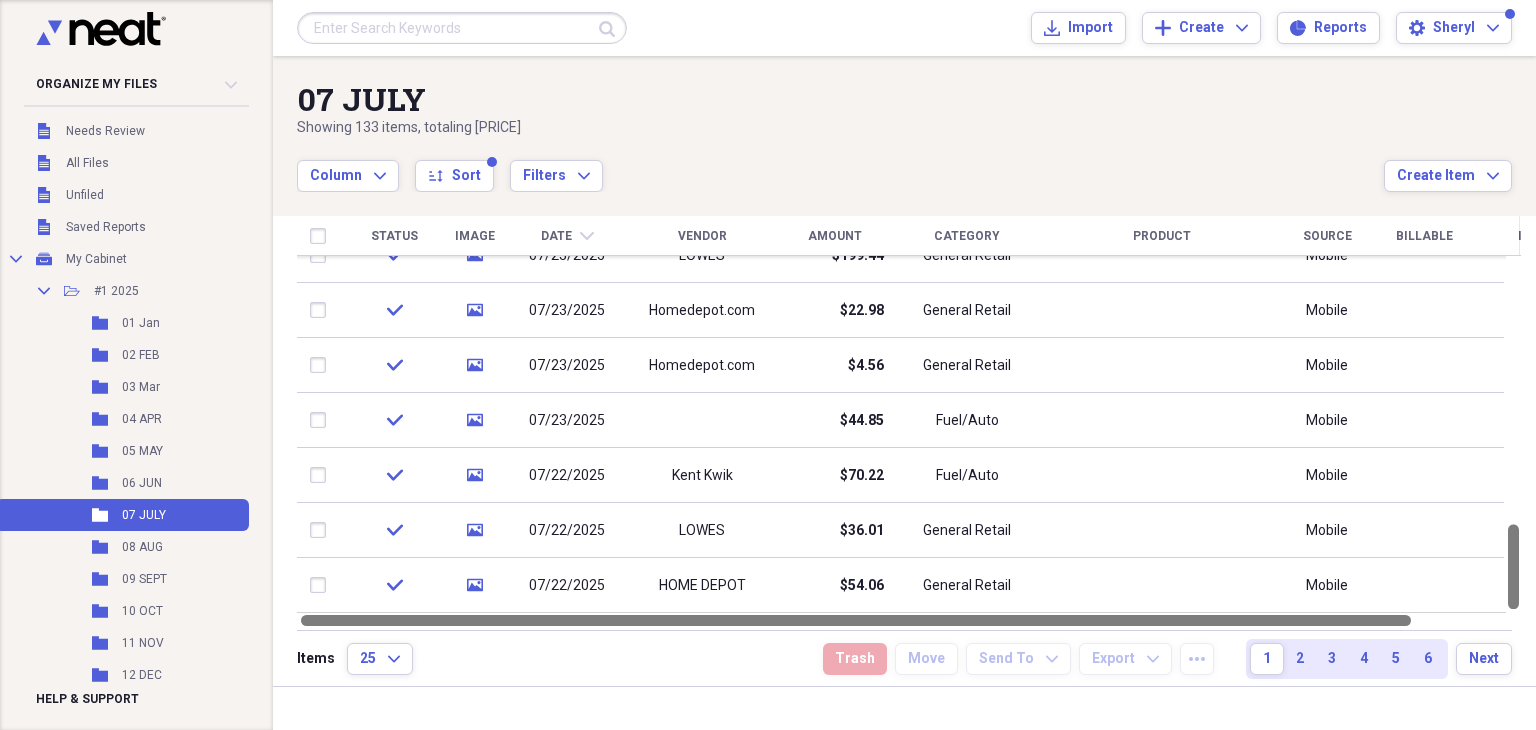 drag, startPoint x: 1527, startPoint y: 562, endPoint x: 1521, endPoint y: 626, distance: 64.28063 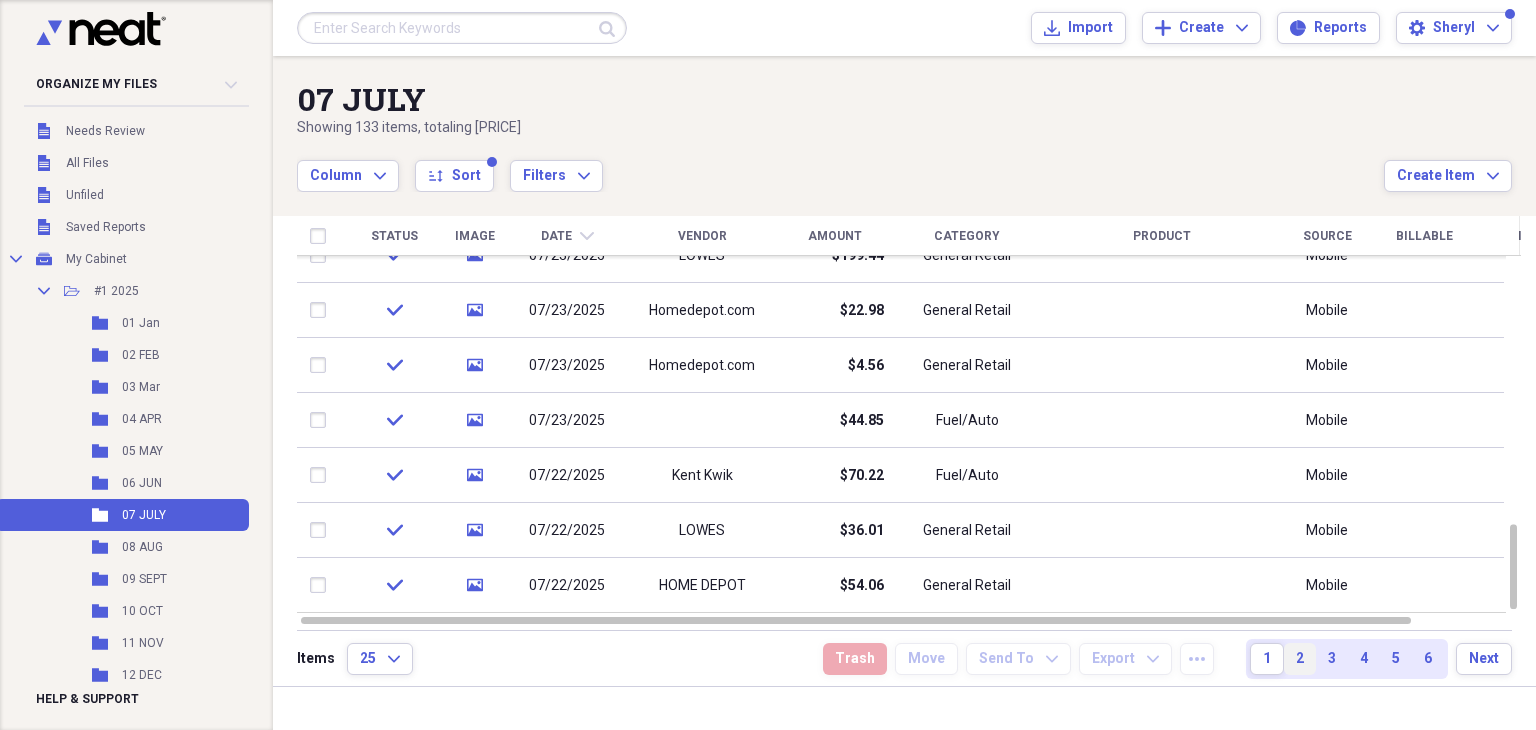 click on "2" at bounding box center [1300, 659] 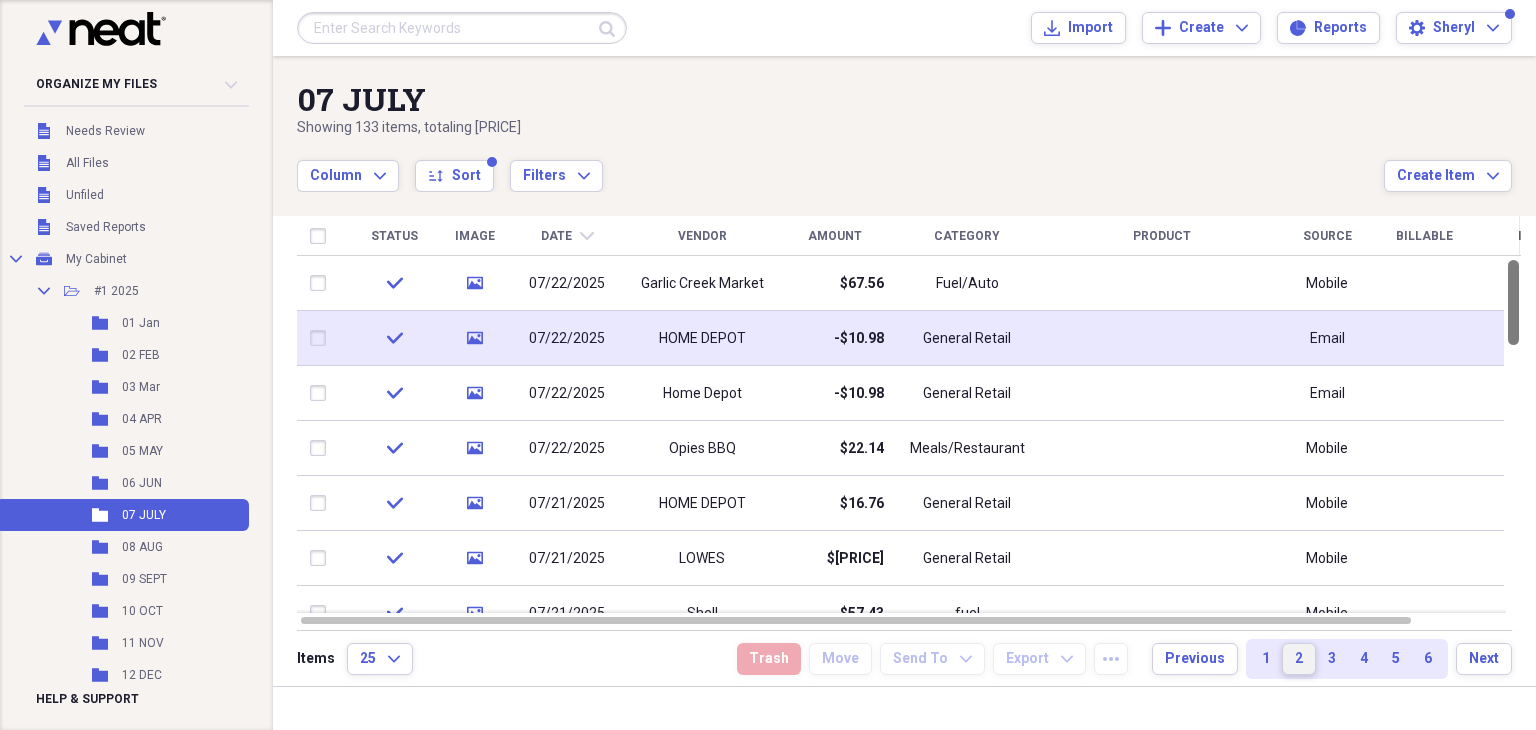 drag, startPoint x: 1524, startPoint y: 280, endPoint x: 1161, endPoint y: 306, distance: 363.92993 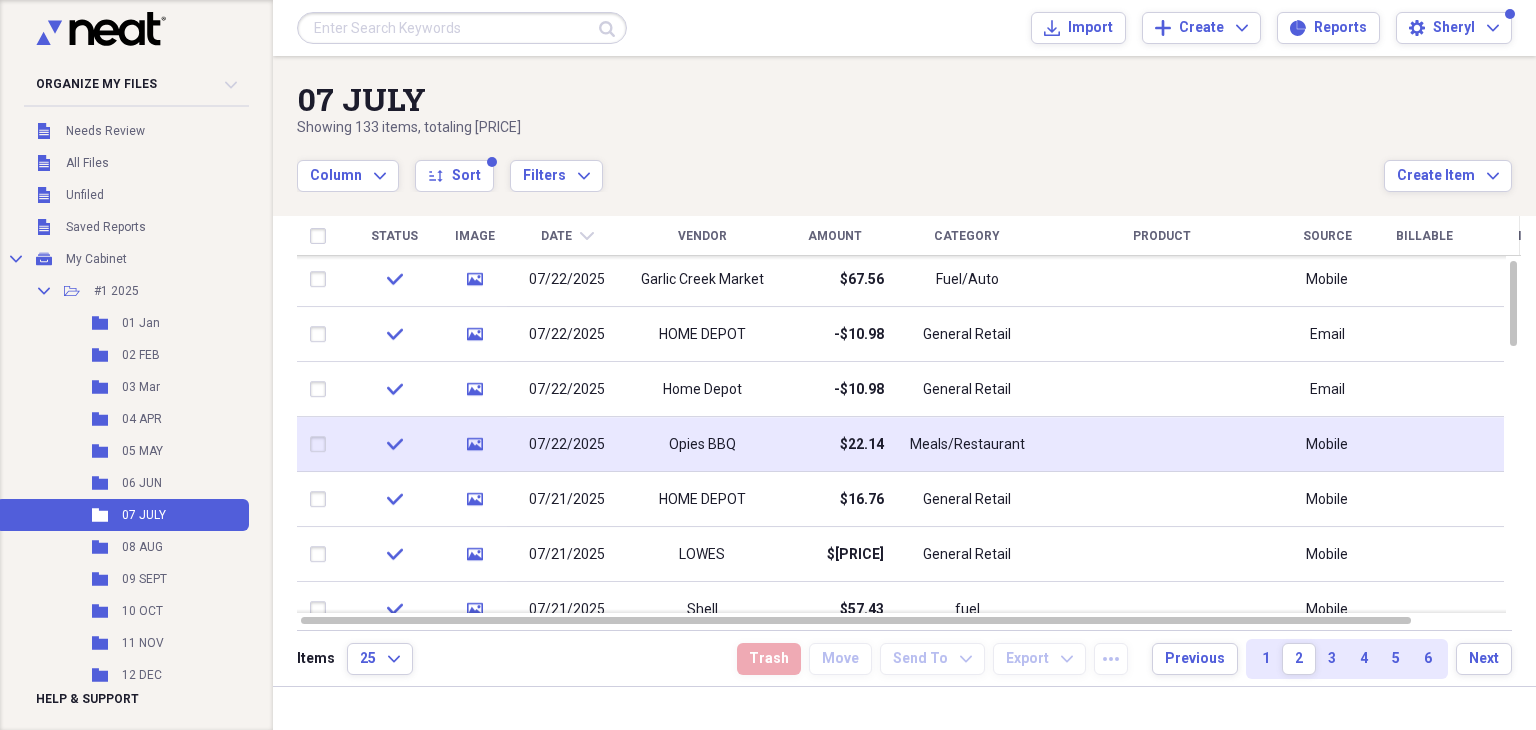 click on "media" 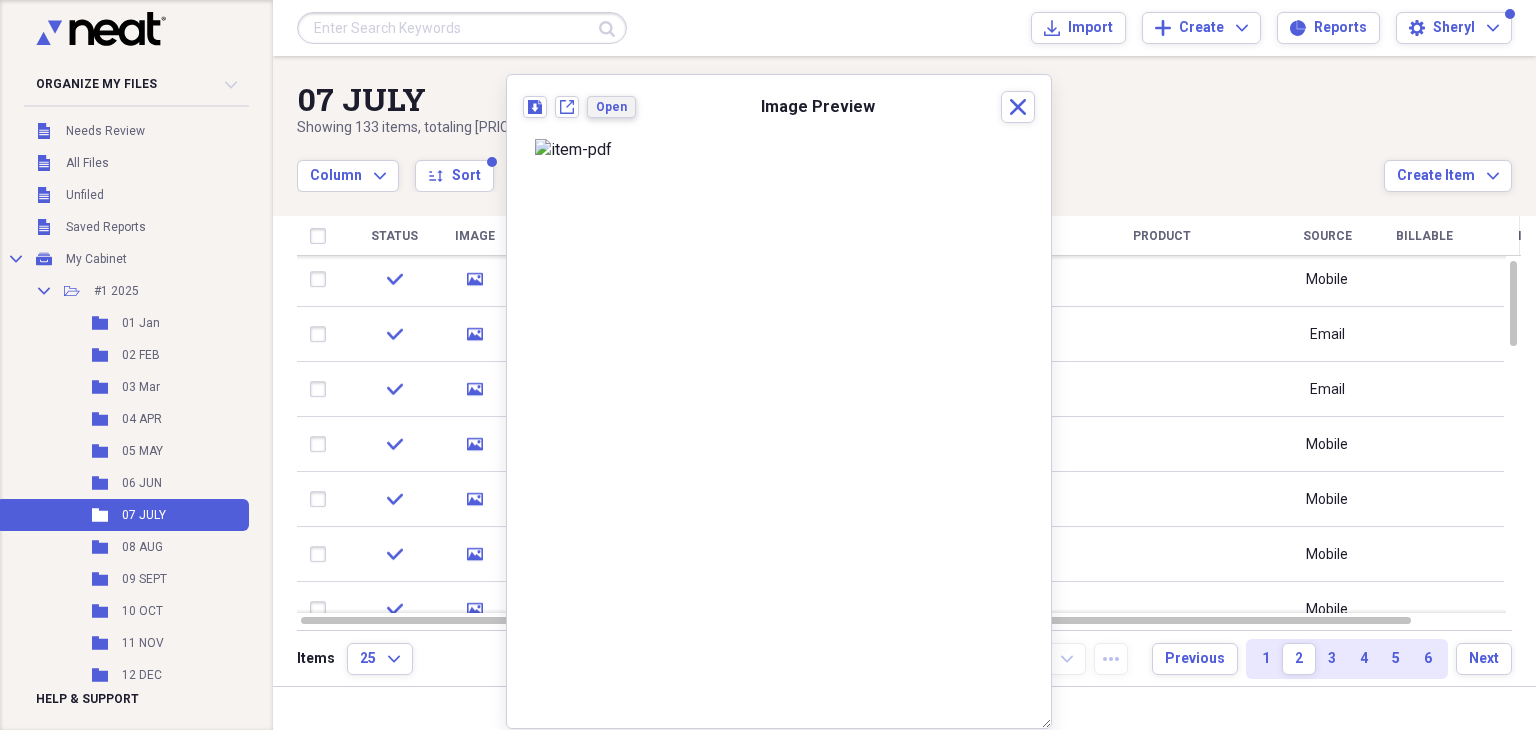 click on "Open" at bounding box center (611, 107) 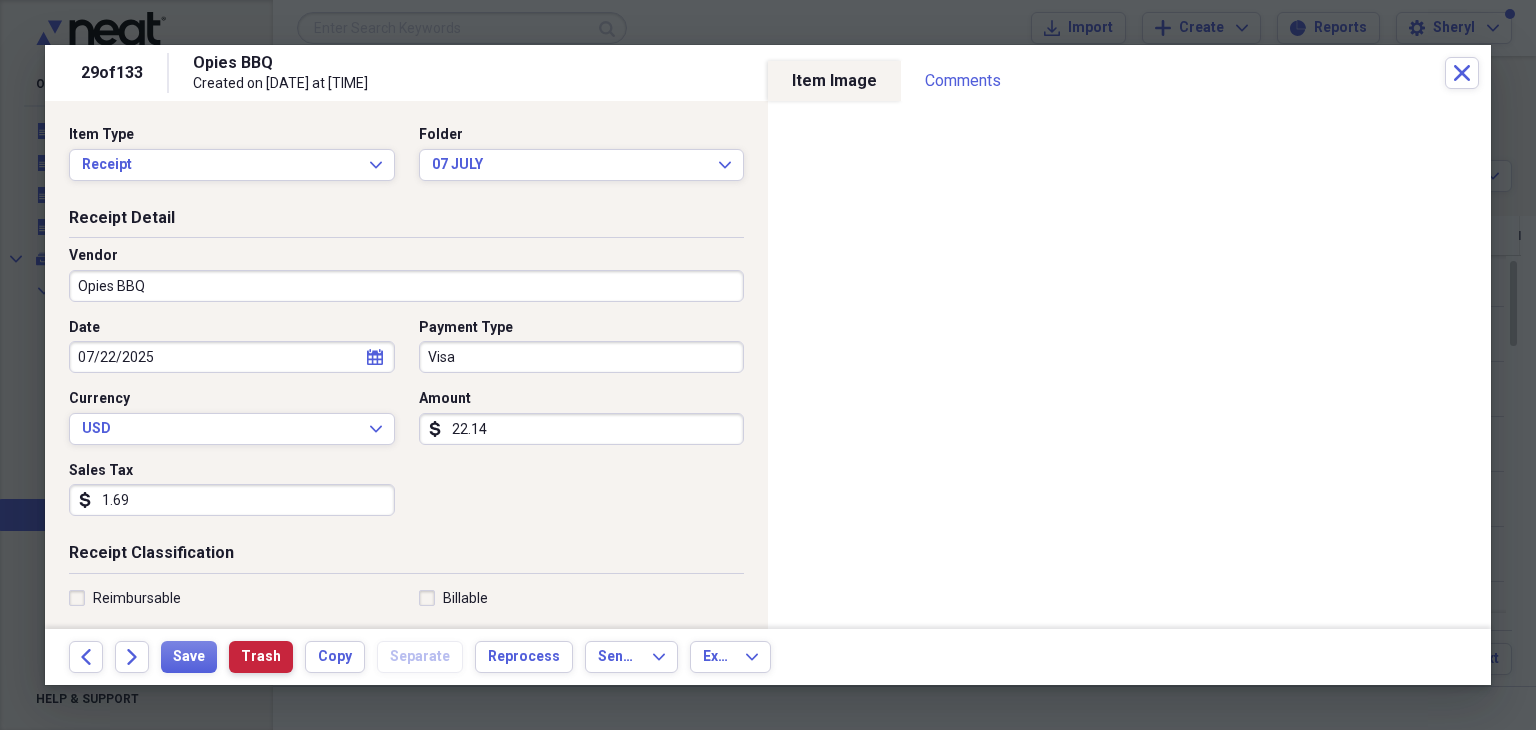 click on "Trash" at bounding box center [261, 657] 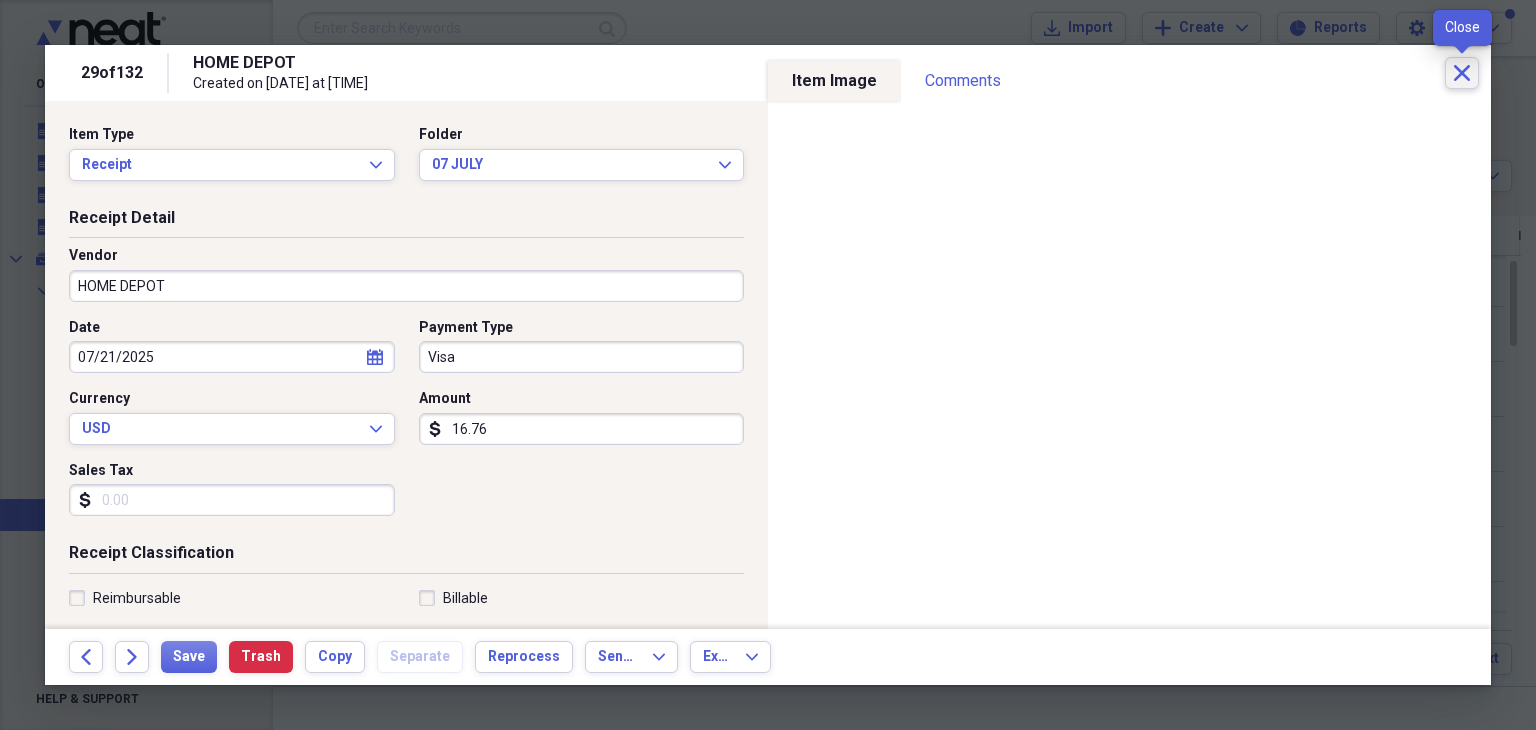 click 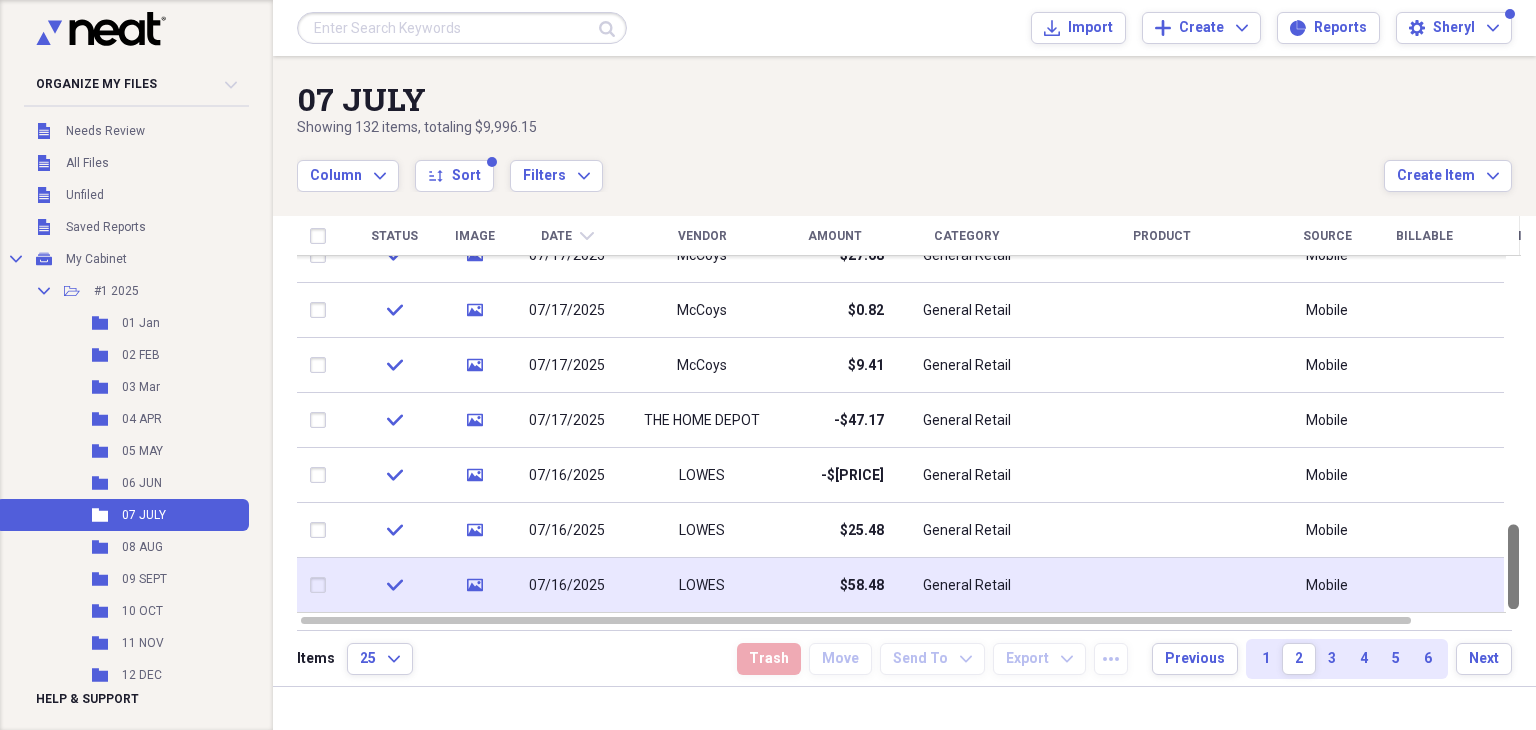 drag, startPoint x: 1528, startPoint y: 299, endPoint x: 1519, endPoint y: 608, distance: 309.13104 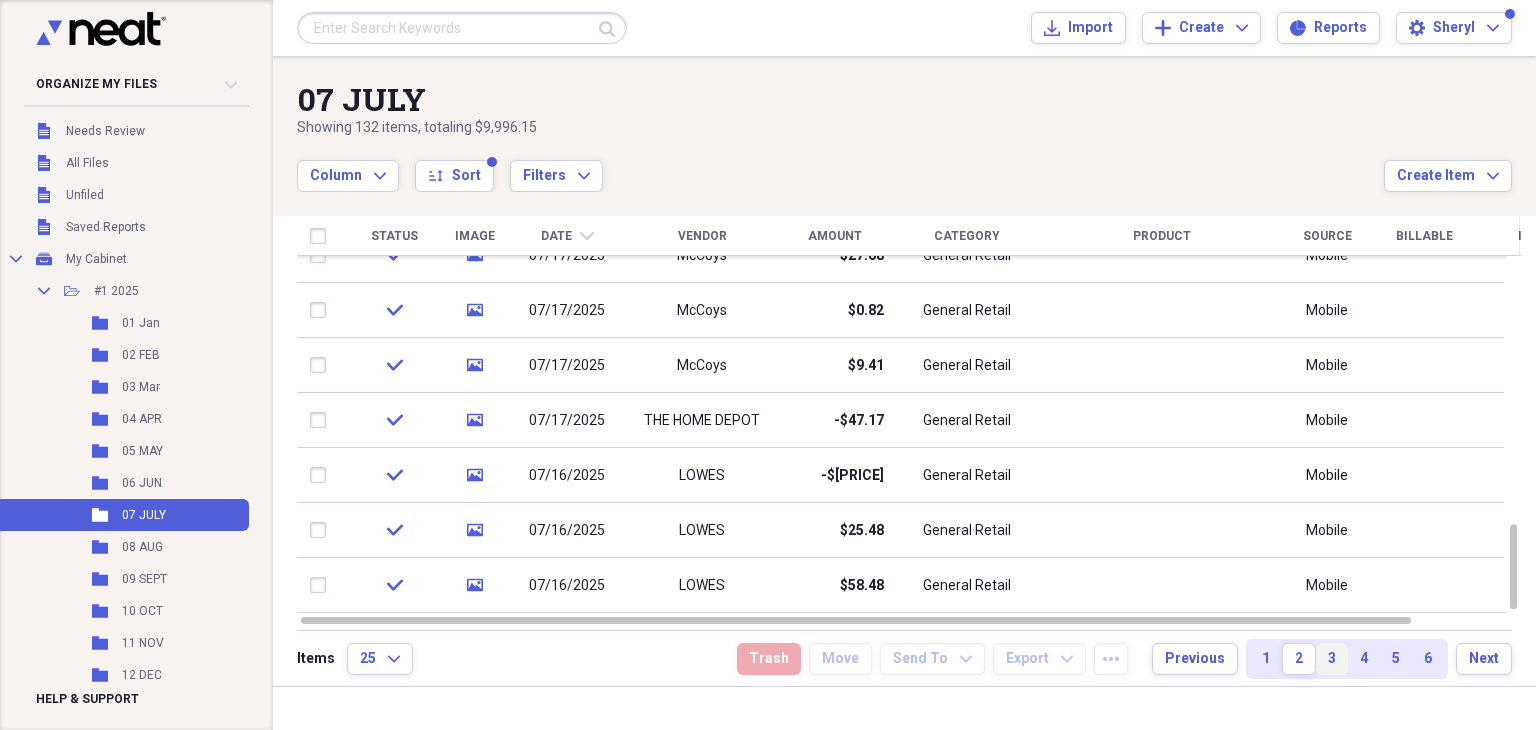 click on "3" at bounding box center (1332, 659) 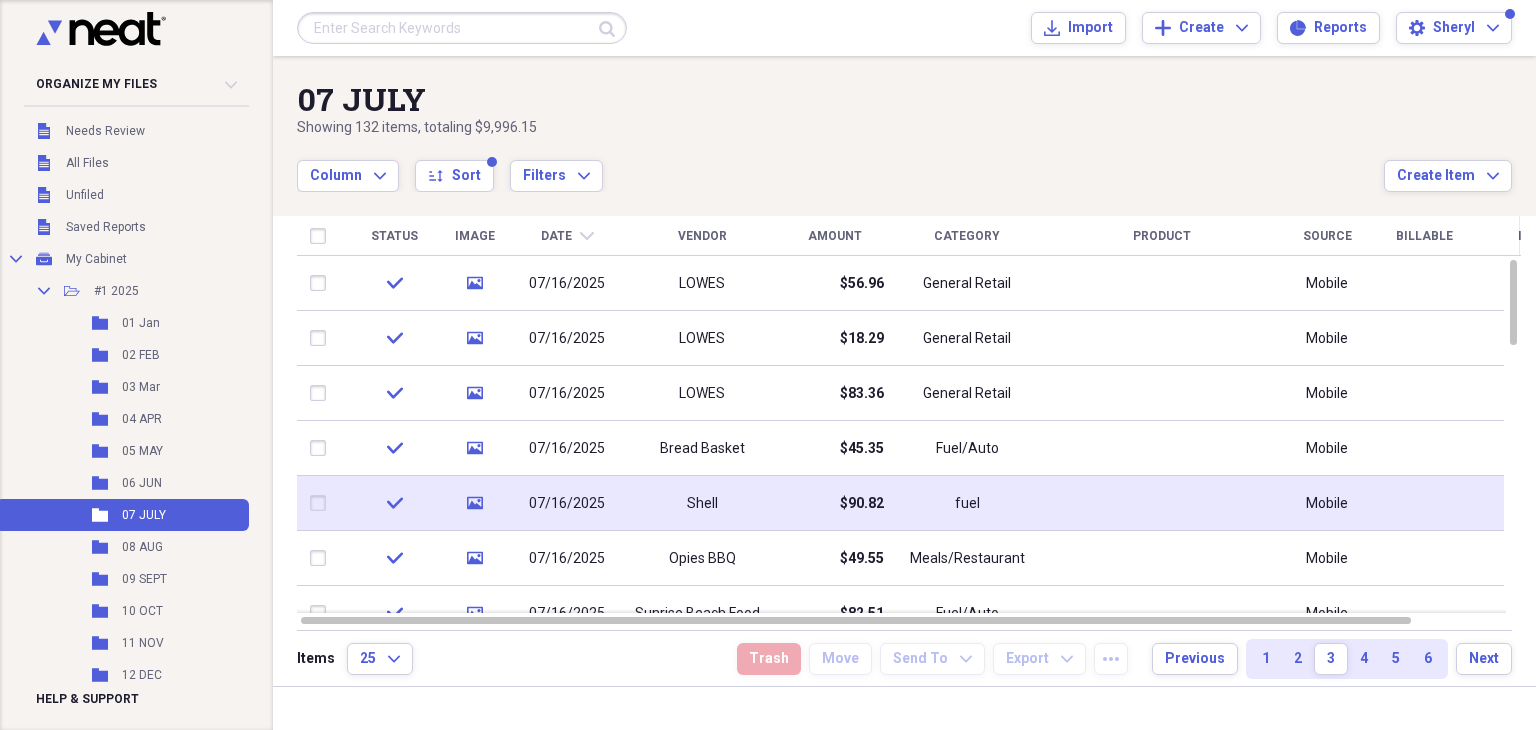 click 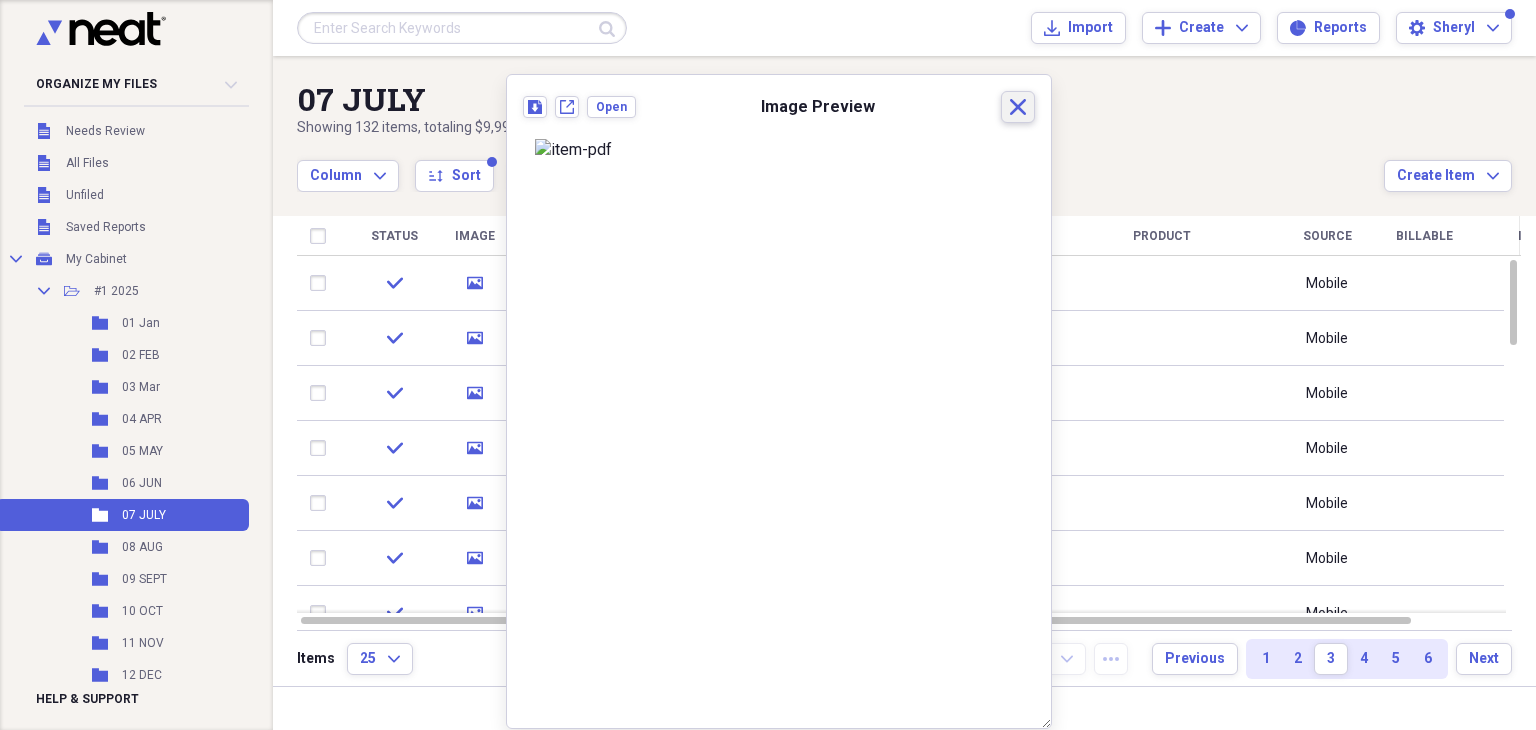 click on "Close" 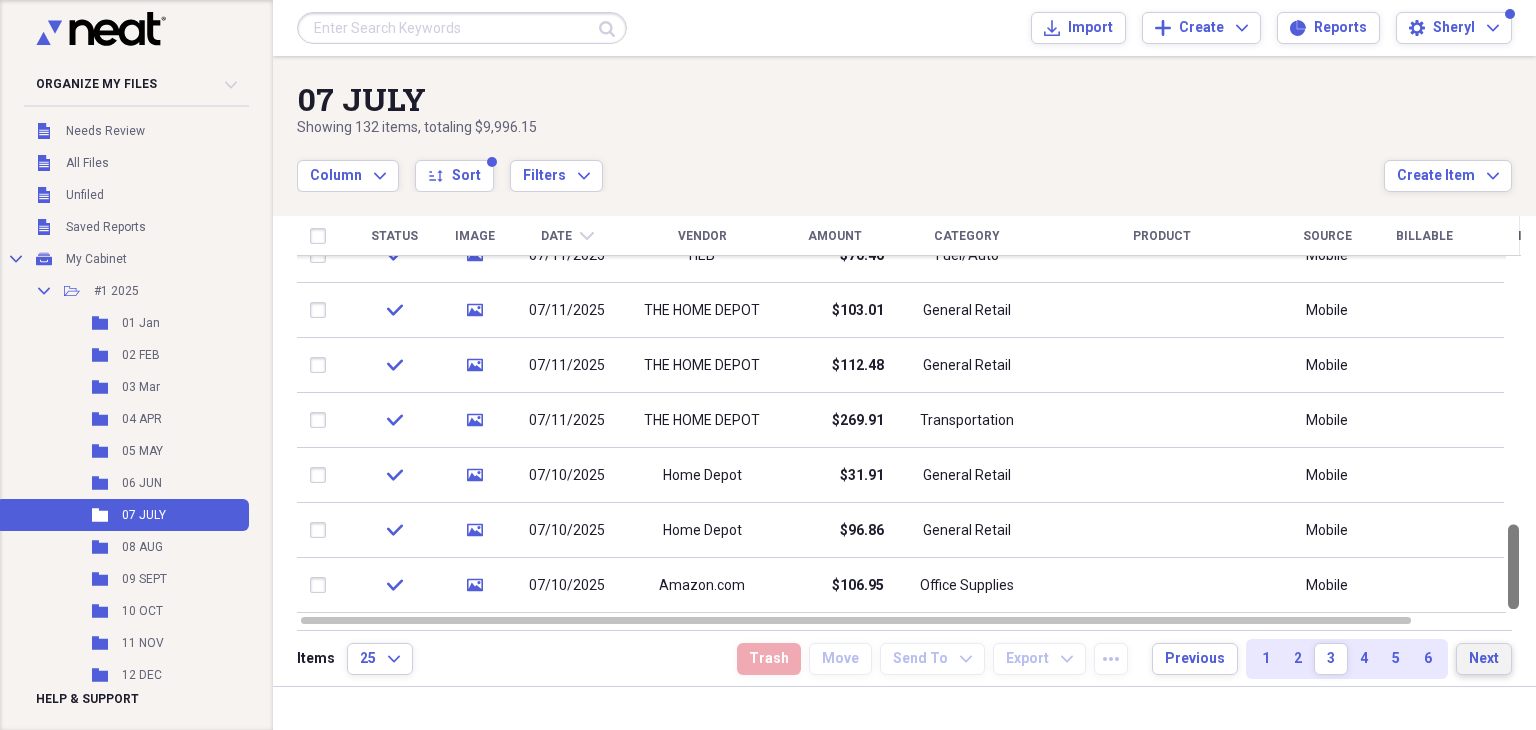 drag, startPoint x: 1528, startPoint y: 321, endPoint x: 1510, endPoint y: 649, distance: 328.49353 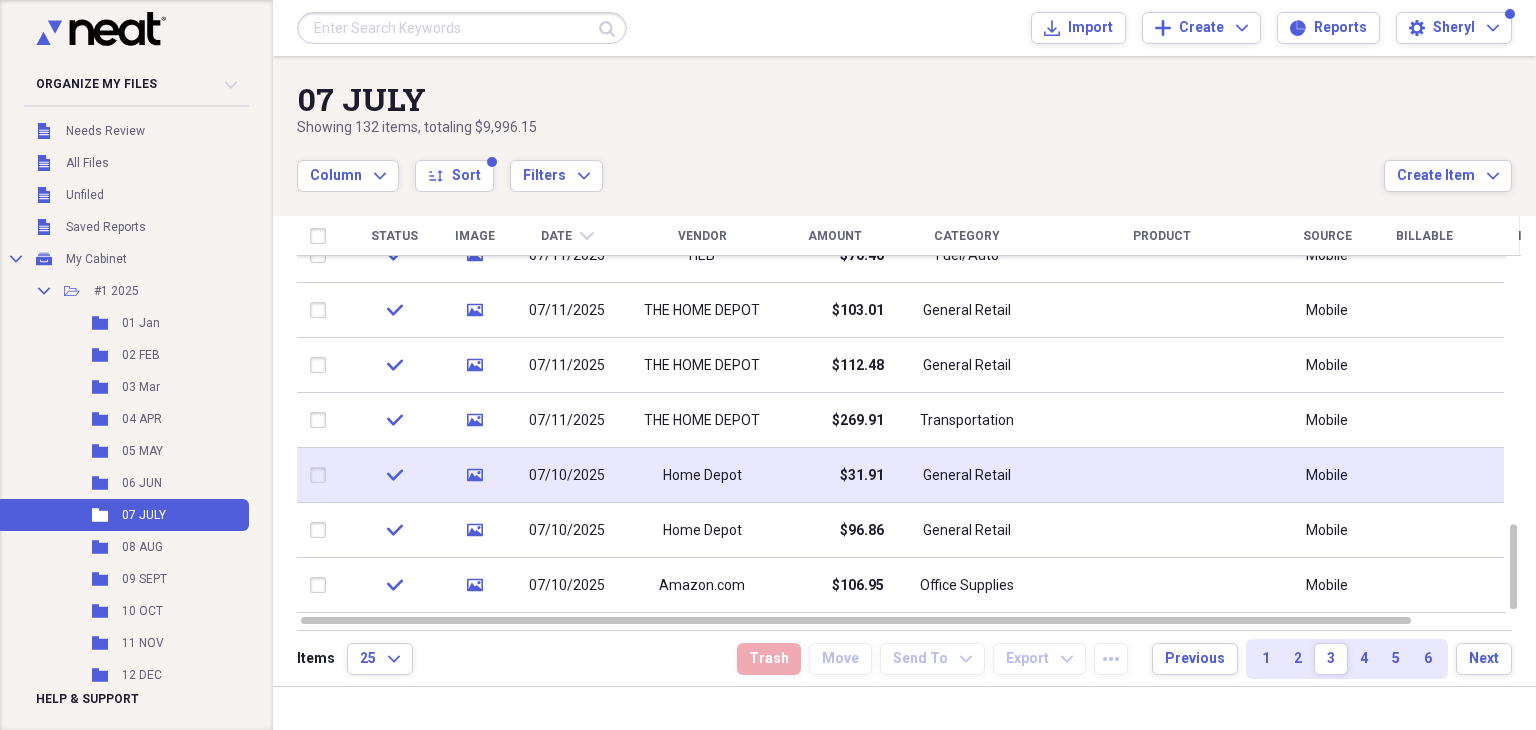 click 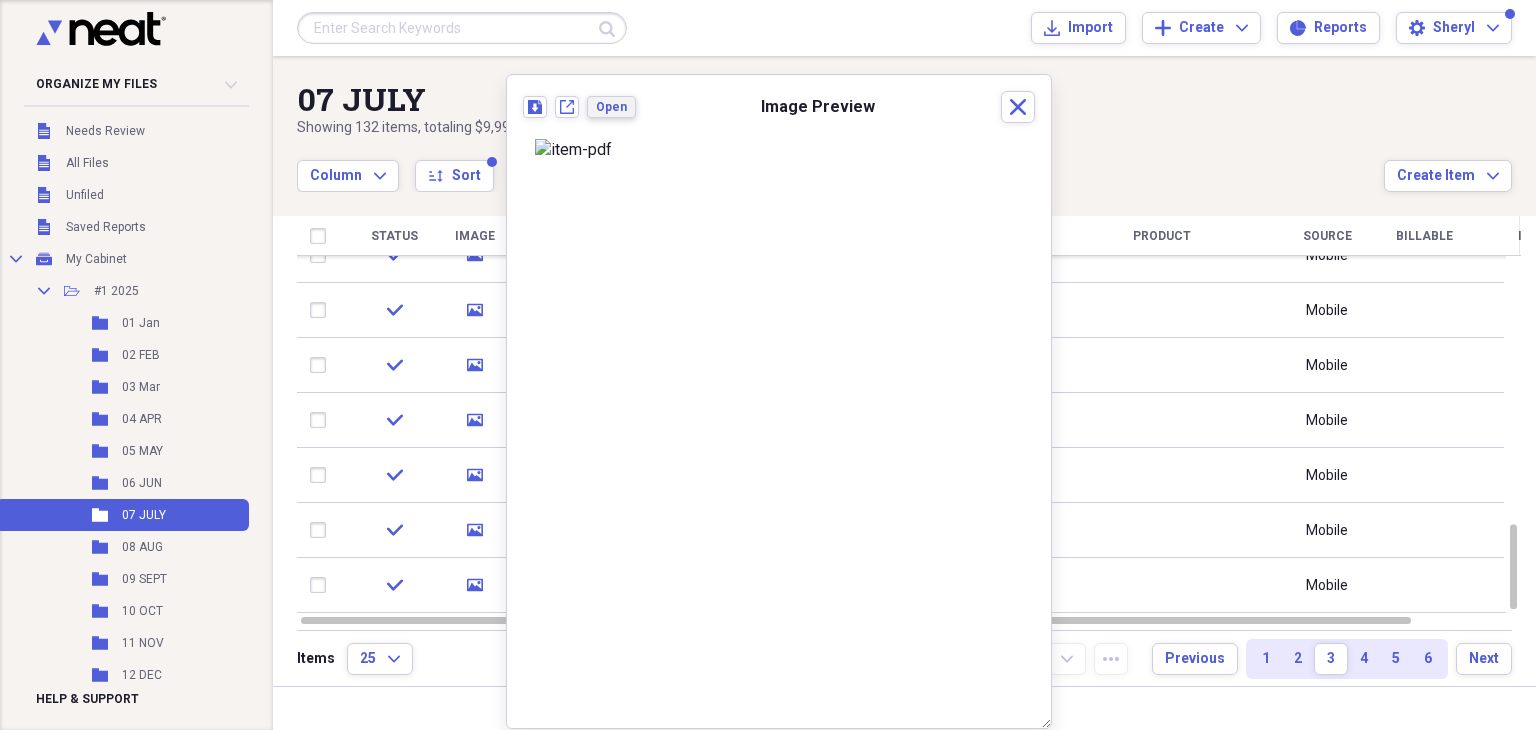 click on "Open" at bounding box center (611, 107) 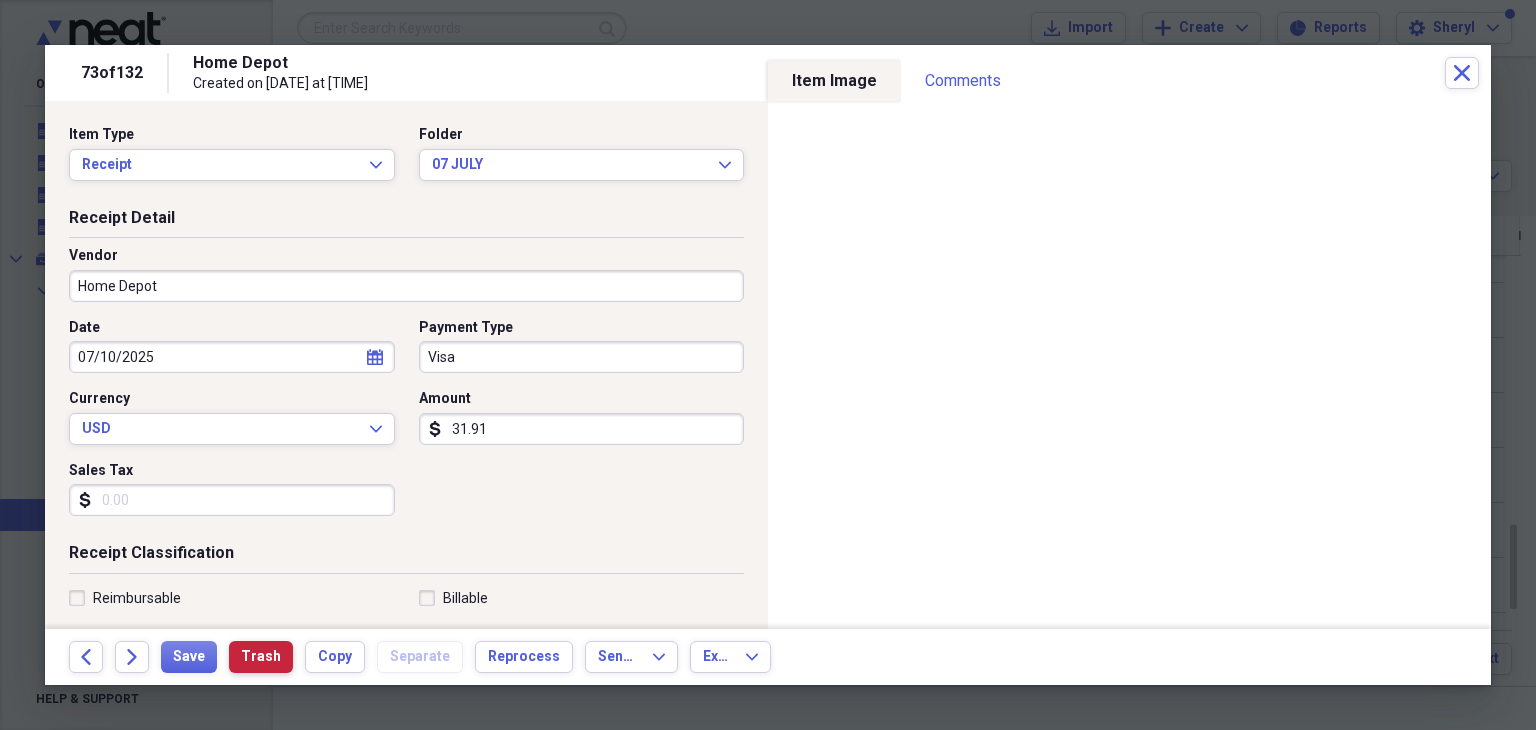click on "Trash" at bounding box center (261, 657) 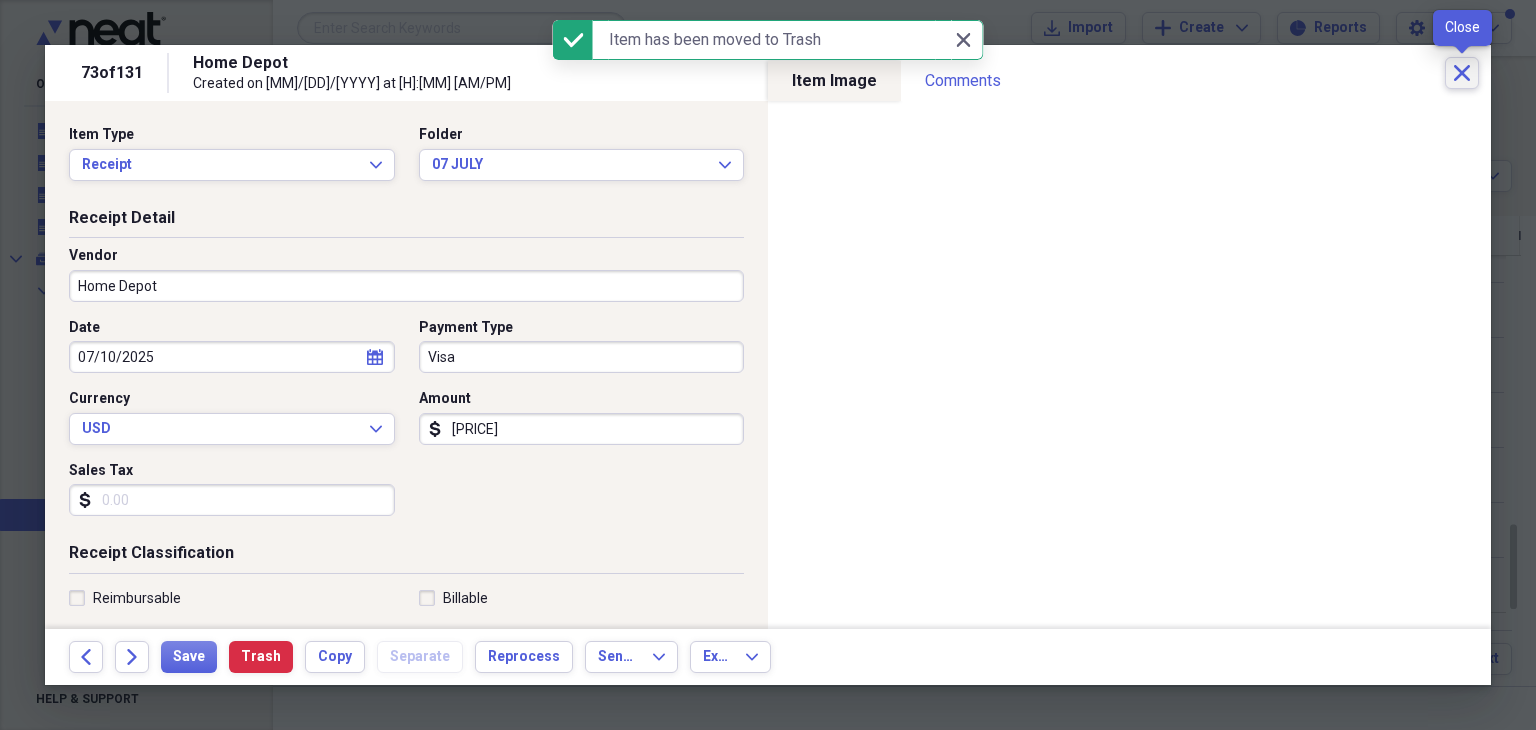 click on "Close" 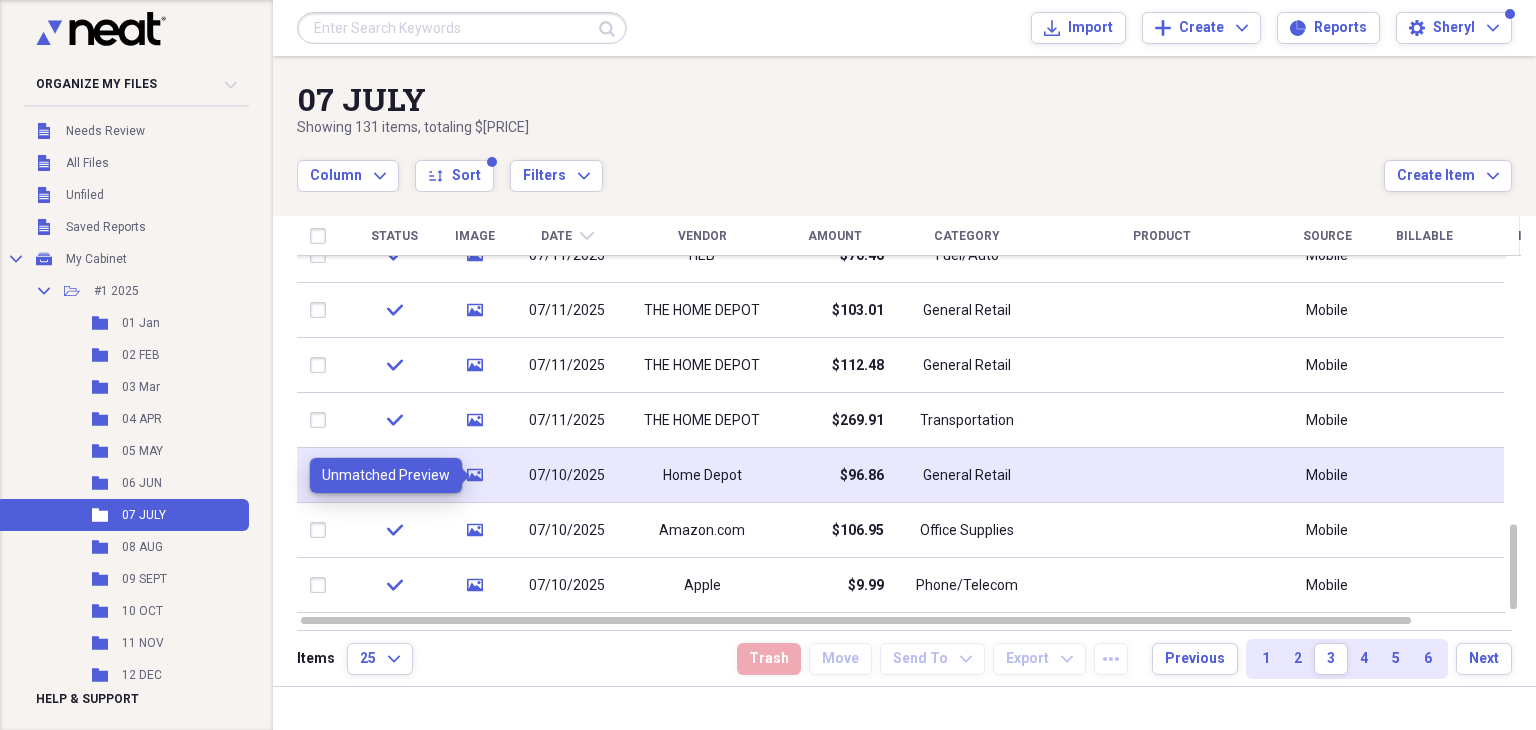 click 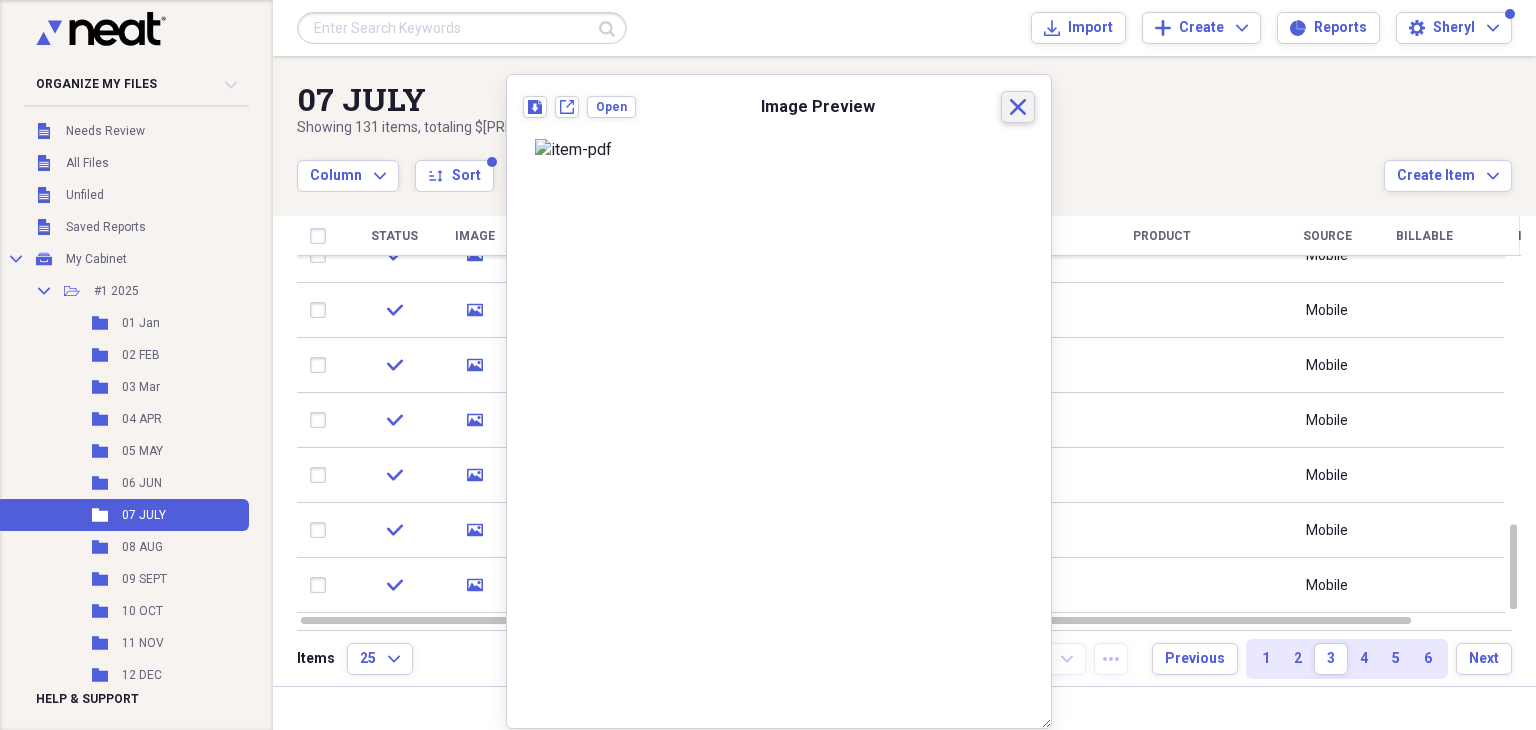 click on "Close" 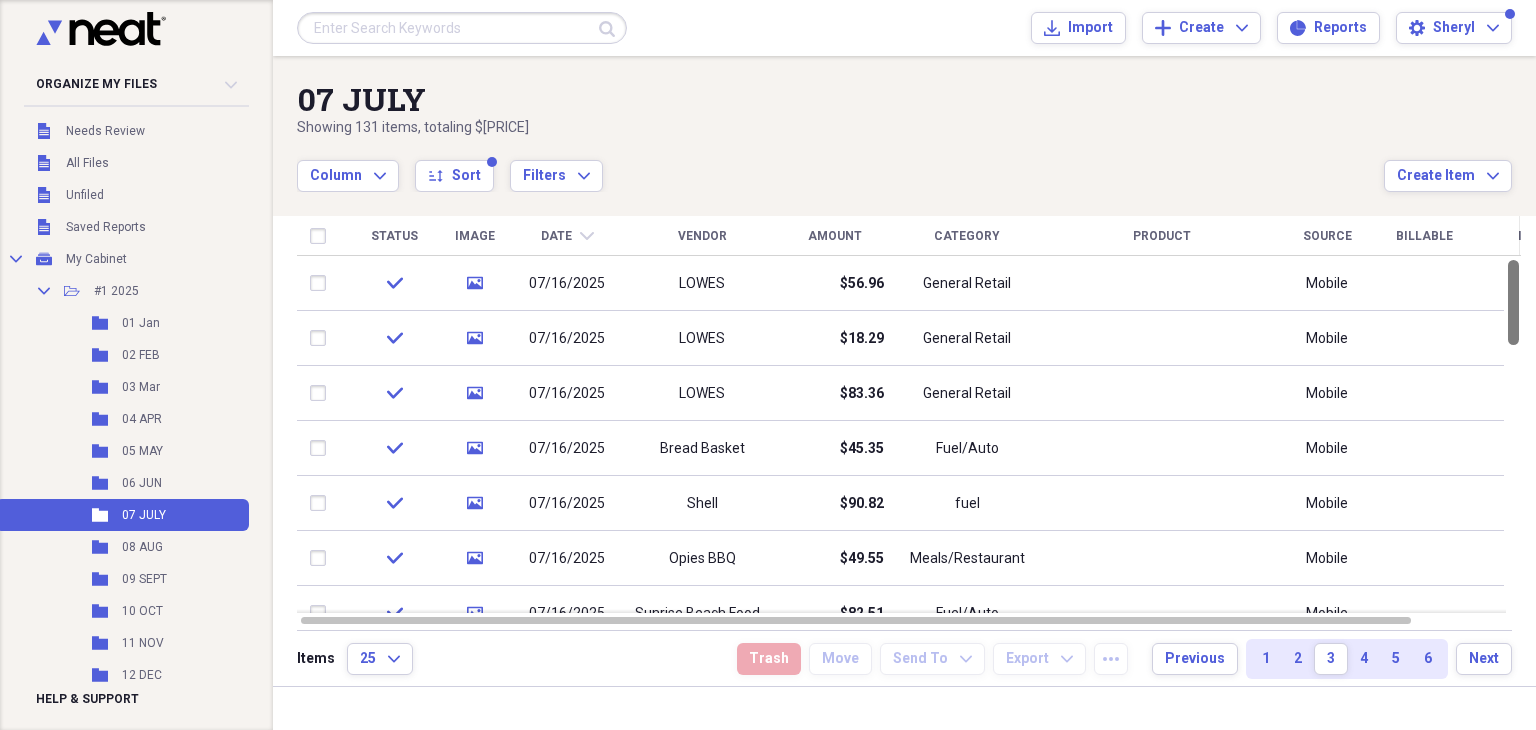 drag, startPoint x: 1532, startPoint y: 565, endPoint x: 1535, endPoint y: 173, distance: 392.01147 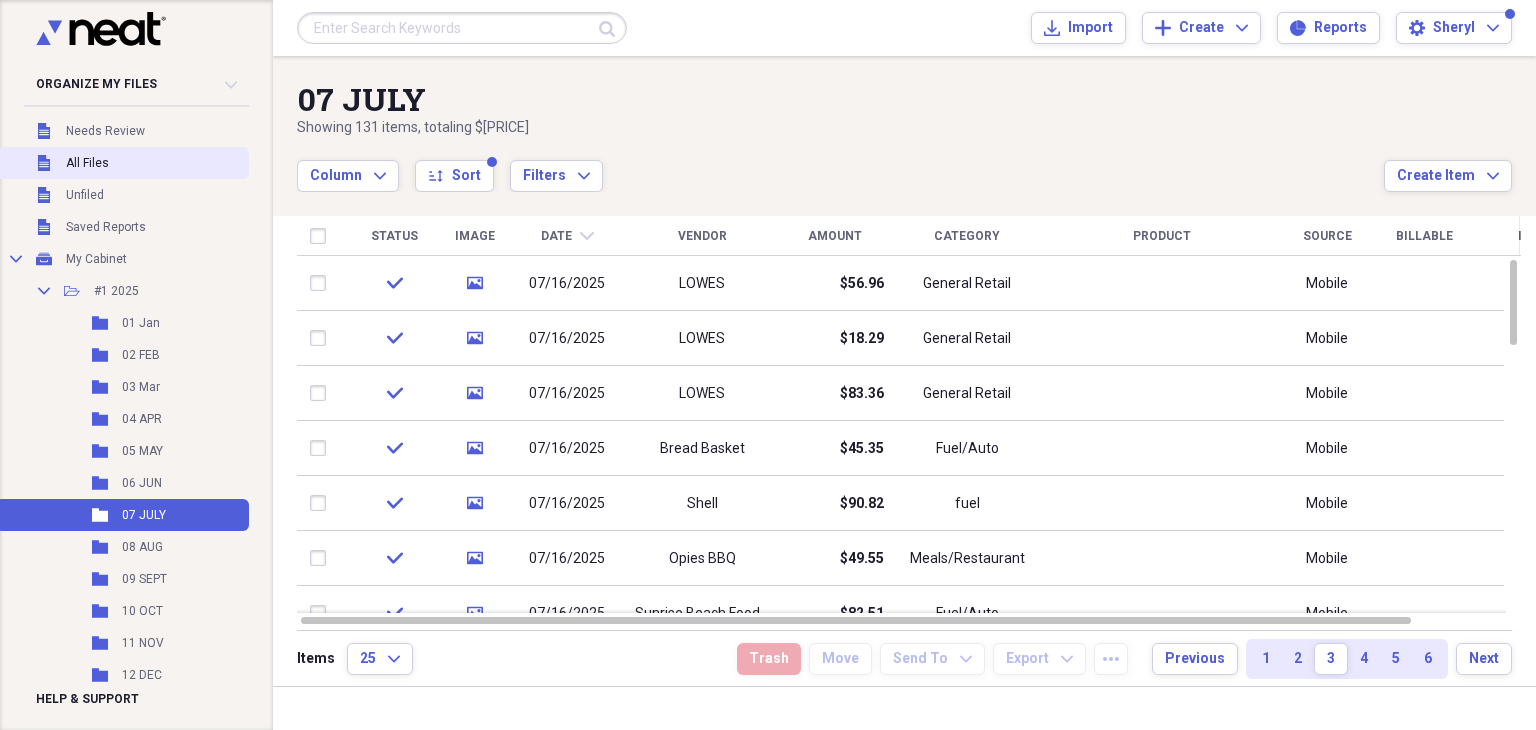 click on "All Files" at bounding box center (87, 163) 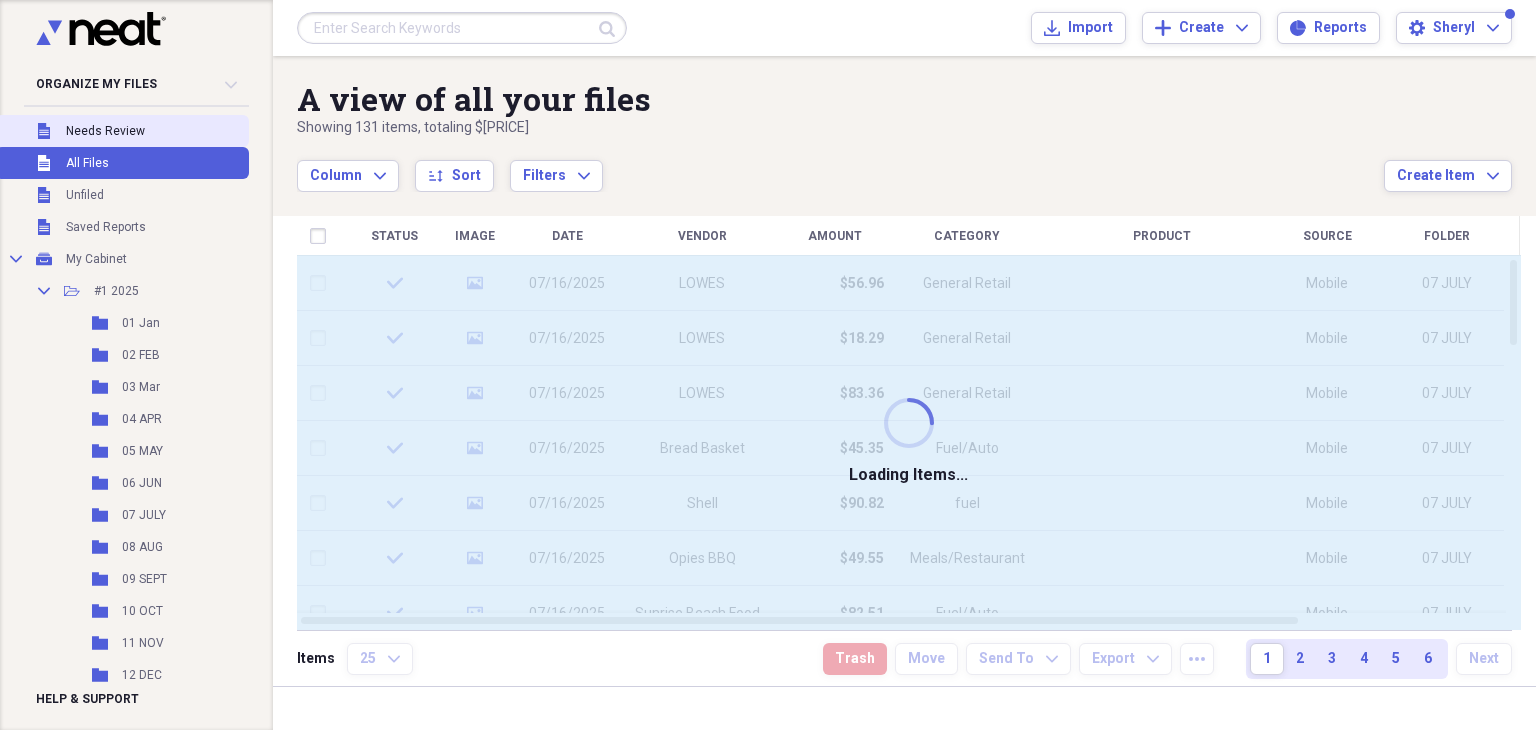 click on "Needs Review" at bounding box center [105, 131] 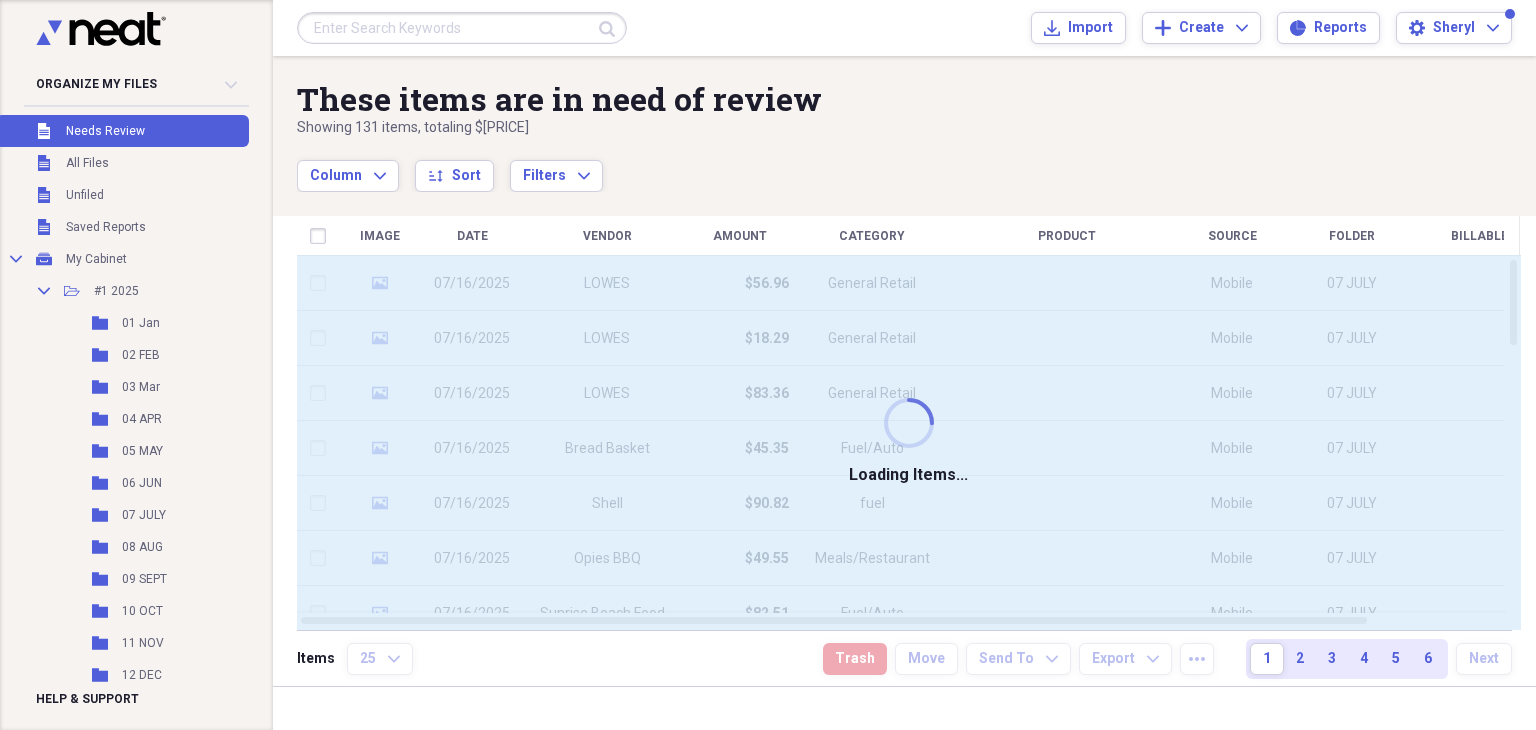 click on "Needs Review" at bounding box center (105, 131) 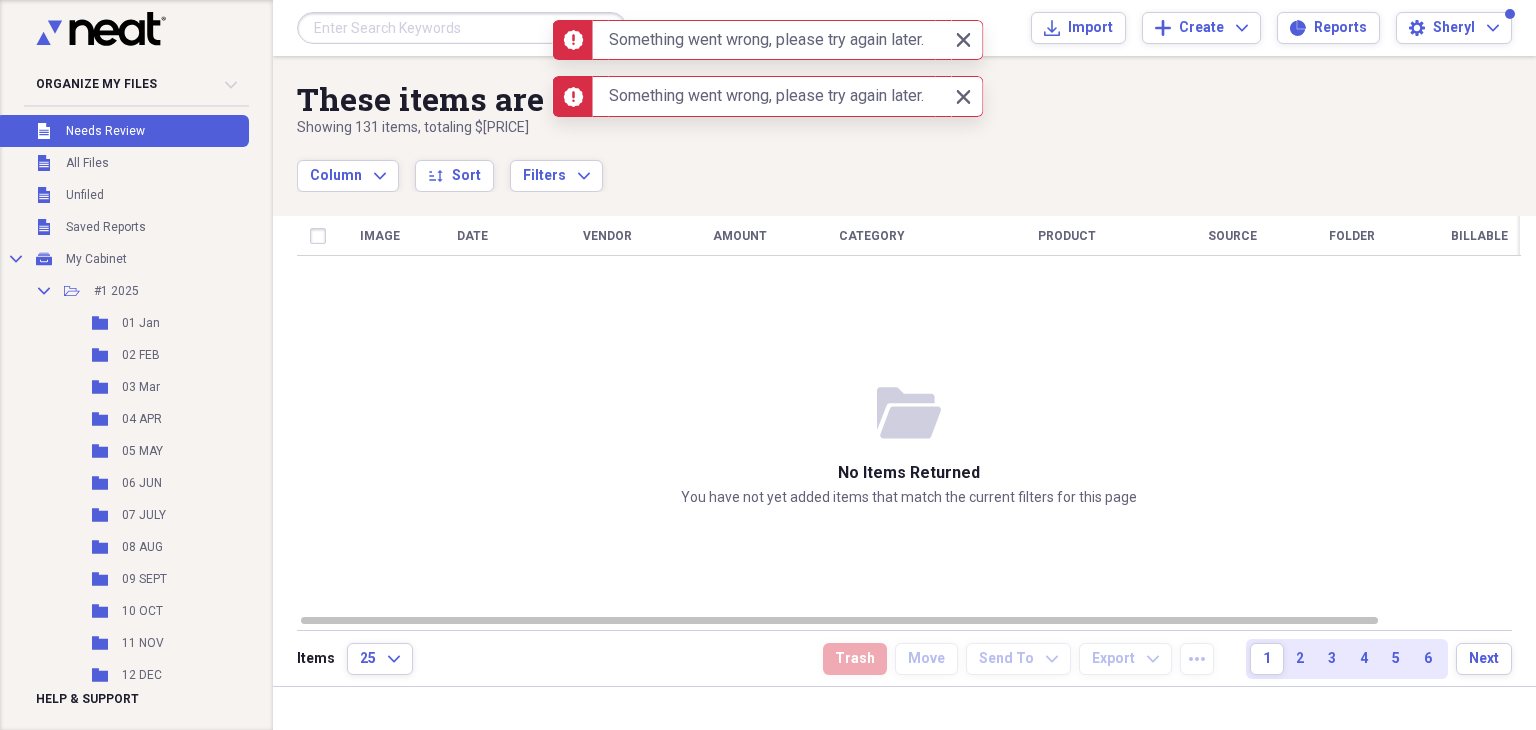 click on "Needs Review" at bounding box center [105, 131] 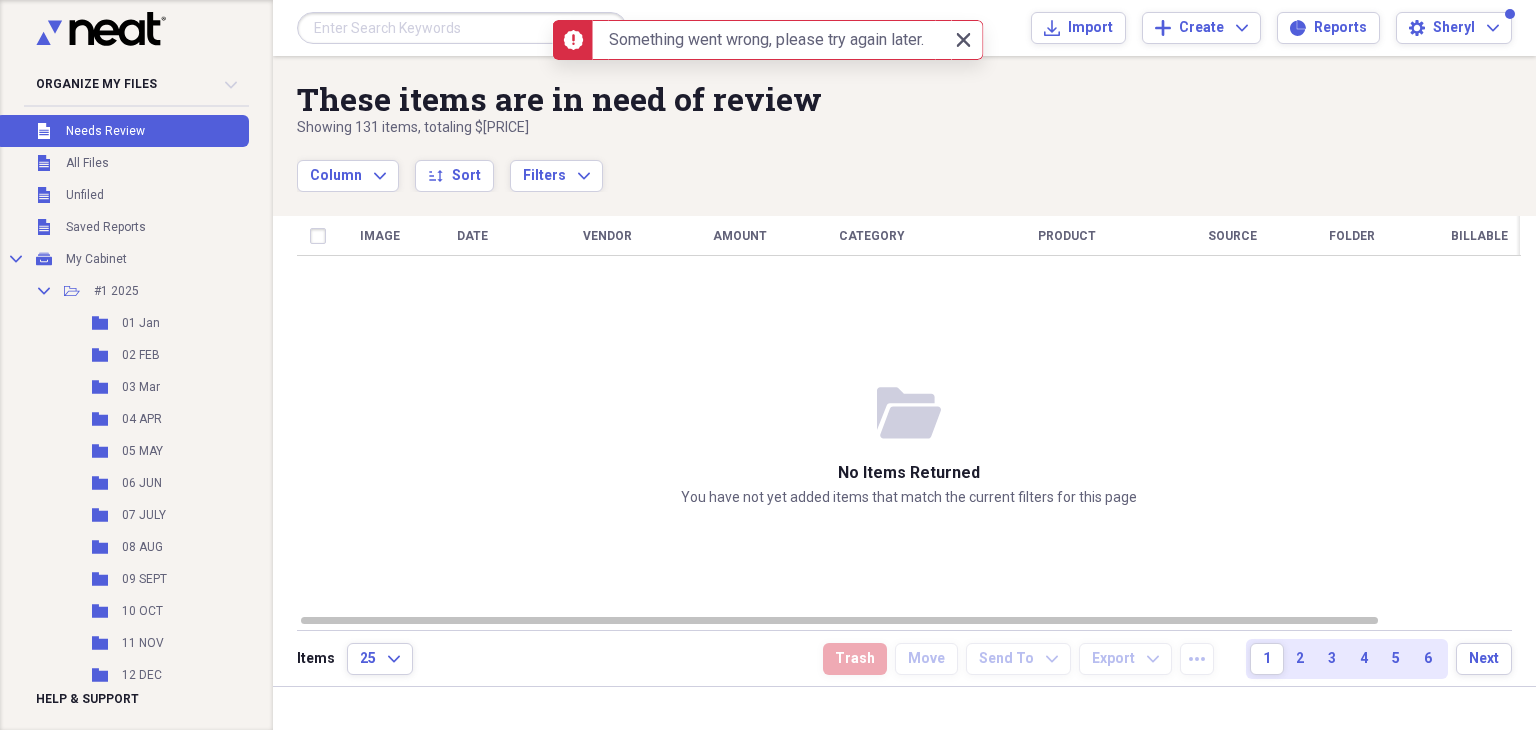 click 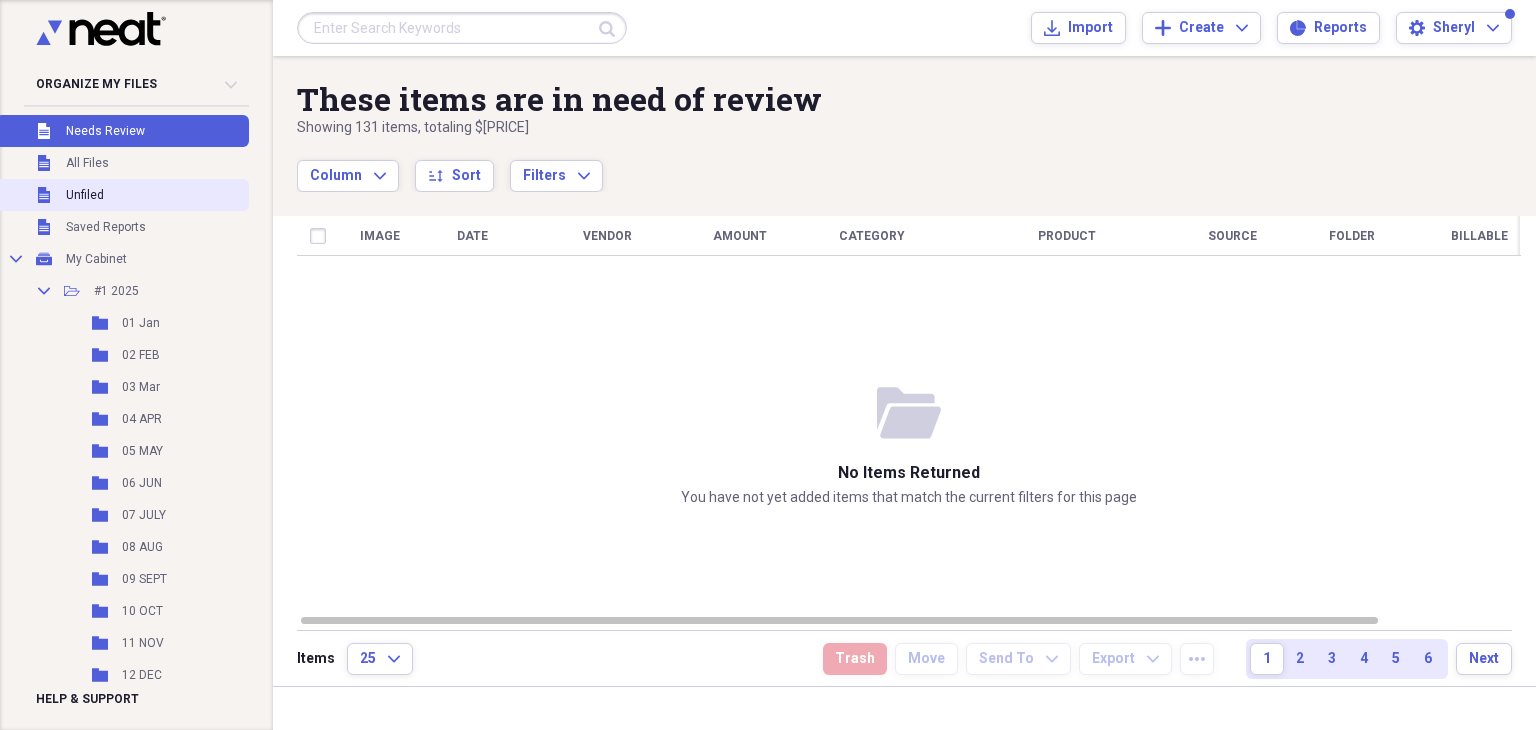 click on "Unfiled Unfiled" at bounding box center [122, 195] 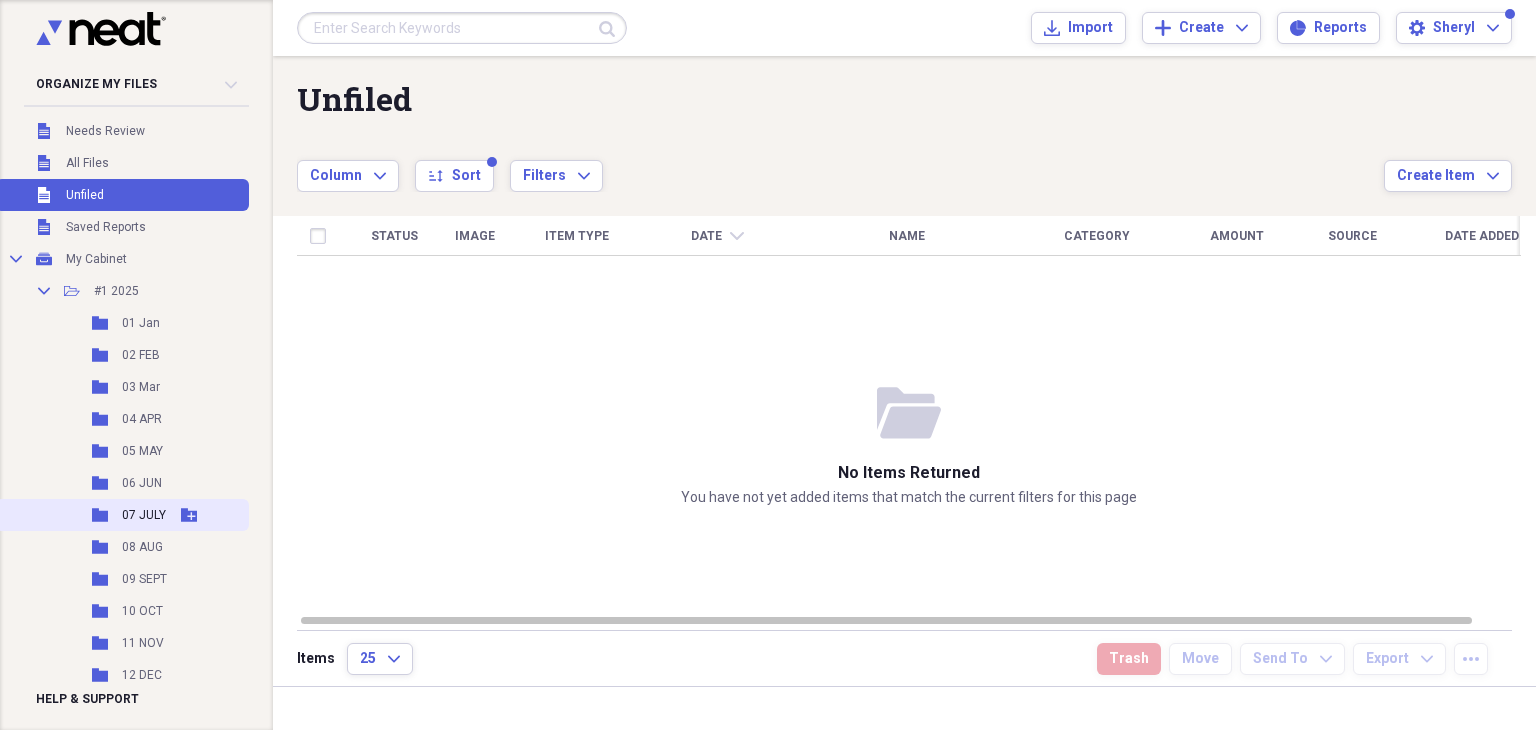 click on "Folder 07 JULY Add Folder" at bounding box center (122, 515) 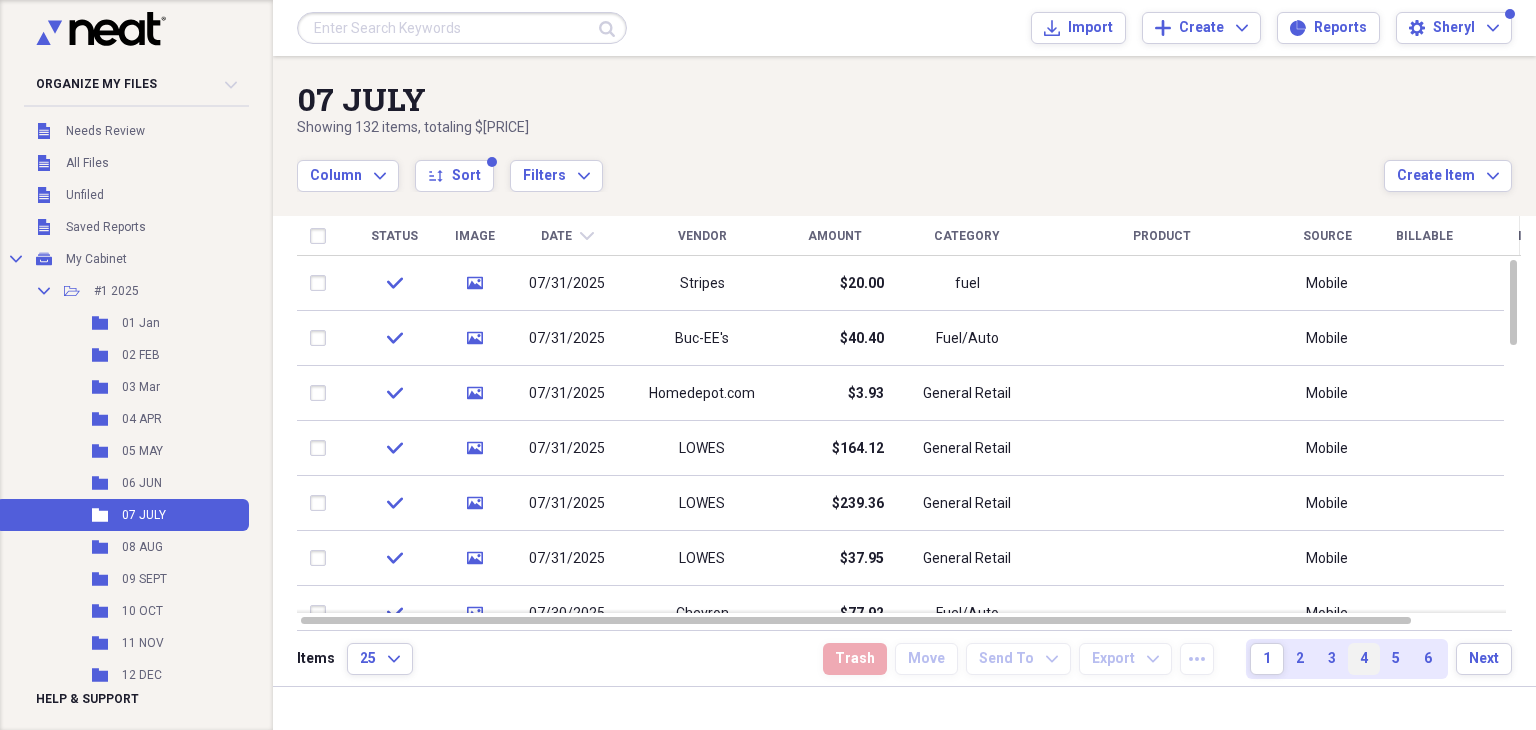 click on "4" at bounding box center (1364, 659) 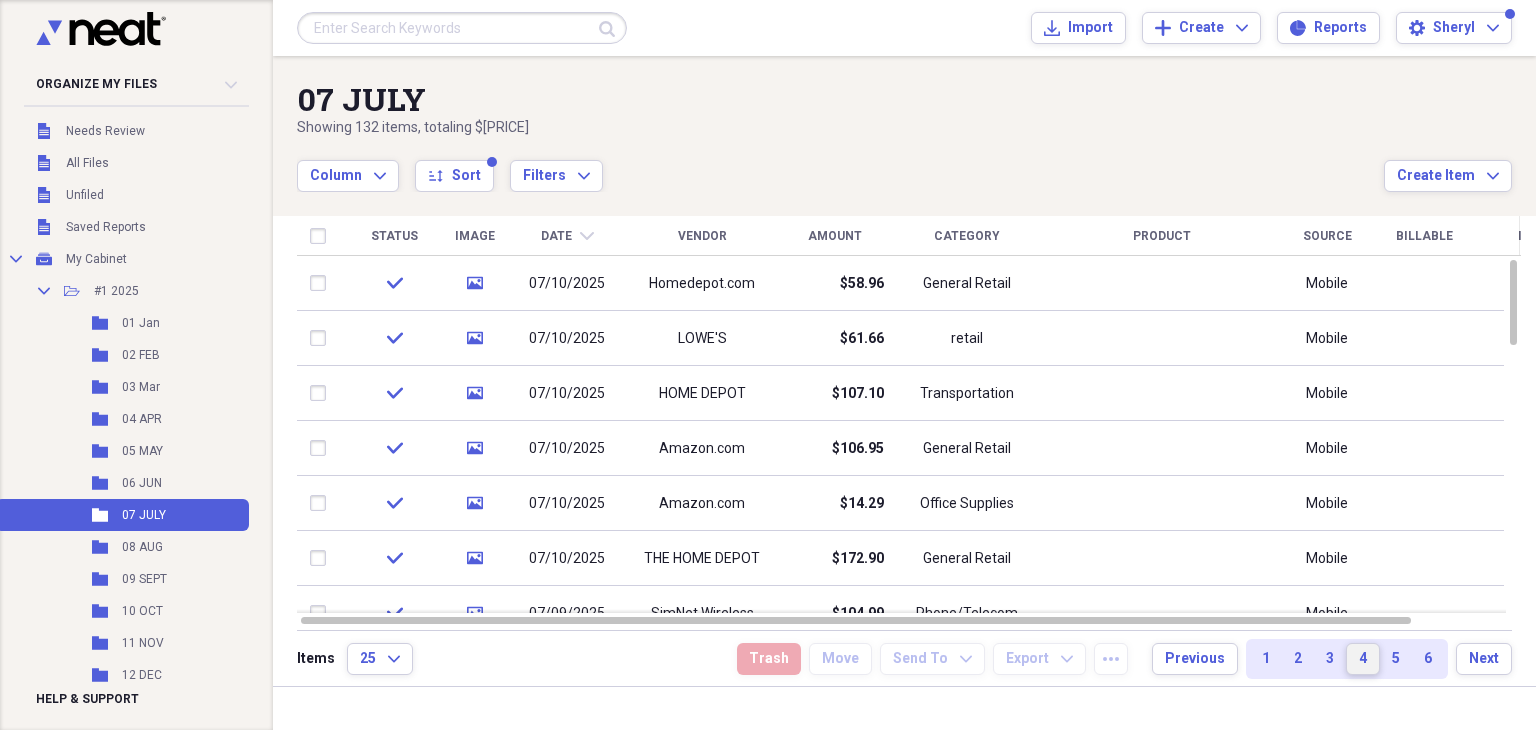 click on "4" at bounding box center (1363, 659) 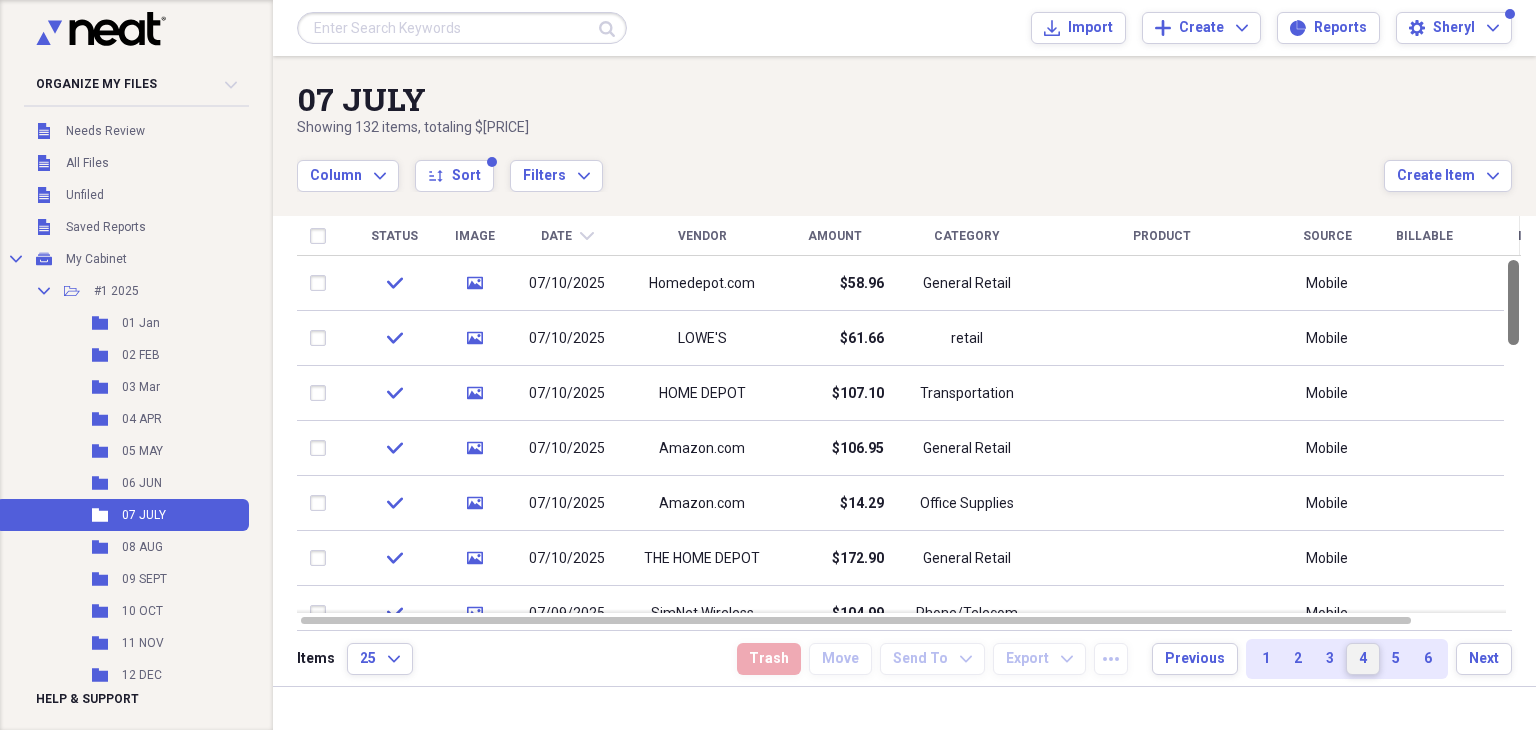 drag, startPoint x: 1526, startPoint y: 329, endPoint x: 1535, endPoint y: 314, distance: 17.492855 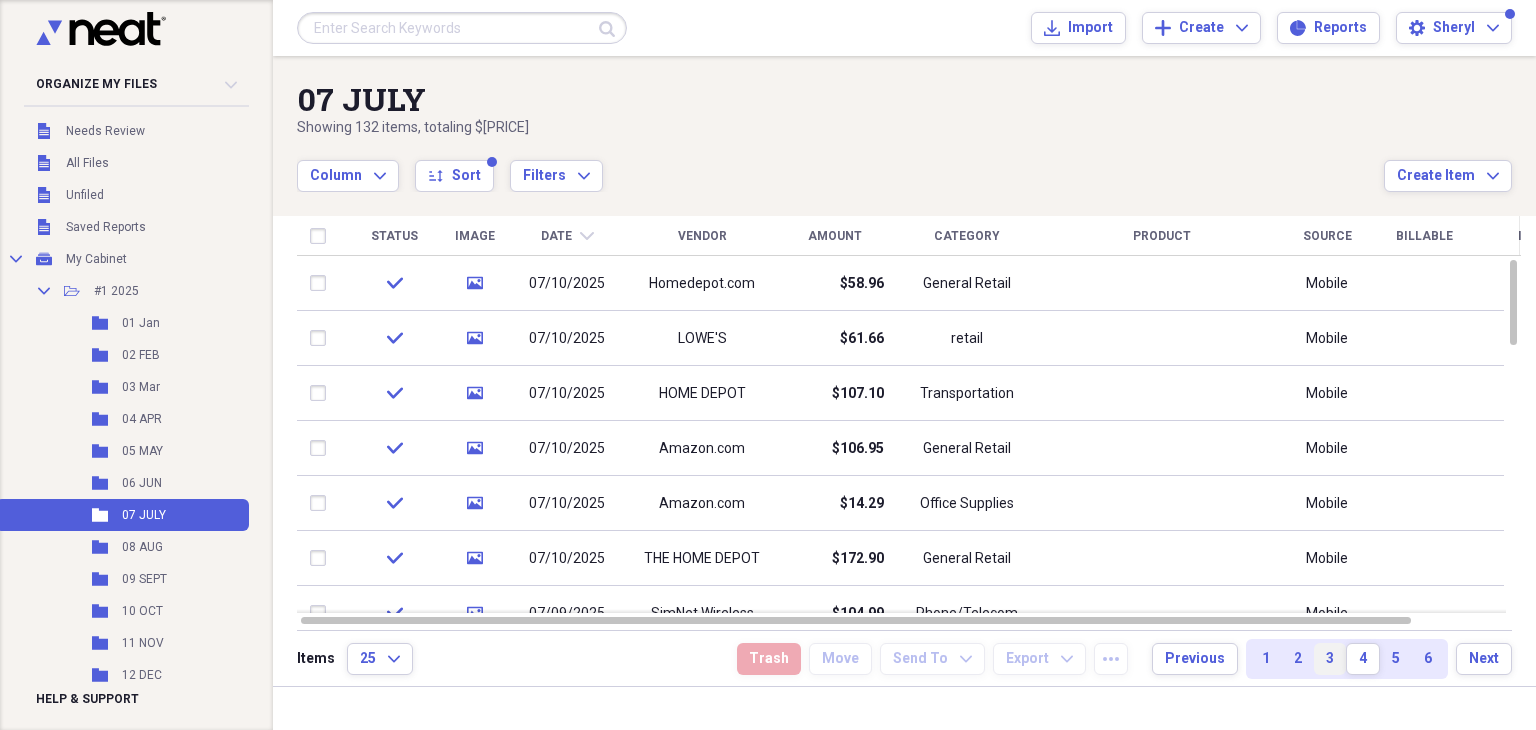click on "3" at bounding box center [1330, 659] 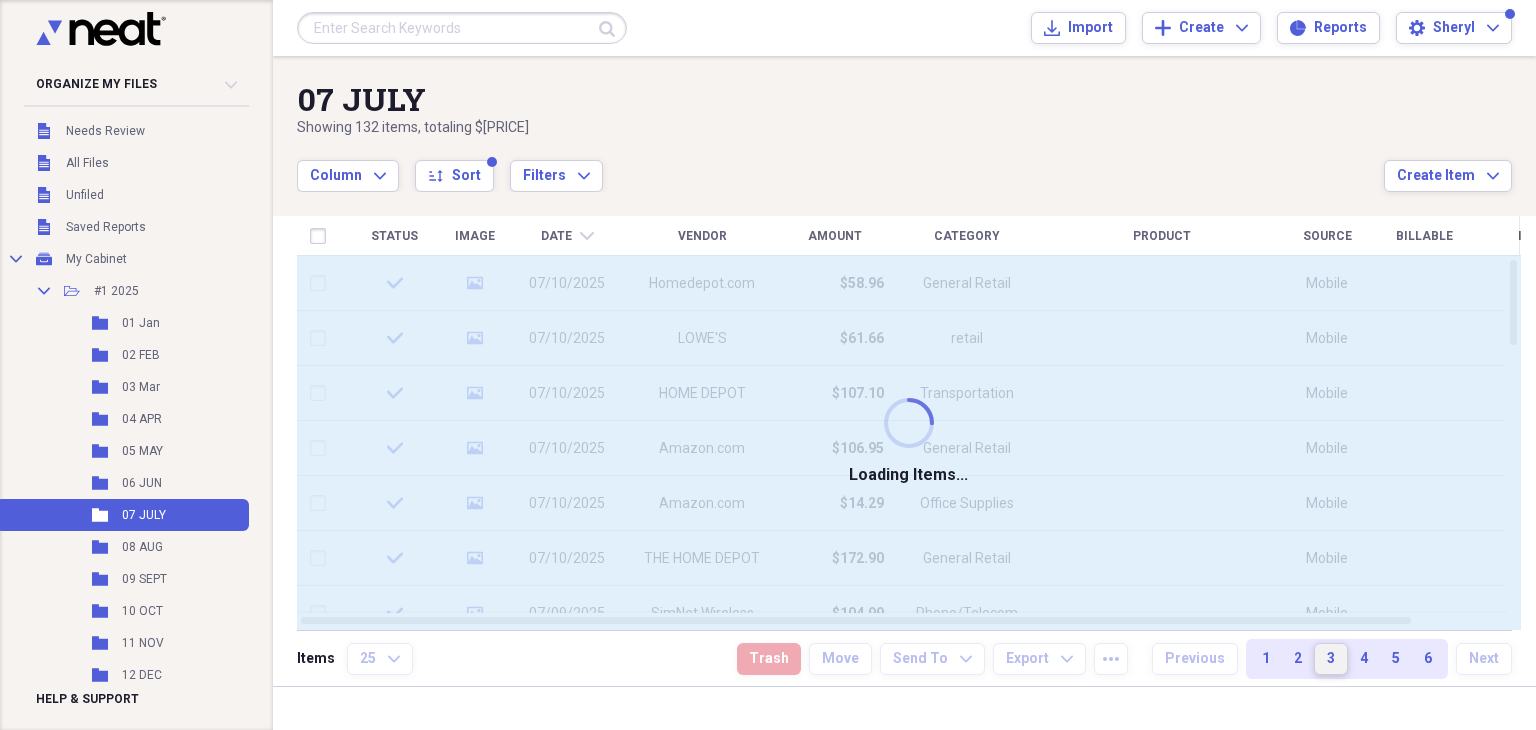click on "3" at bounding box center [1331, 659] 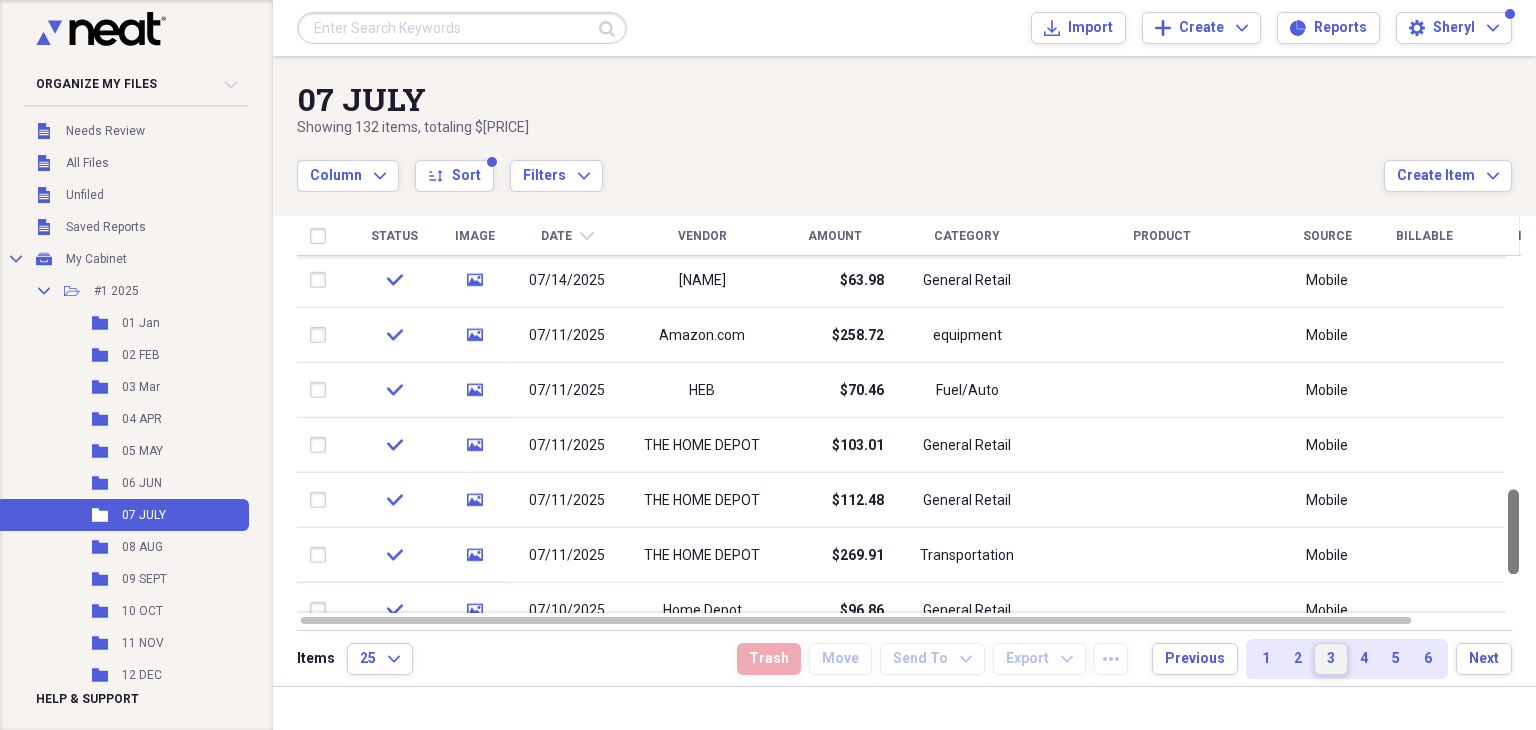 drag, startPoint x: 1531, startPoint y: 291, endPoint x: 1535, endPoint y: 561, distance: 270.02963 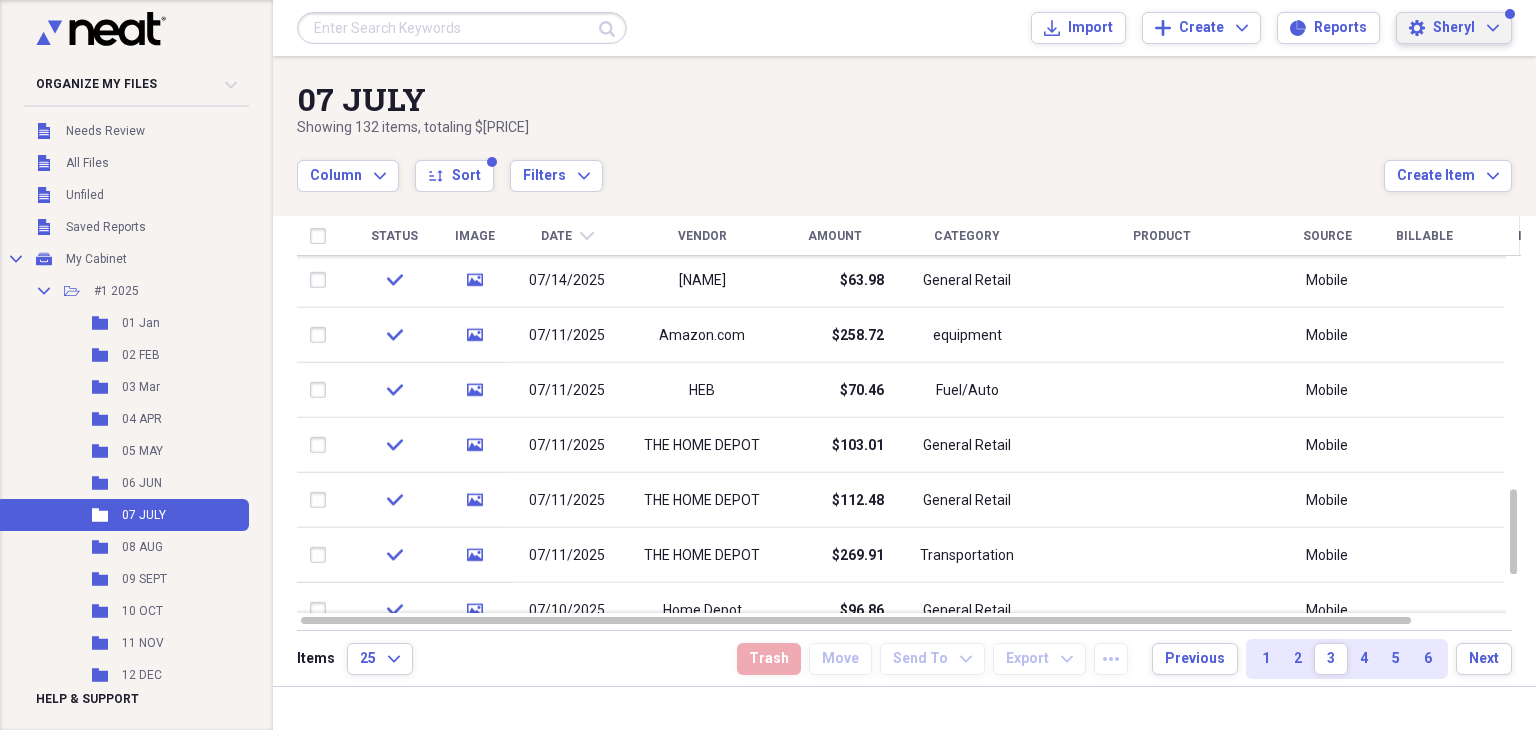 click on "Expand" 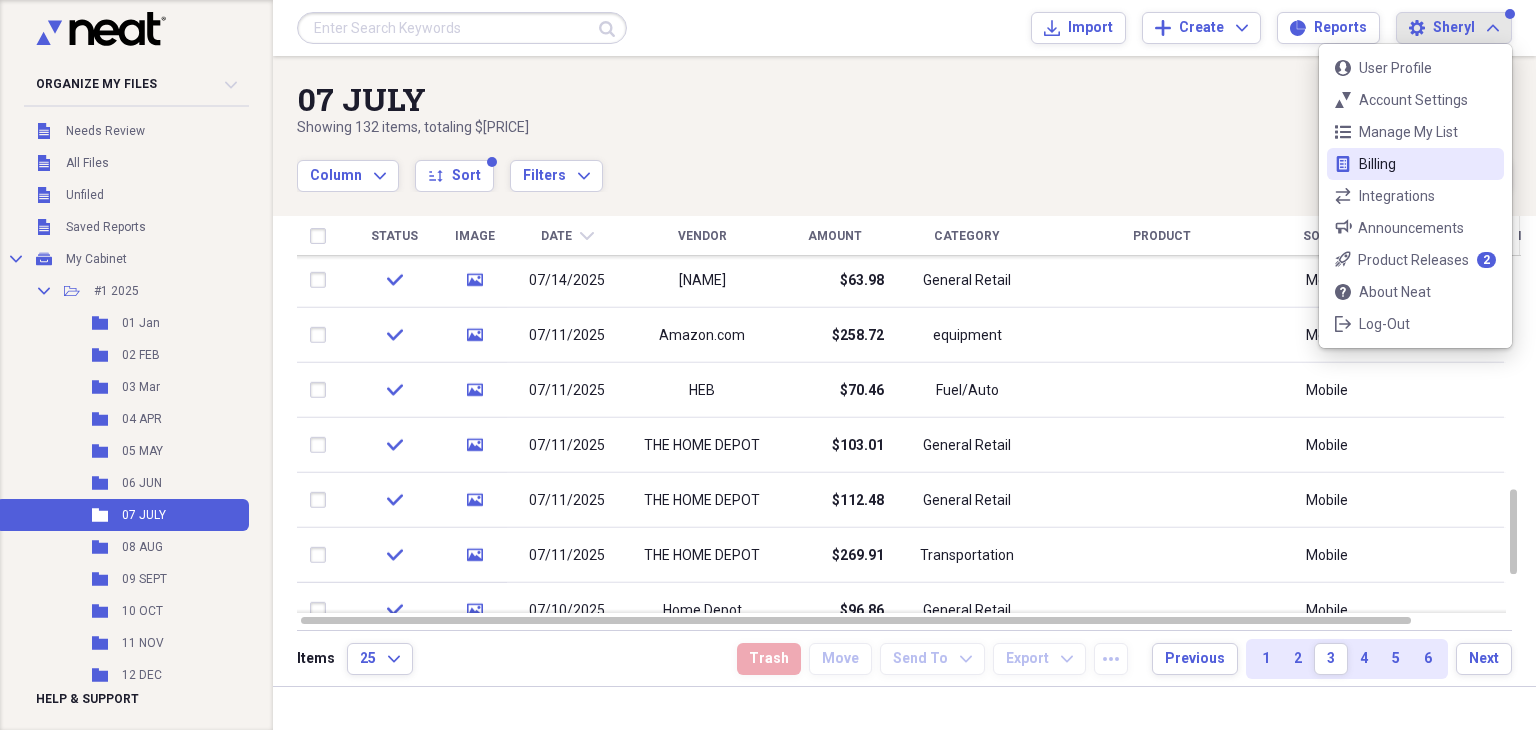 click on "Billing" at bounding box center (1415, 164) 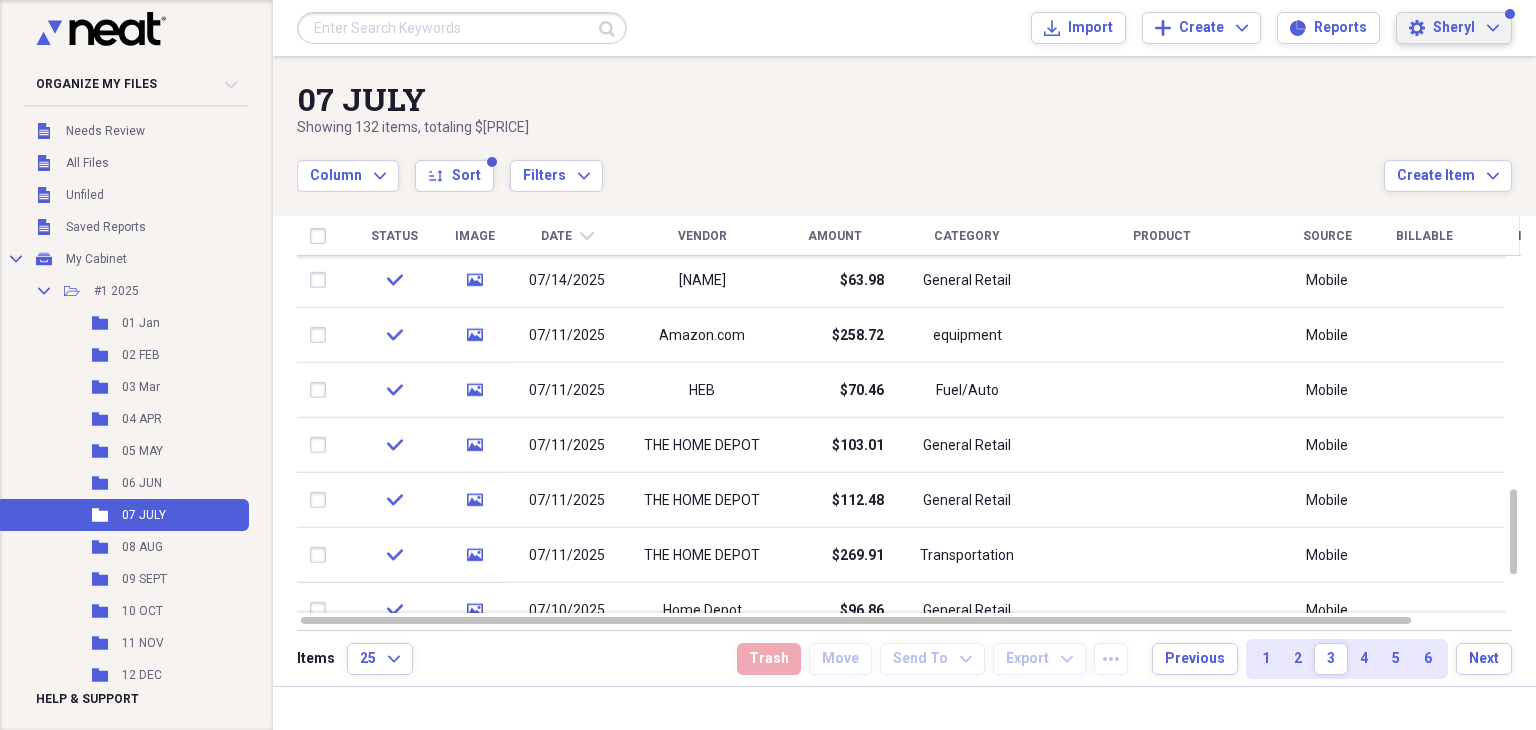 click on "Expand" 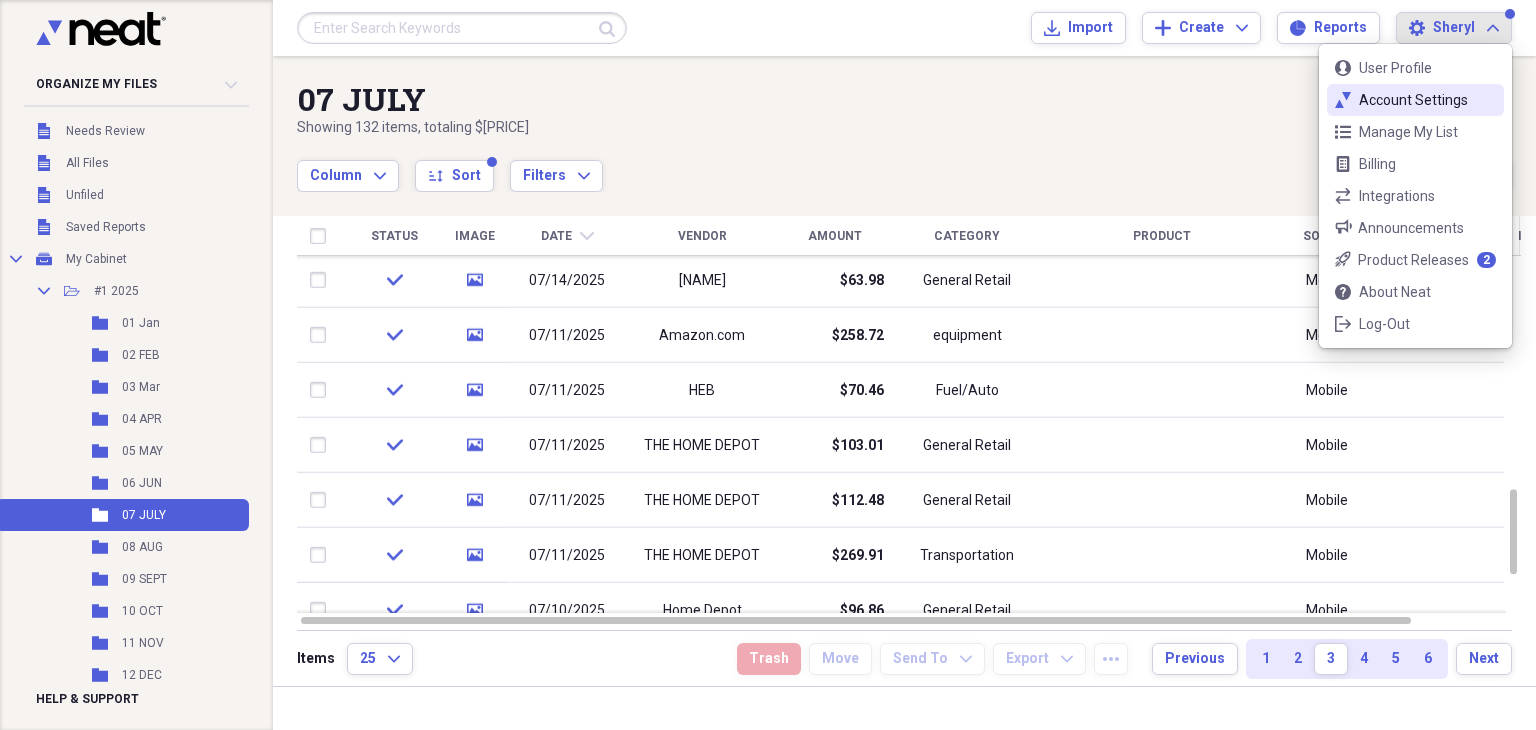 click on "Account Settings" at bounding box center [1415, 100] 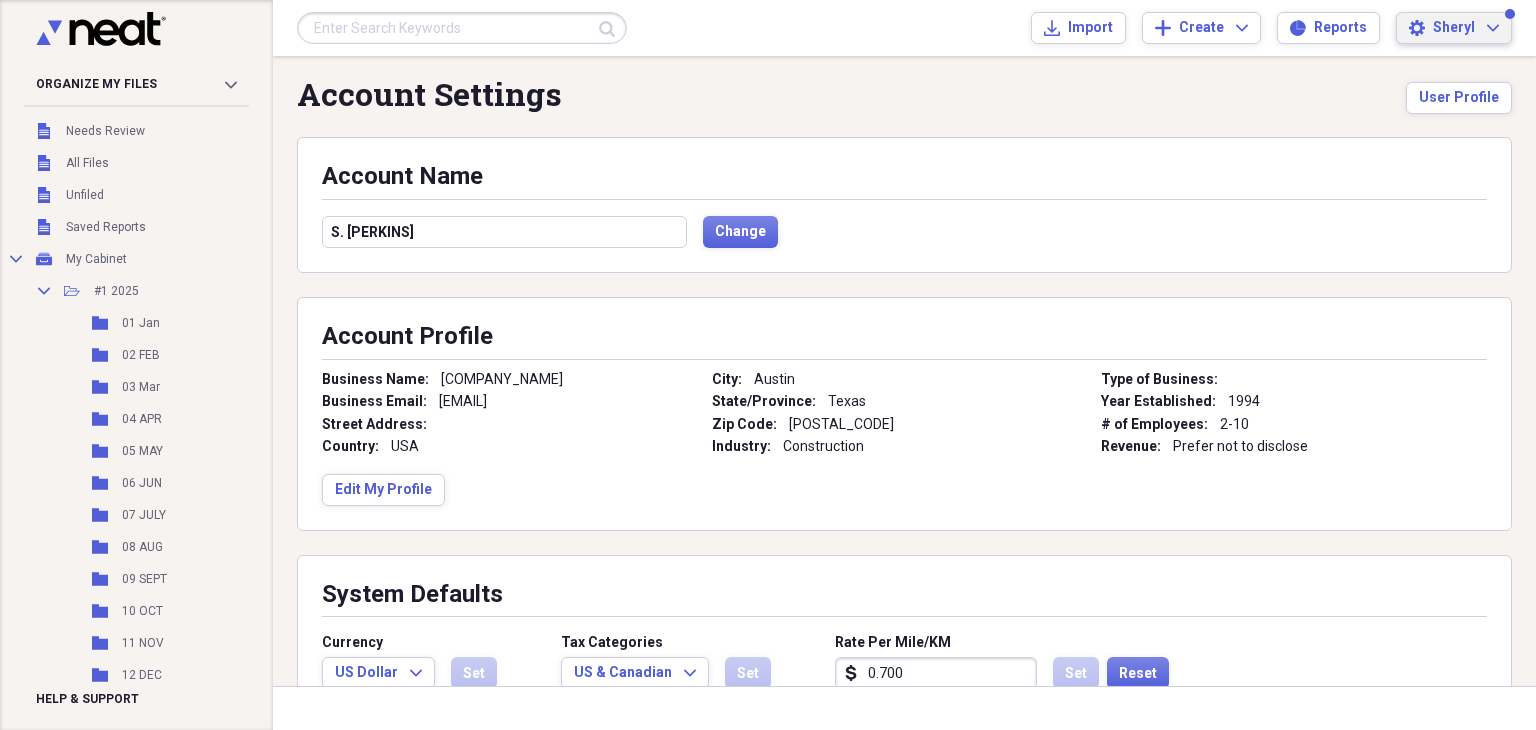 scroll, scrollTop: 0, scrollLeft: 0, axis: both 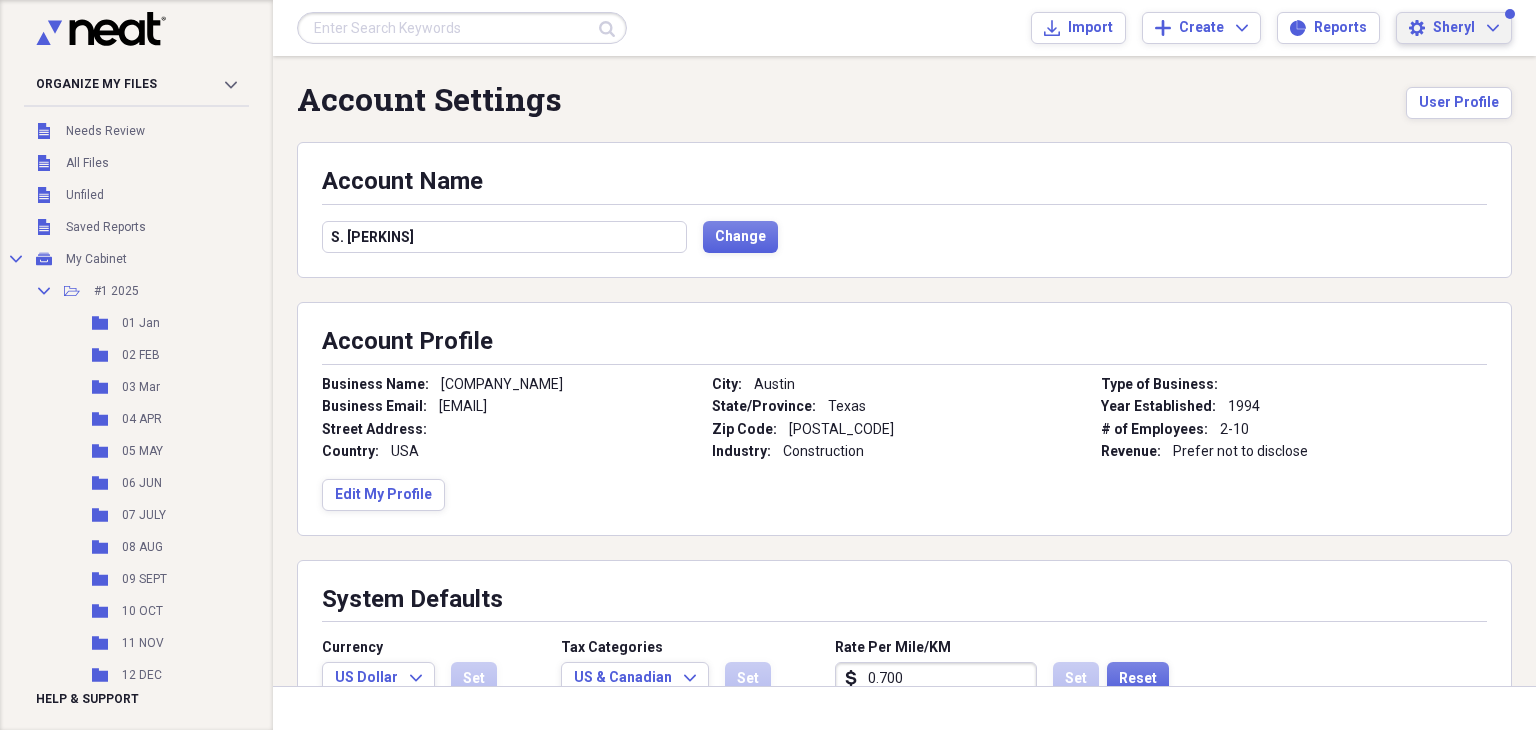 click on "Expand" 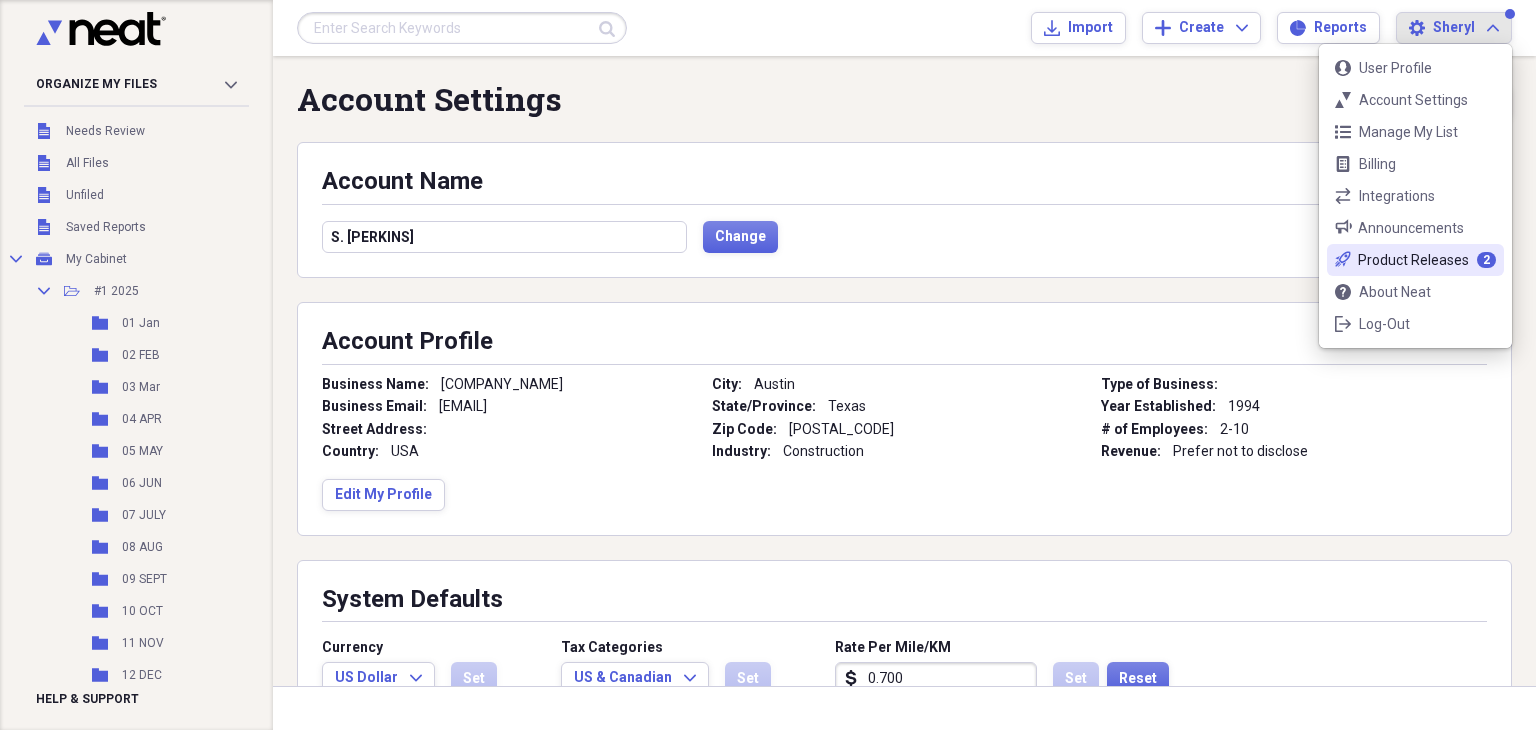 click on "Product Releases" at bounding box center (1413, 260) 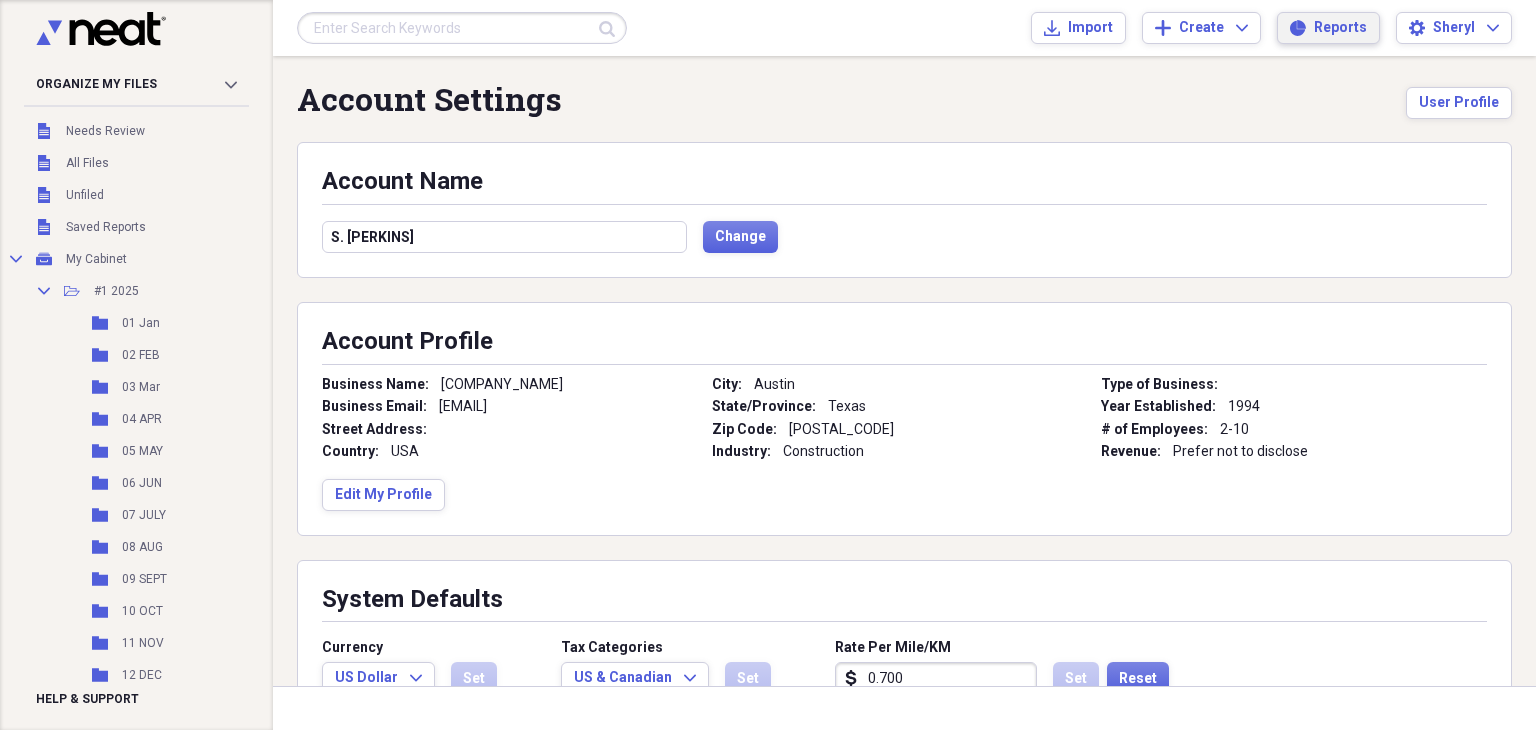 click on "Reports Reports" at bounding box center (1328, 28) 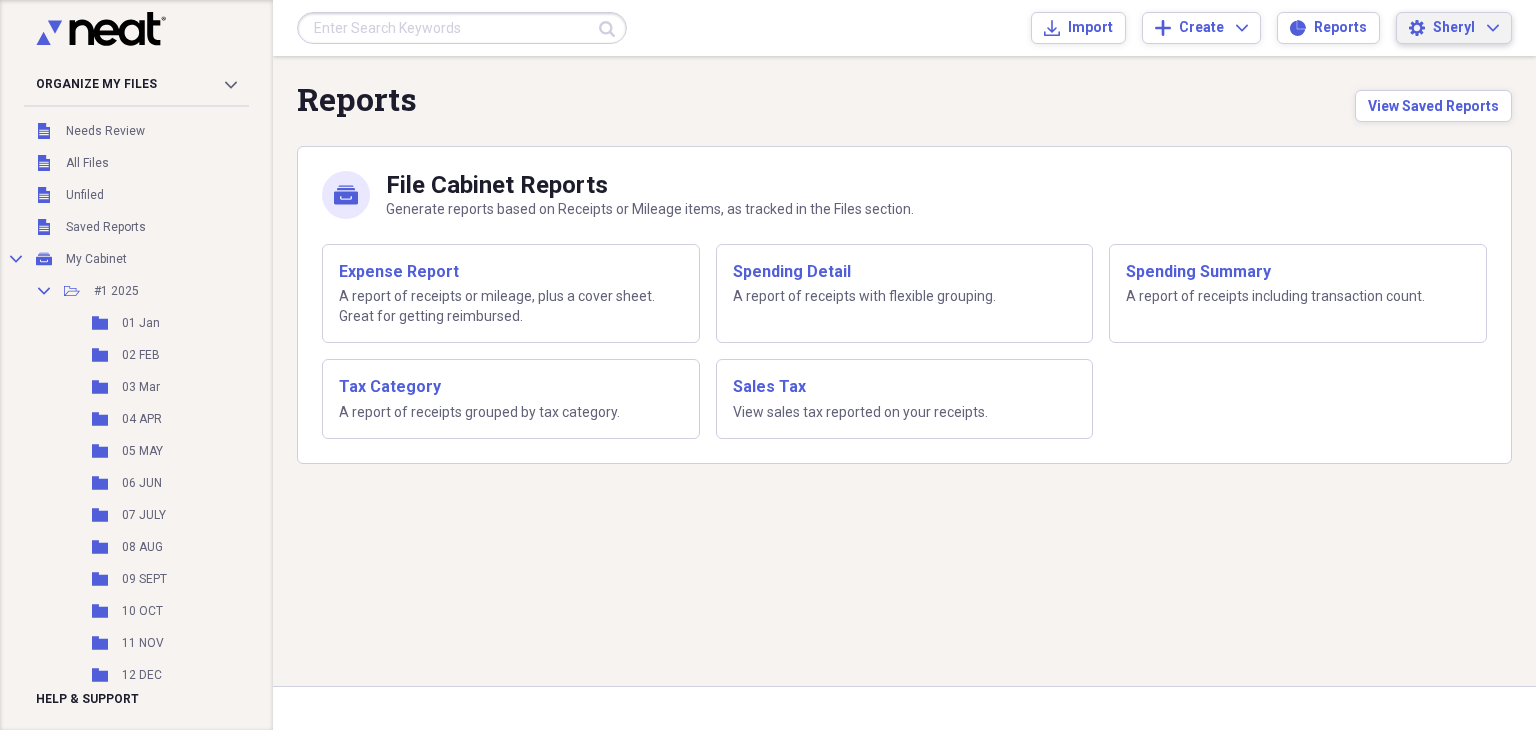 click on "Sheryl" at bounding box center [1454, 28] 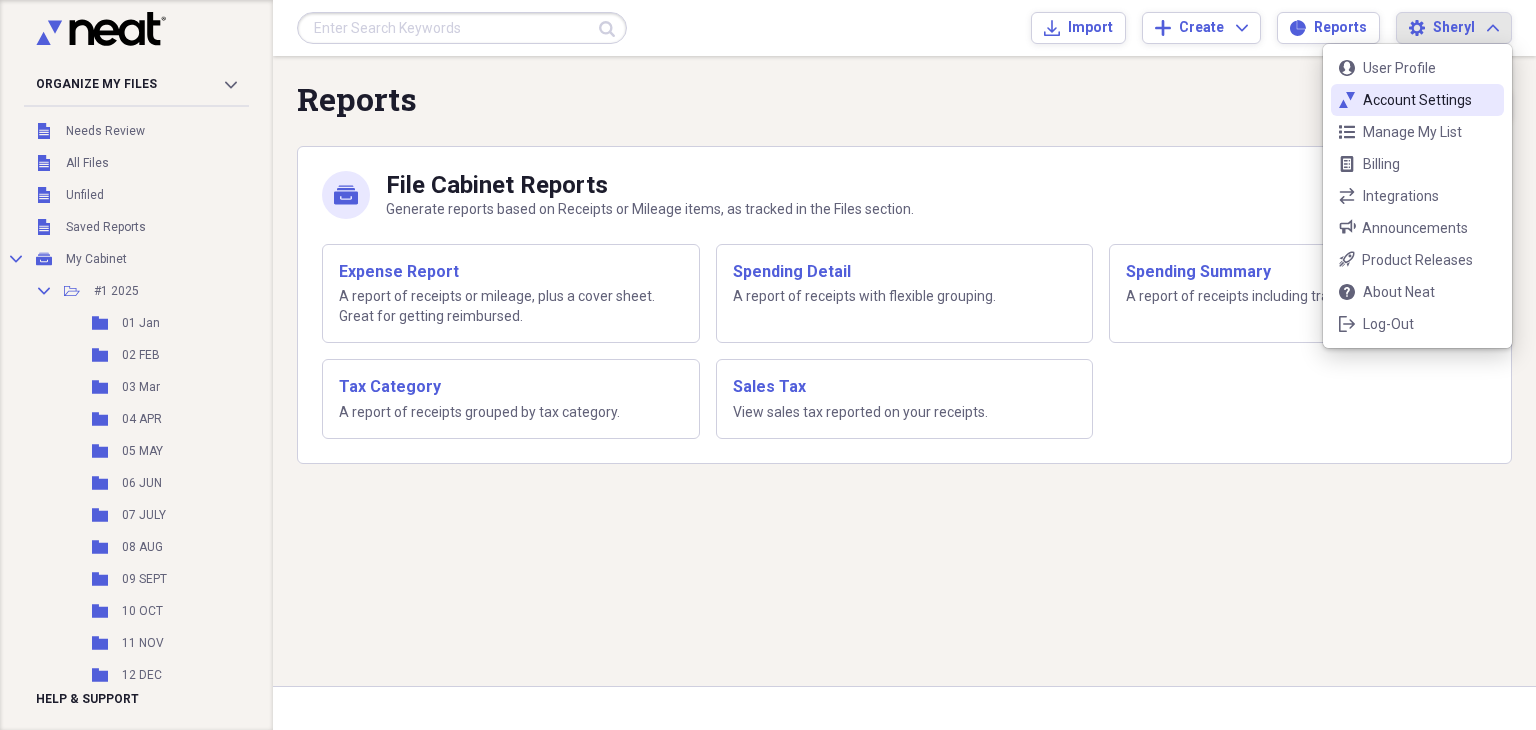 click on "Account Settings" at bounding box center [1417, 100] 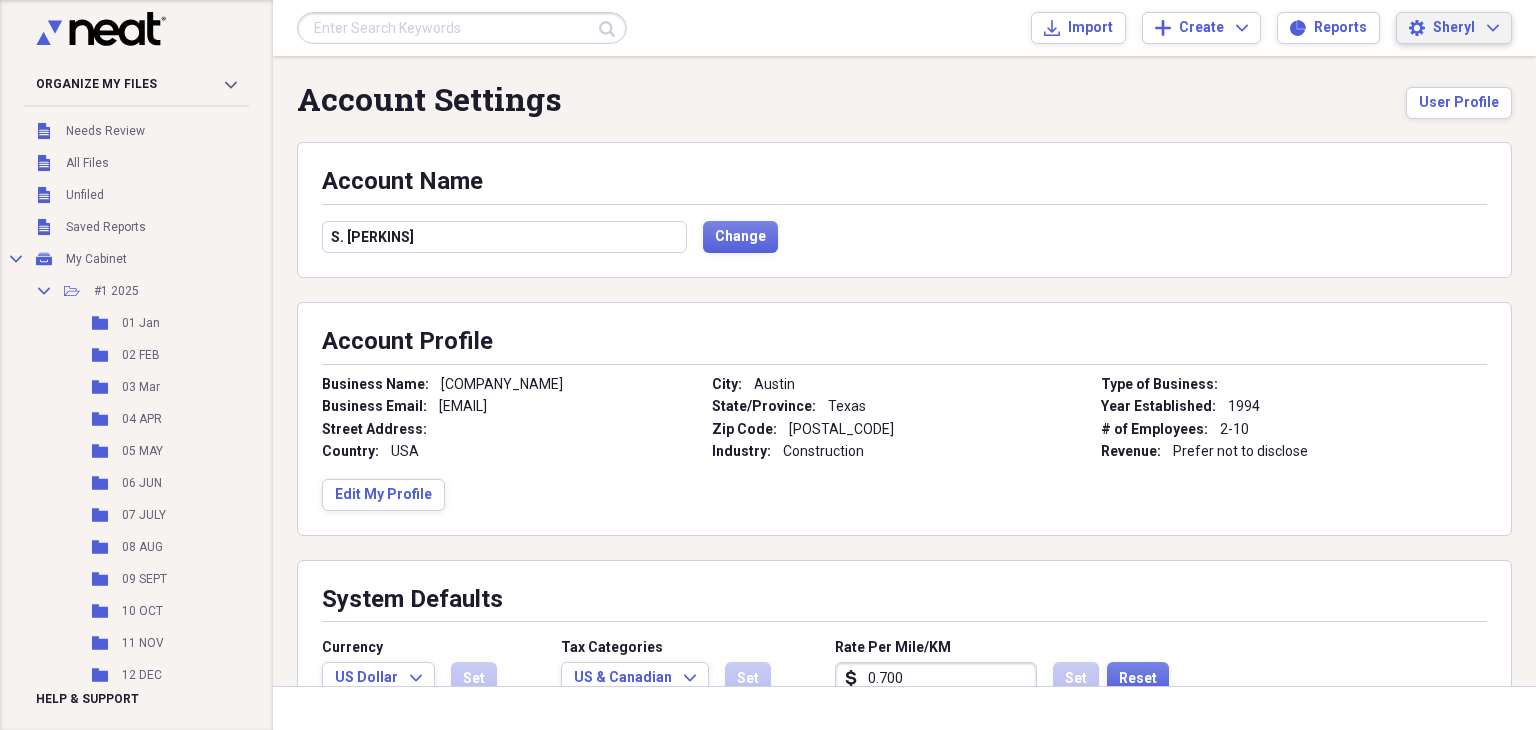 click on "Sheryl" at bounding box center [1454, 28] 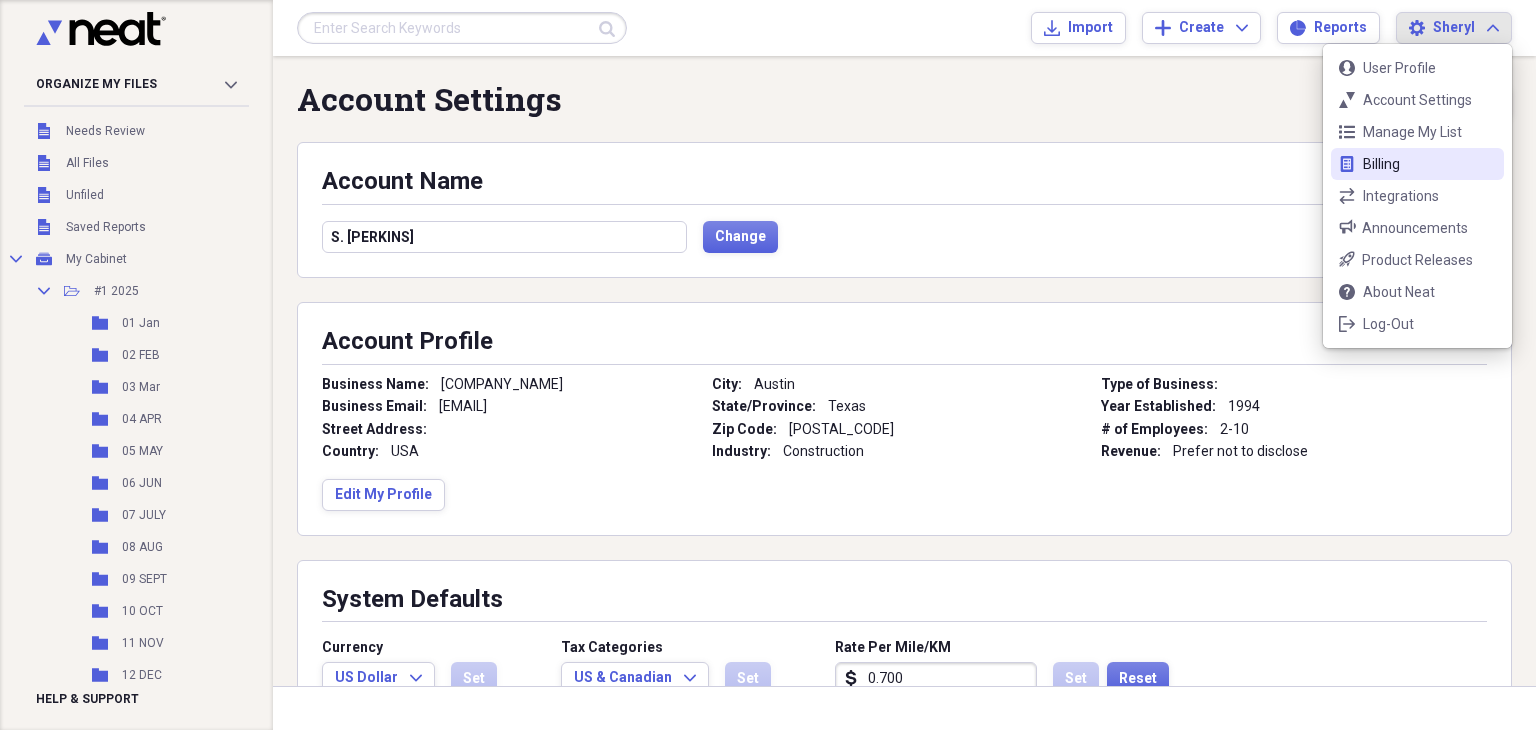 click on "bill Billing" at bounding box center [1417, 164] 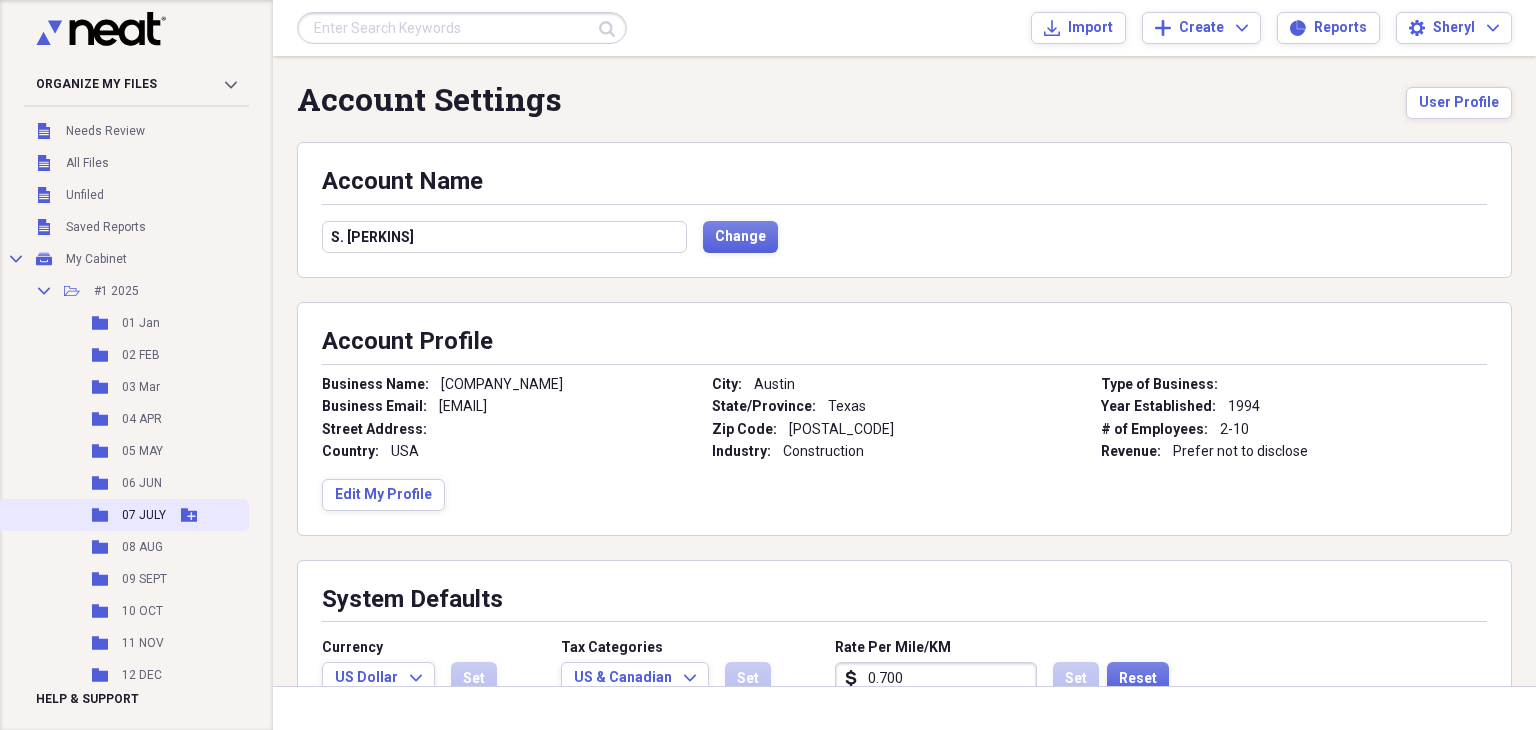 click on "Folder 07 JULY Add Folder" at bounding box center (122, 515) 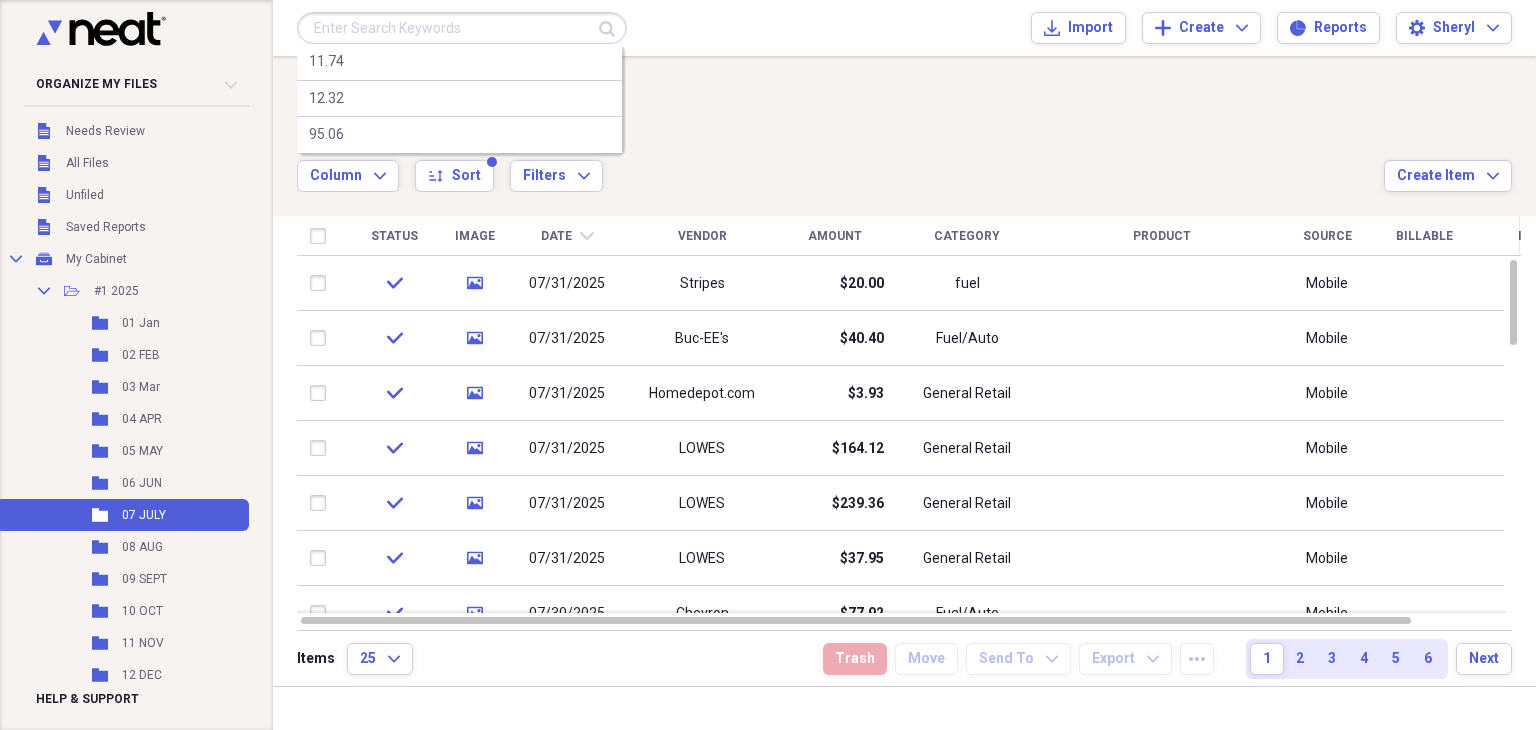 click at bounding box center (462, 28) 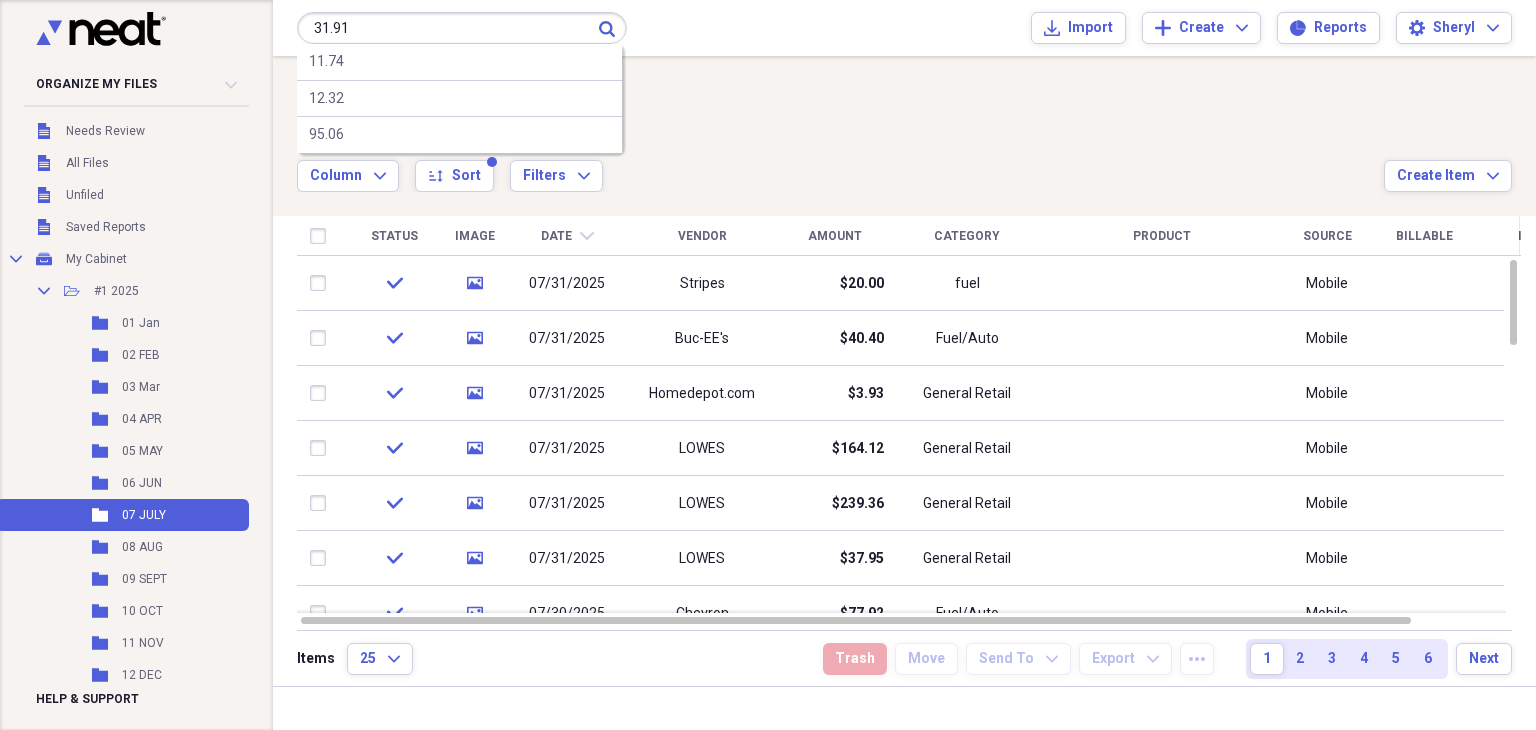 type on "31.91" 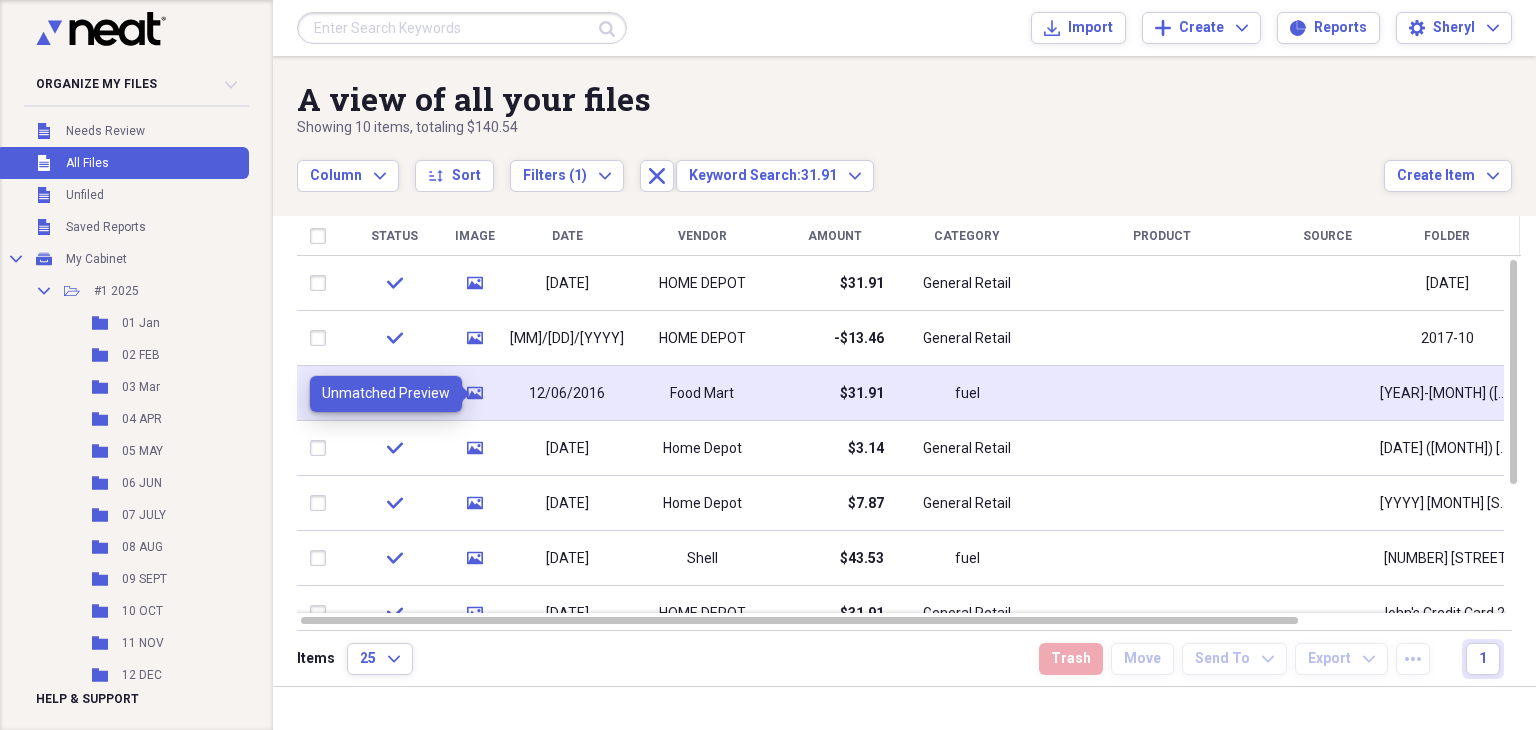 click 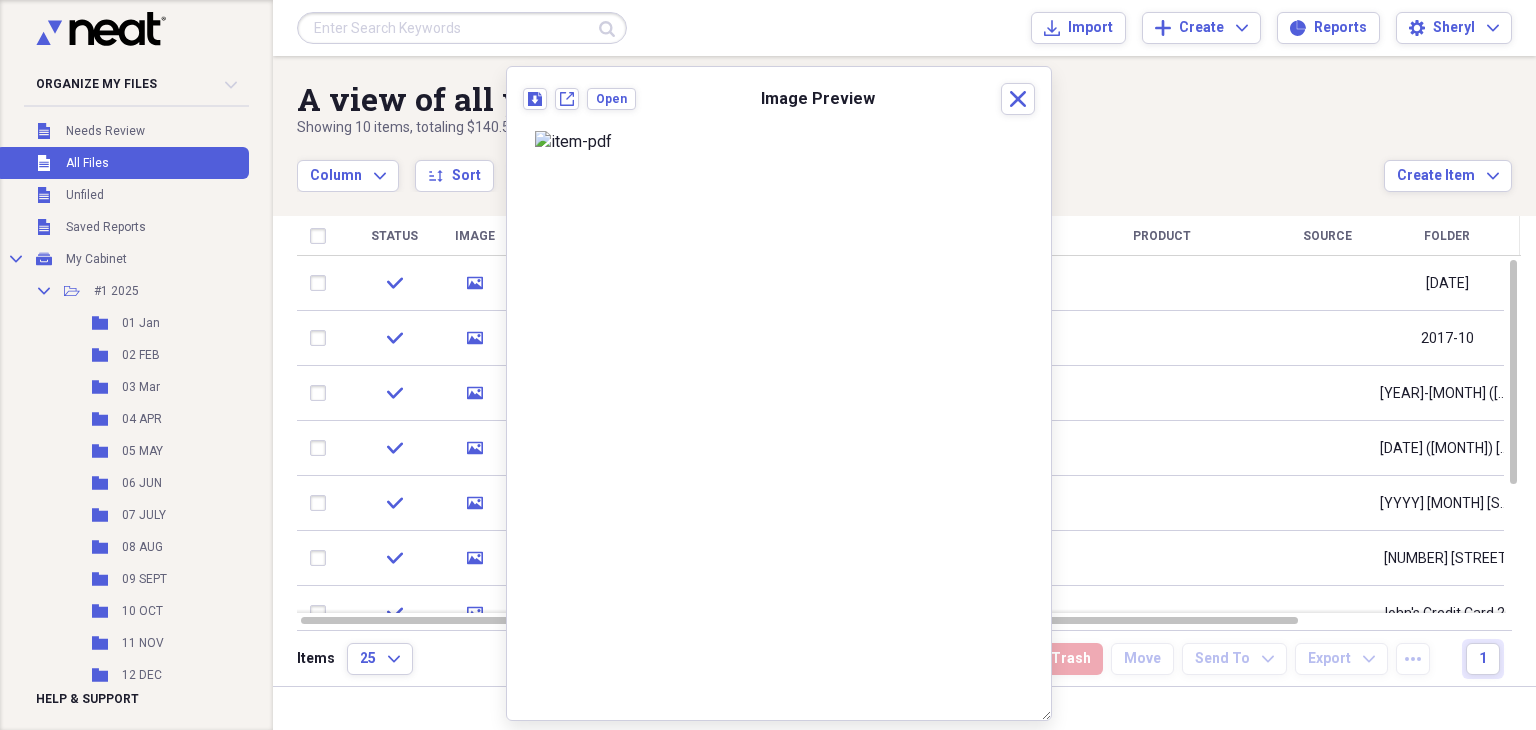 click on "Download New tab Open Image Preview Close" at bounding box center (779, 393) 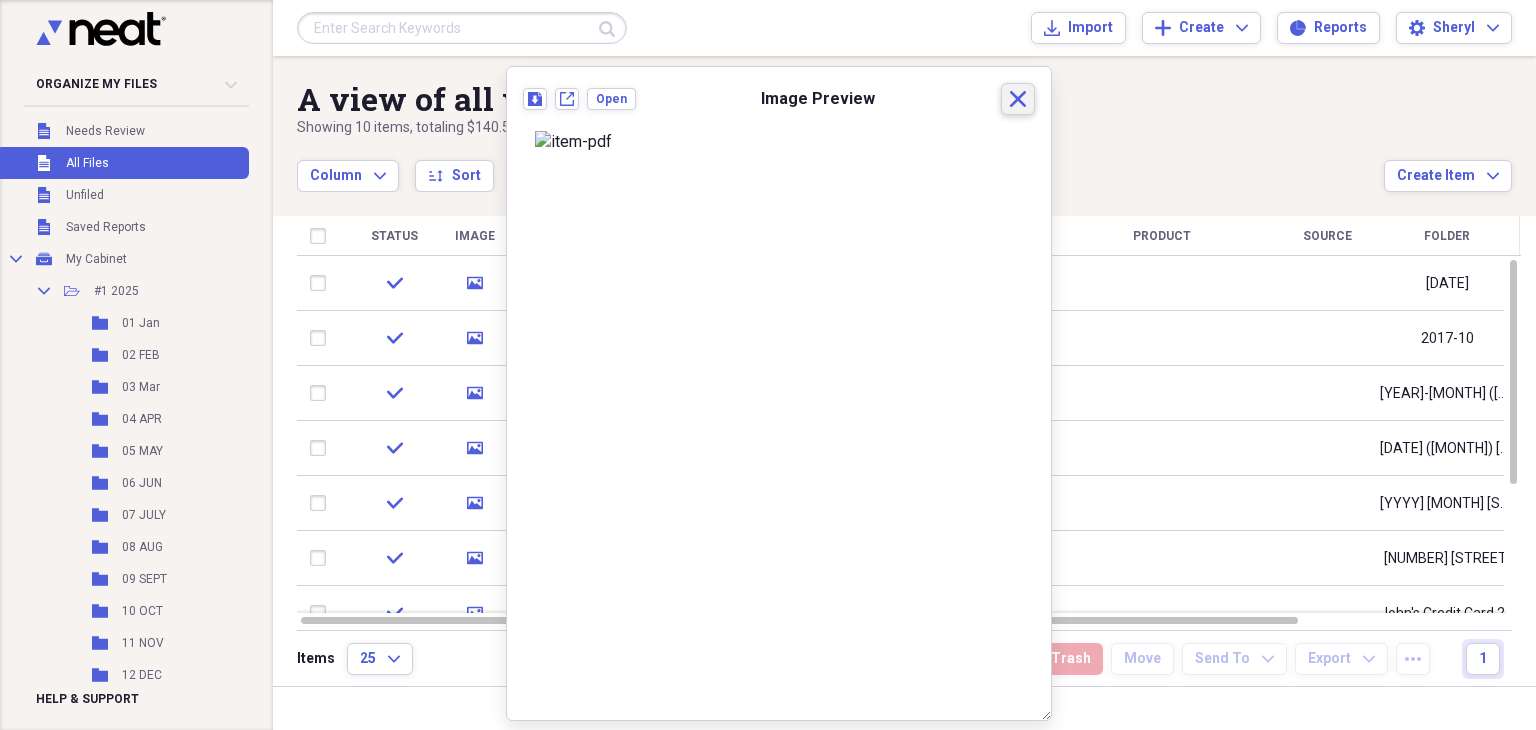 click 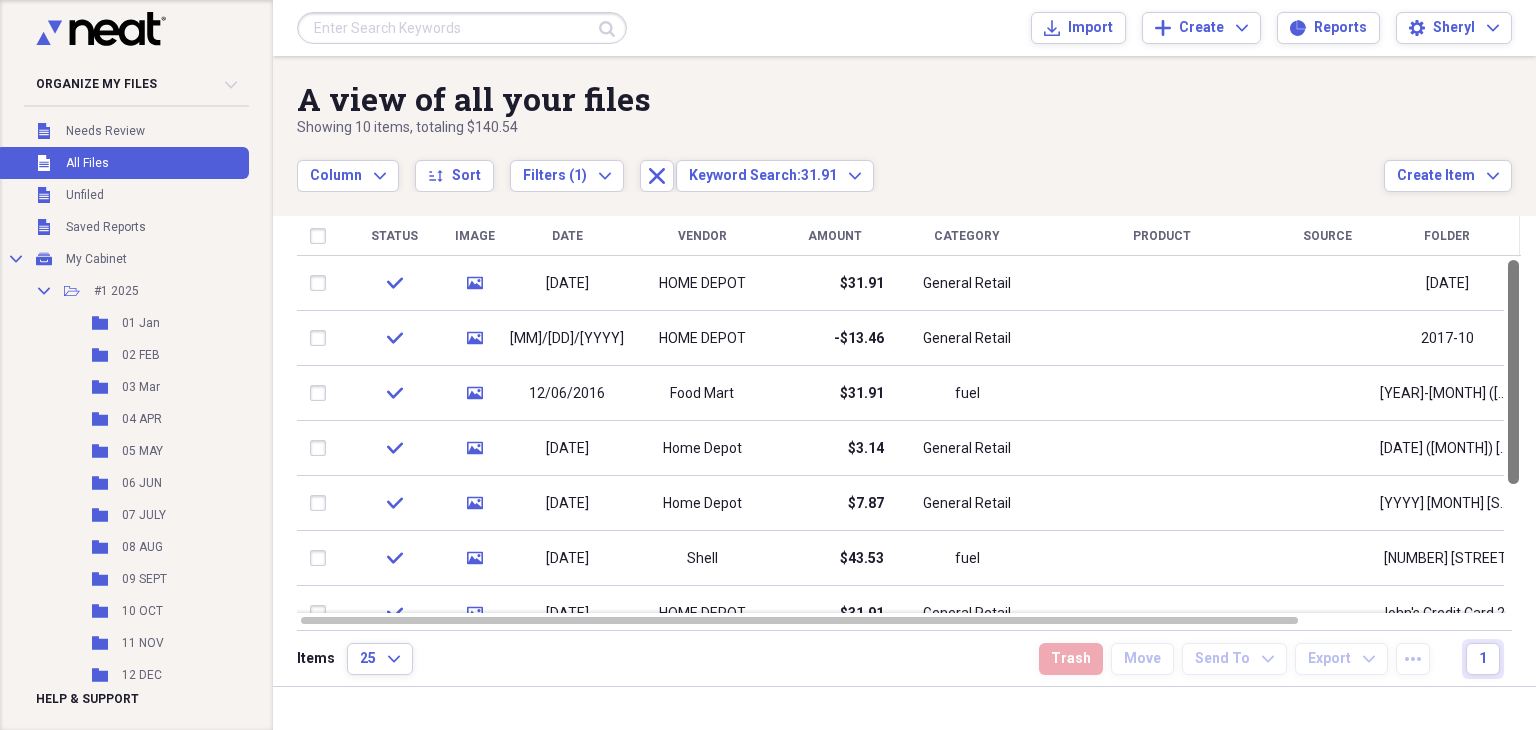 drag, startPoint x: 1524, startPoint y: 324, endPoint x: 1534, endPoint y: 225, distance: 99.50377 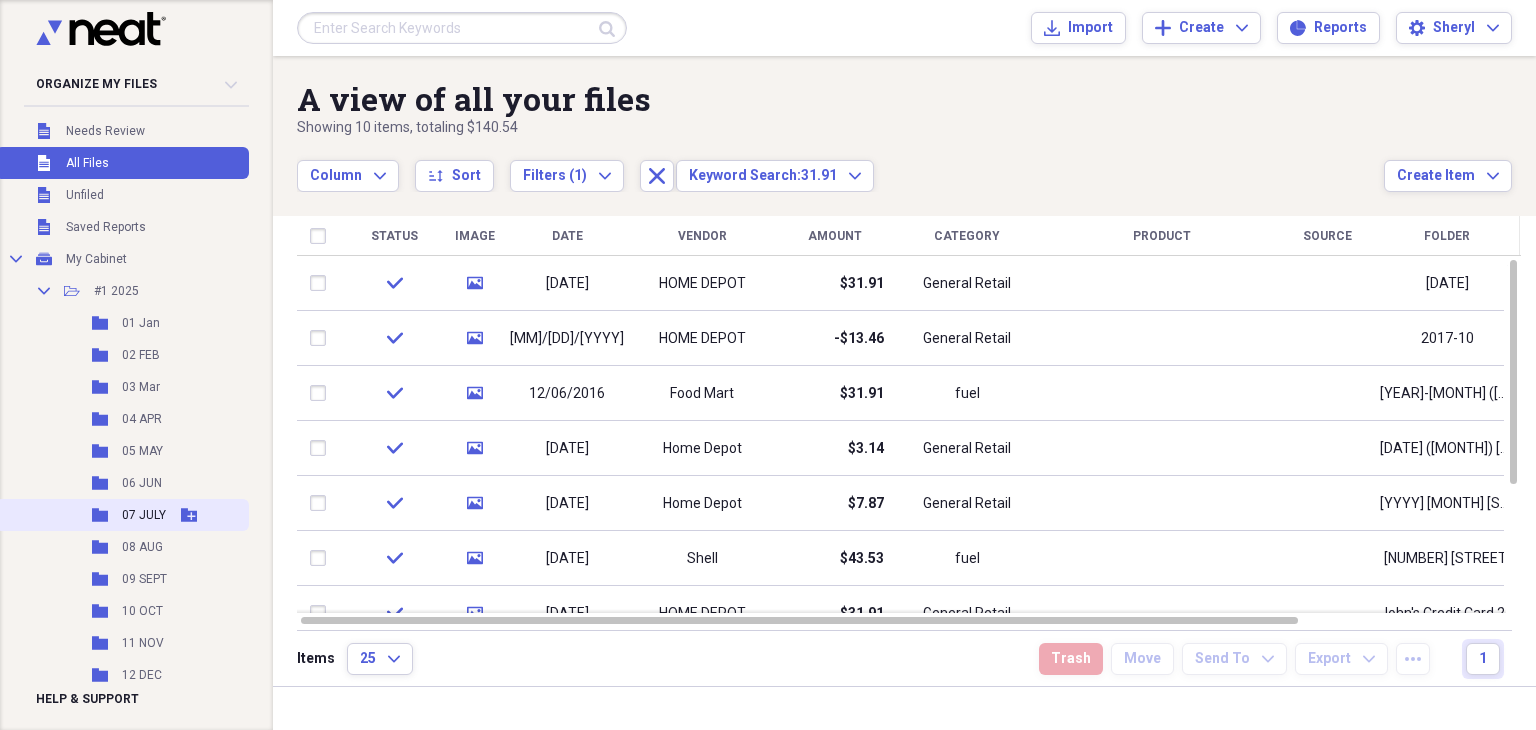 click on "07 JULY" at bounding box center [144, 515] 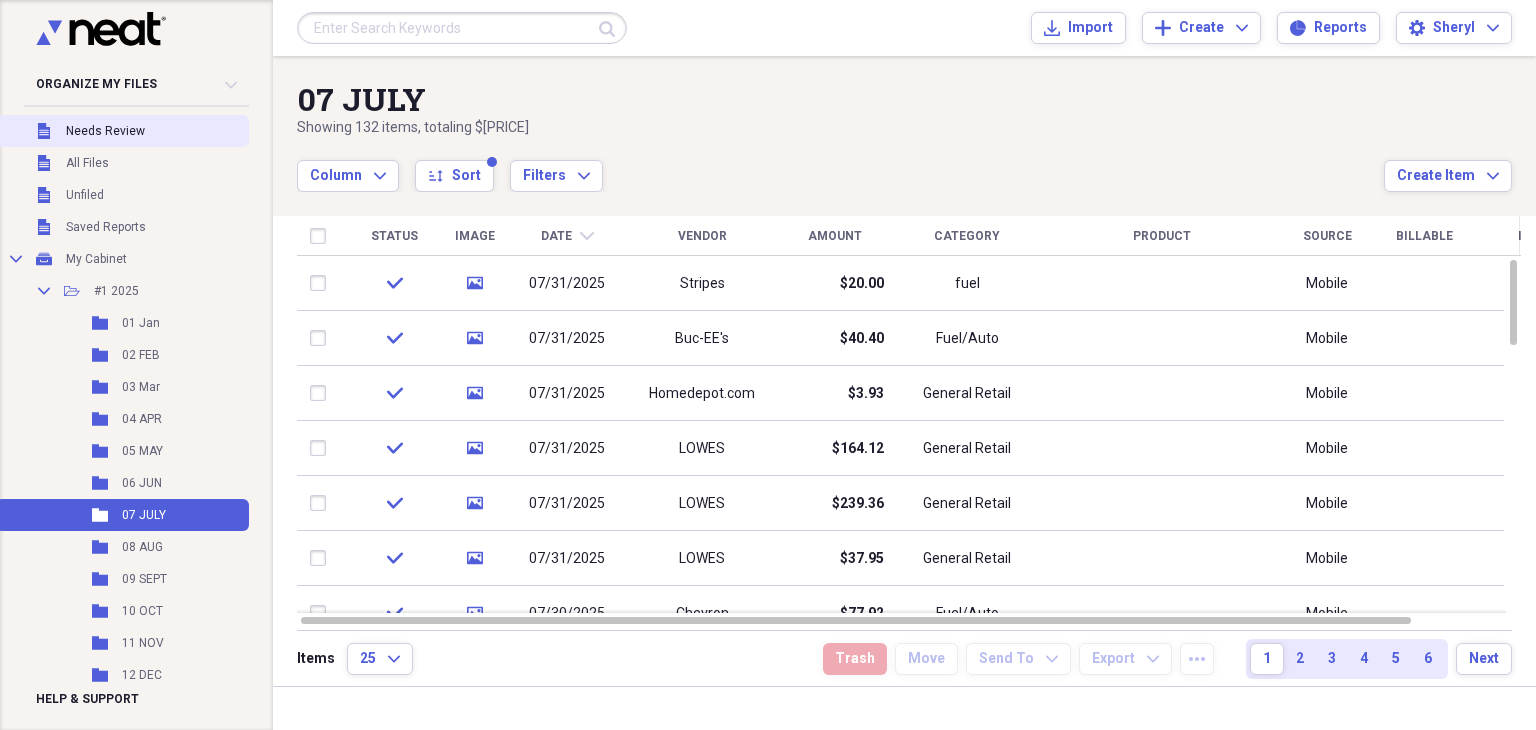 click on "Needs Review" at bounding box center [105, 131] 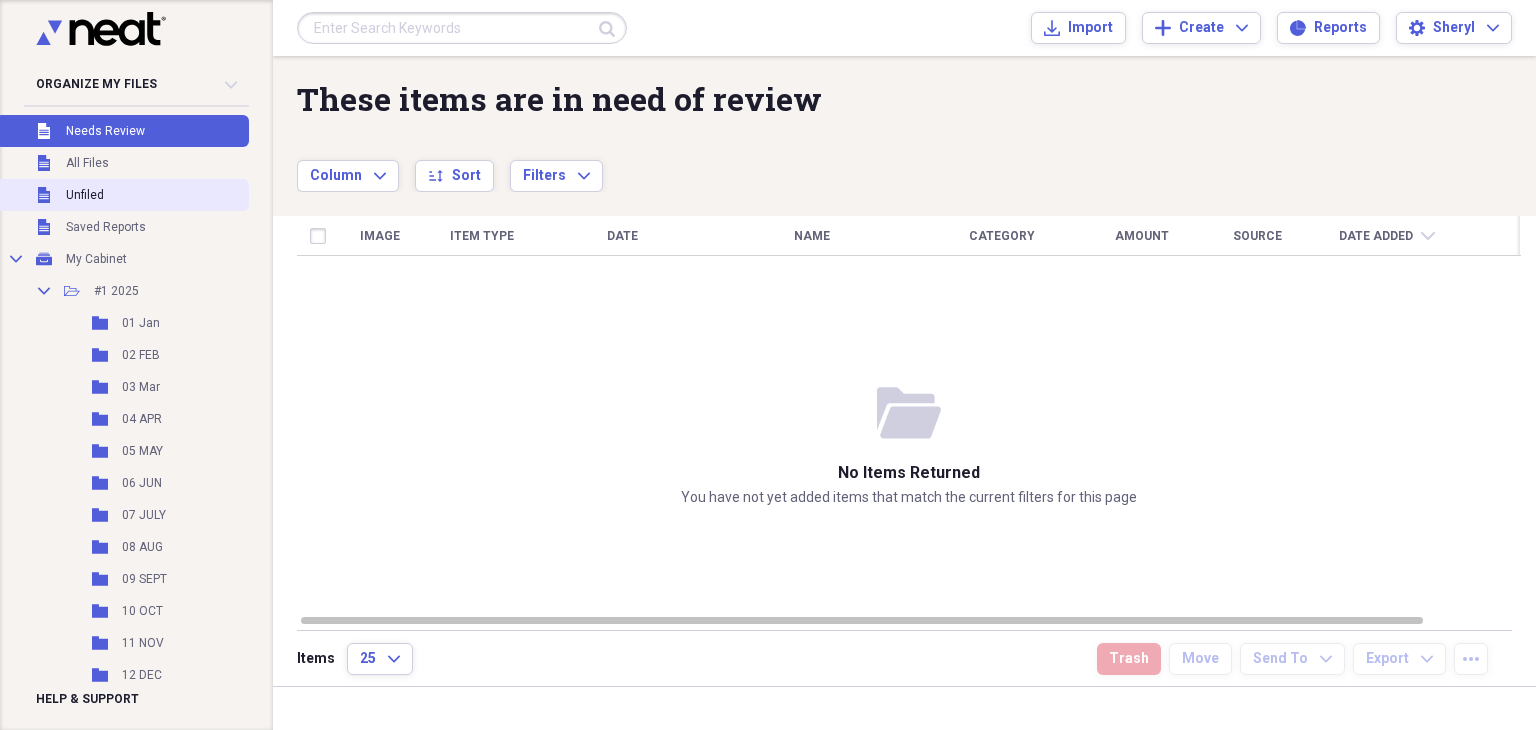 click on "Unfiled Unfiled" at bounding box center [122, 195] 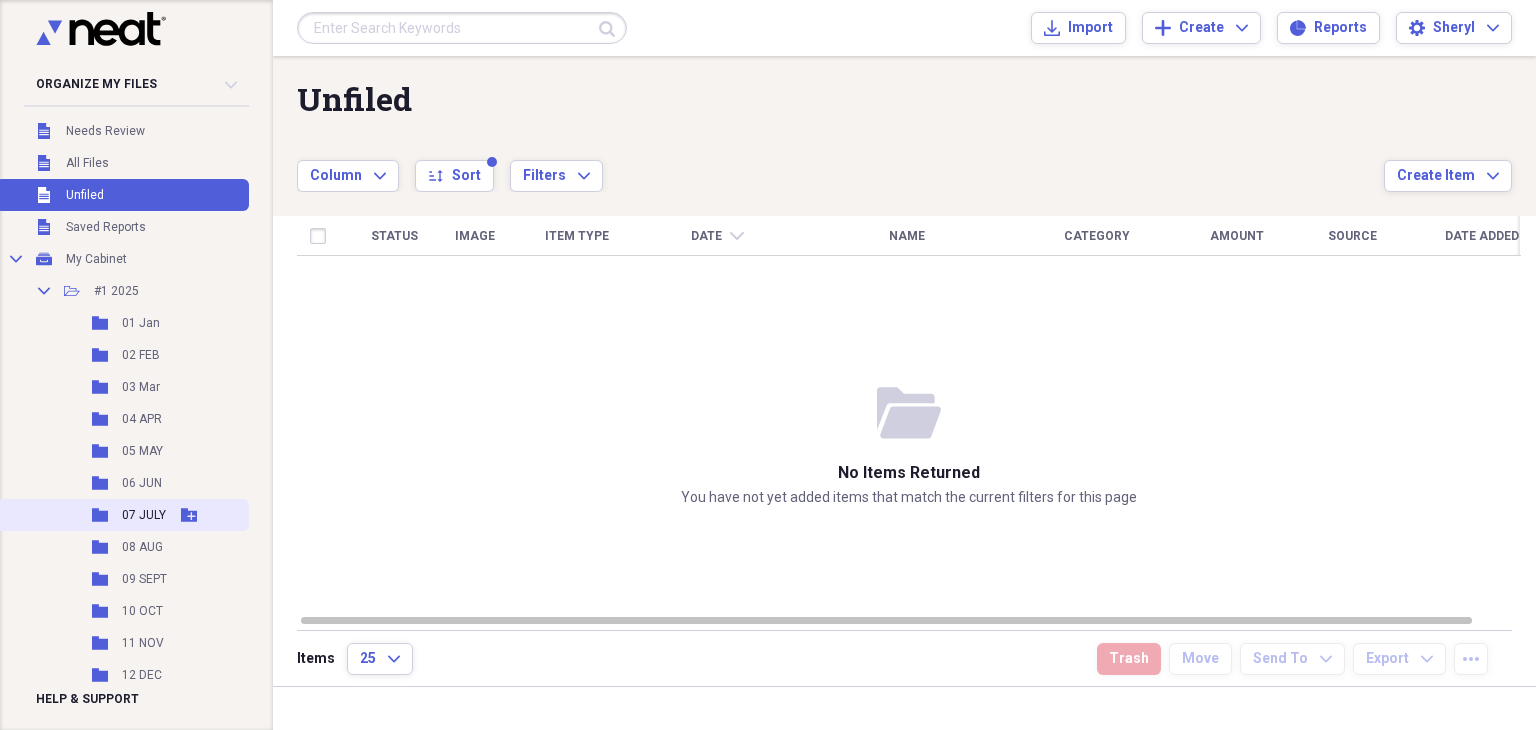 click on "Add Folder" at bounding box center (189, 515) 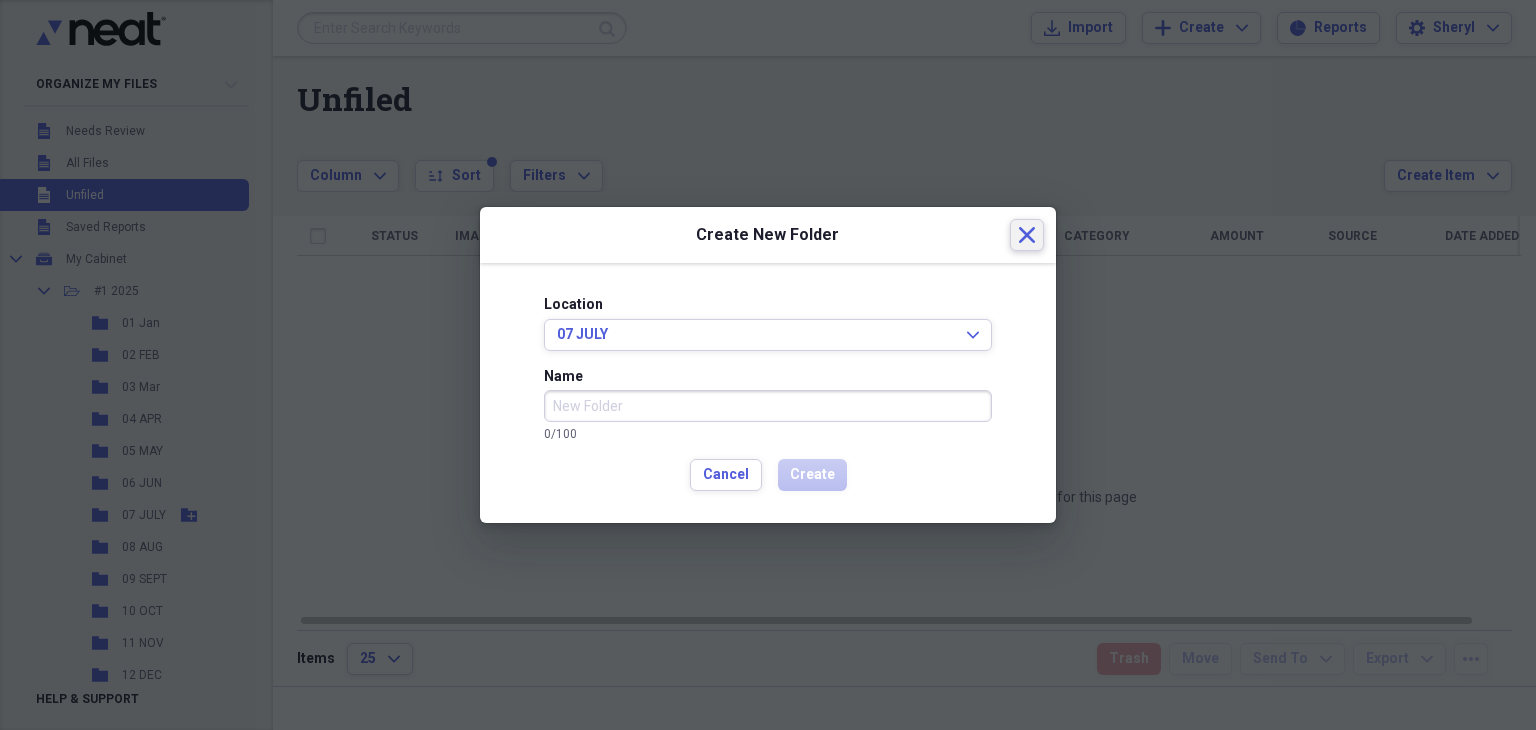 click on "Close" at bounding box center [1027, 235] 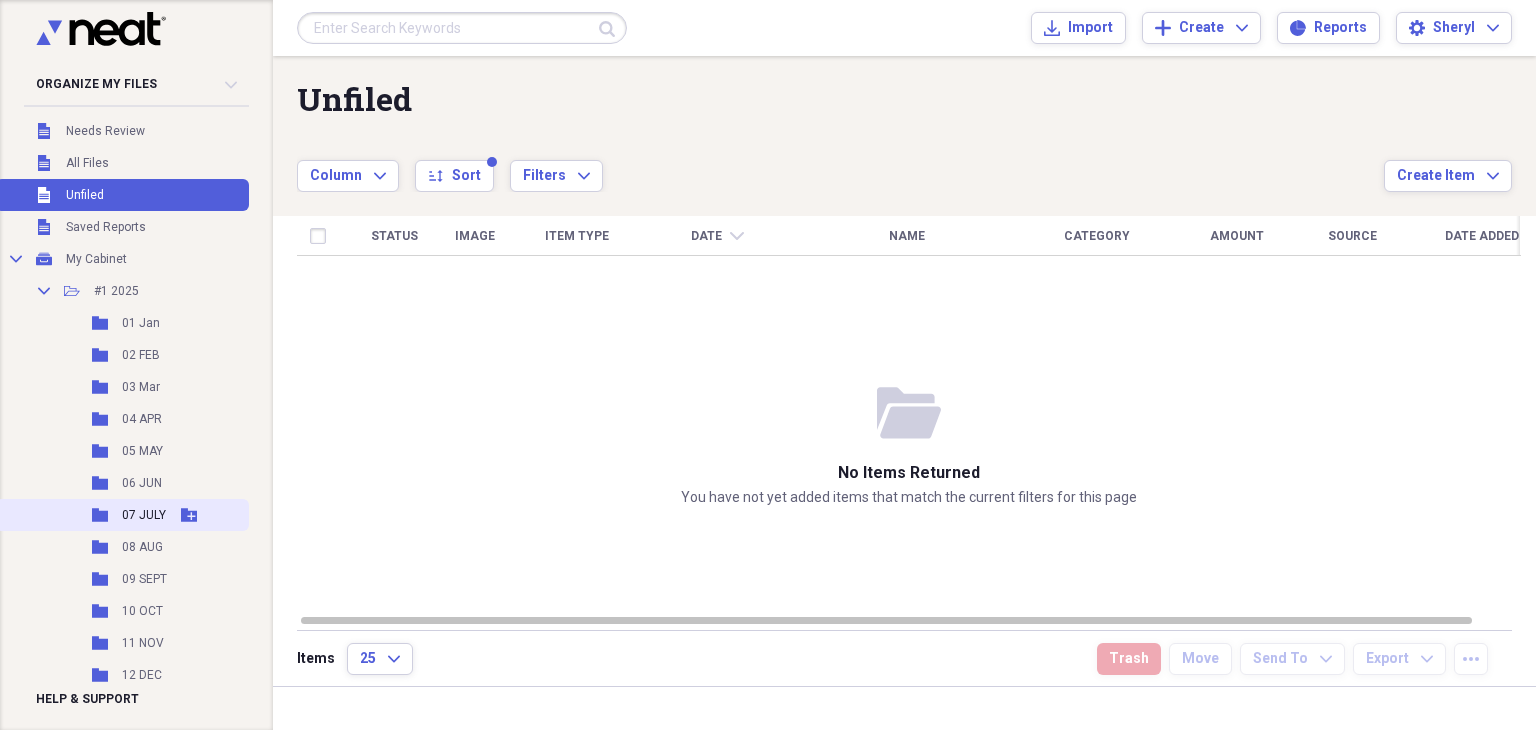 click 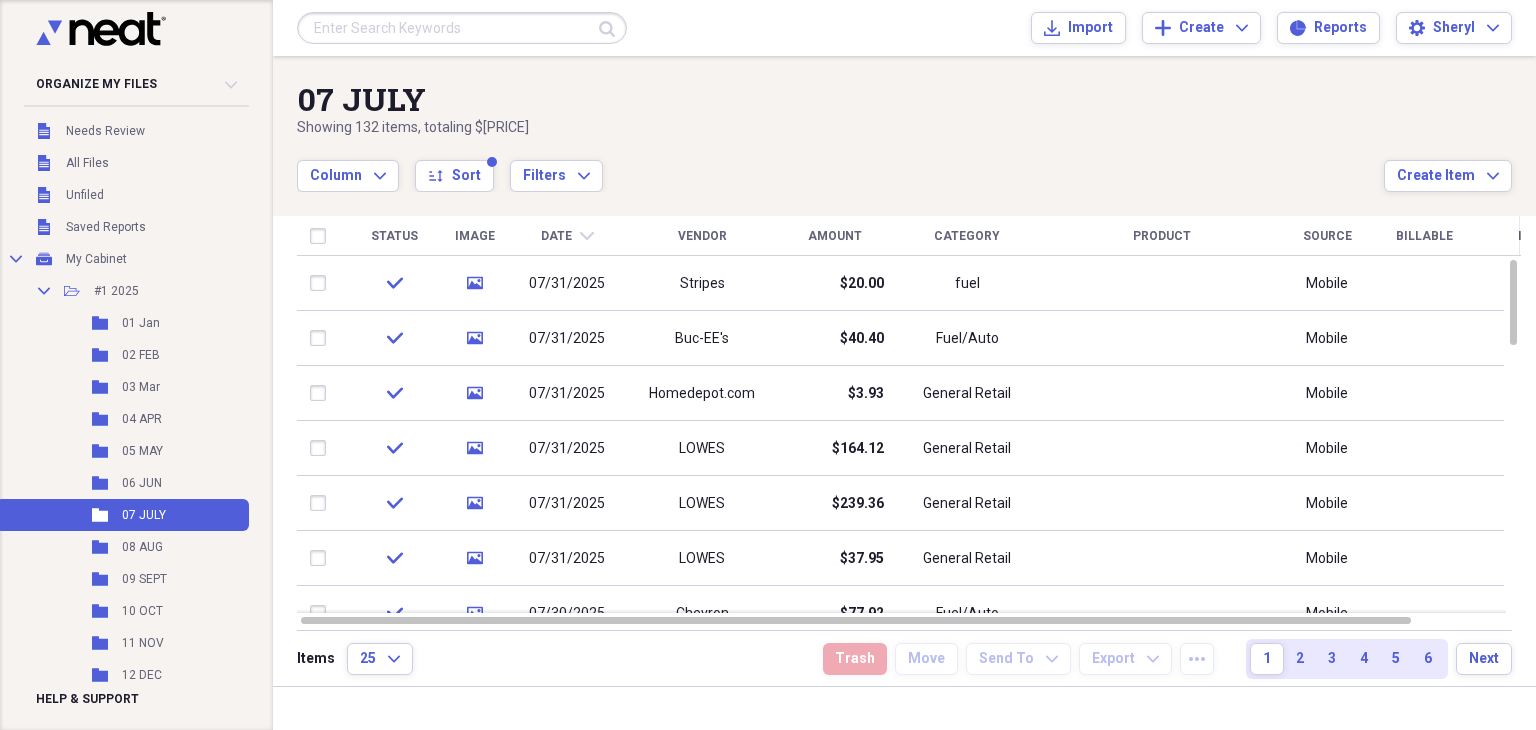 click 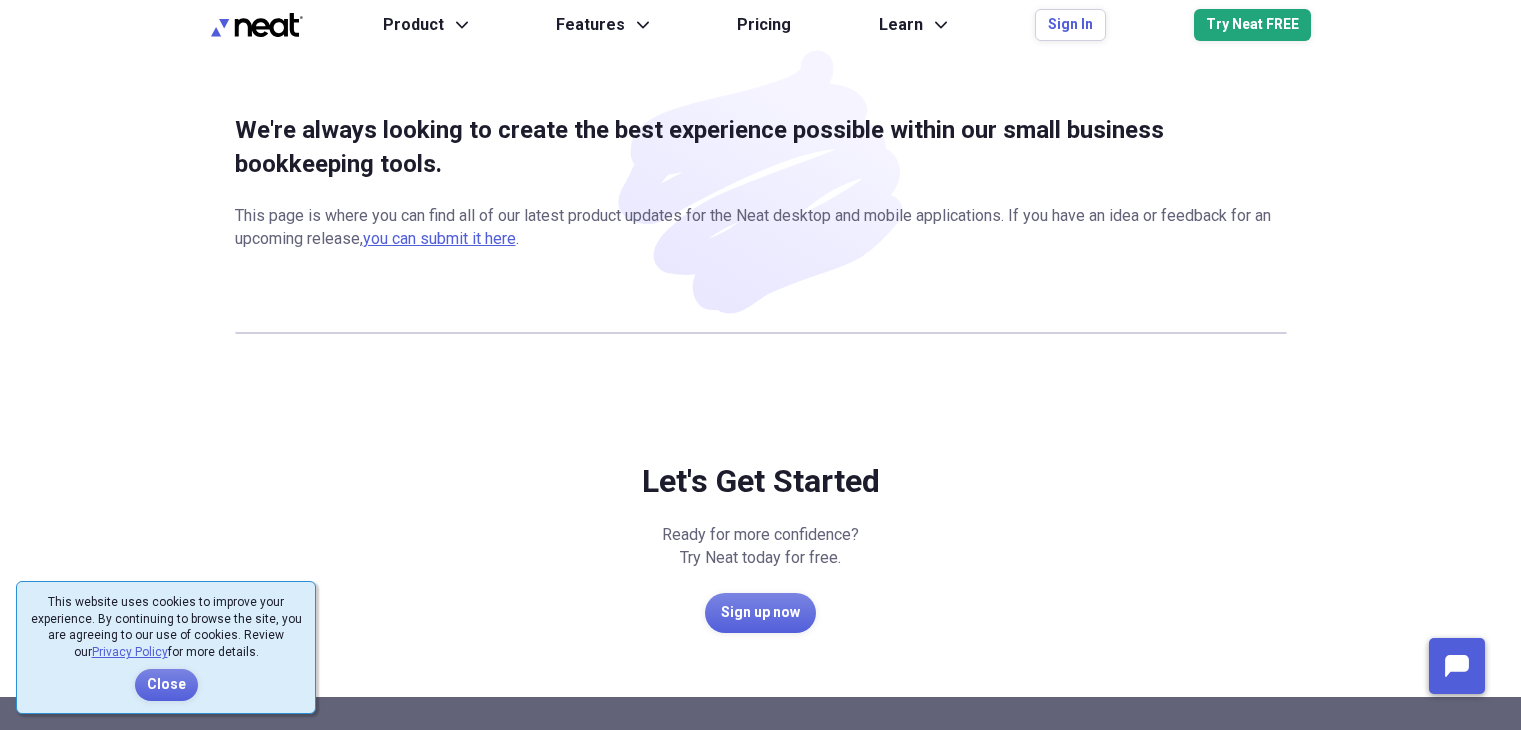 scroll, scrollTop: 0, scrollLeft: 0, axis: both 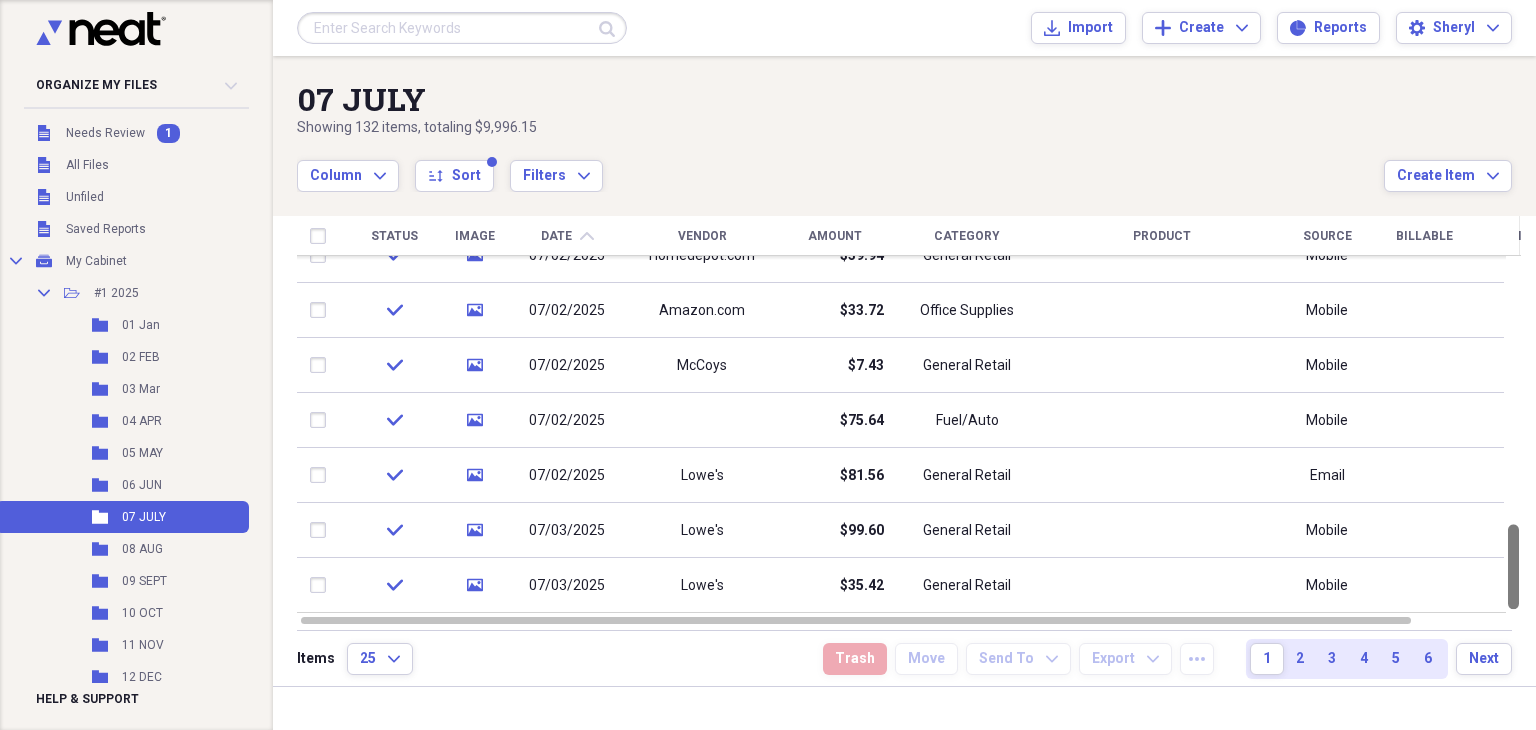 drag, startPoint x: 1525, startPoint y: 313, endPoint x: 1522, endPoint y: 635, distance: 322.01398 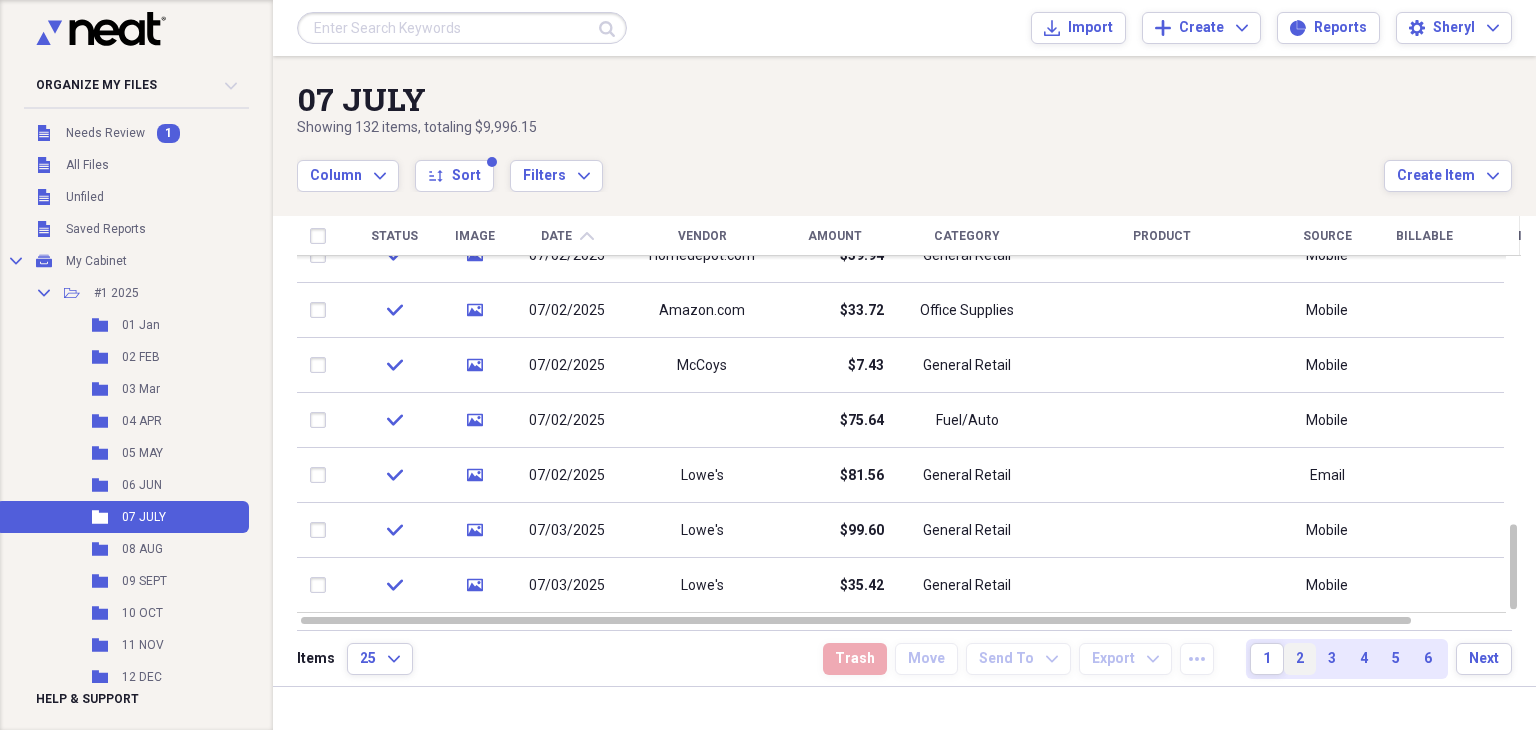 click on "2" at bounding box center [1300, 659] 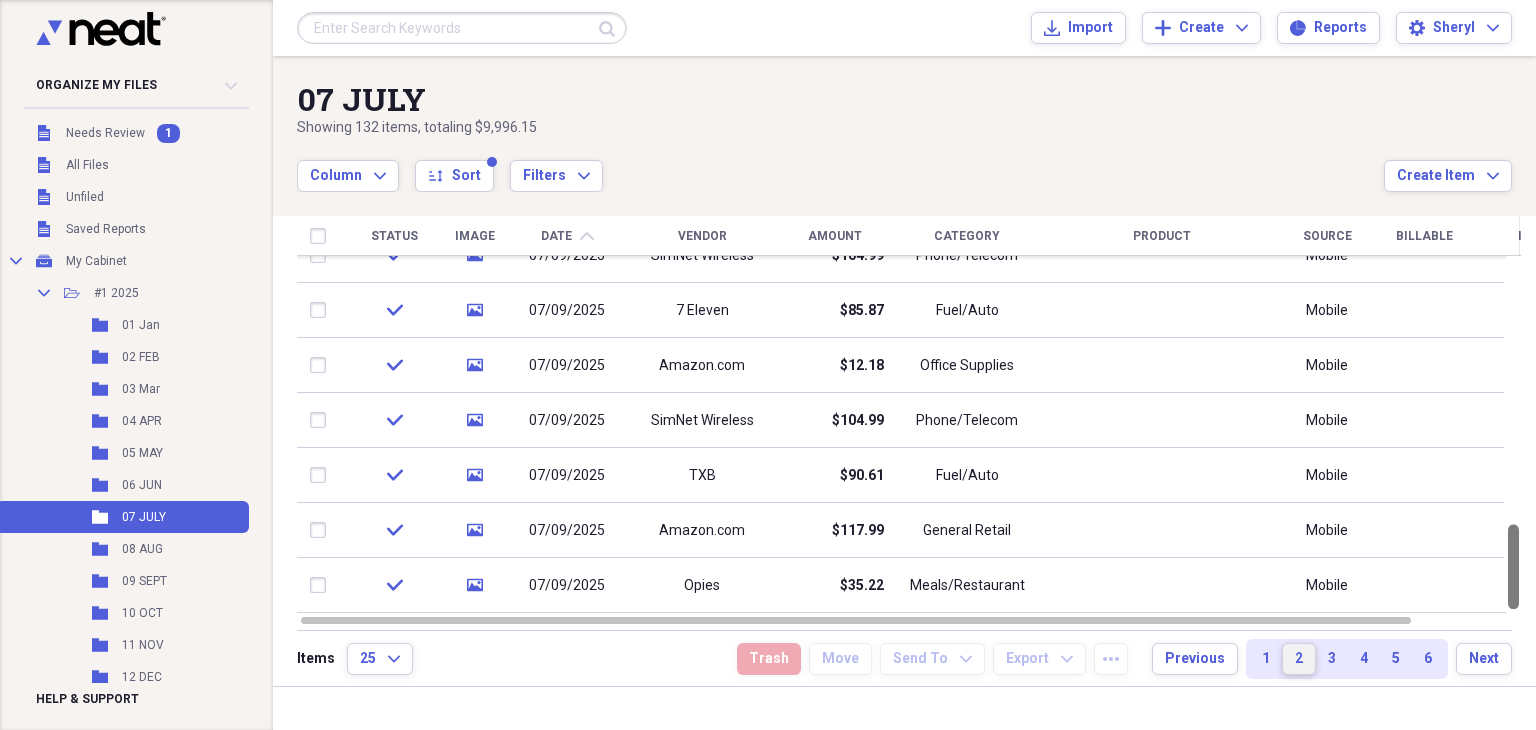 drag, startPoint x: 1531, startPoint y: 280, endPoint x: 1535, endPoint y: 609, distance: 329.02432 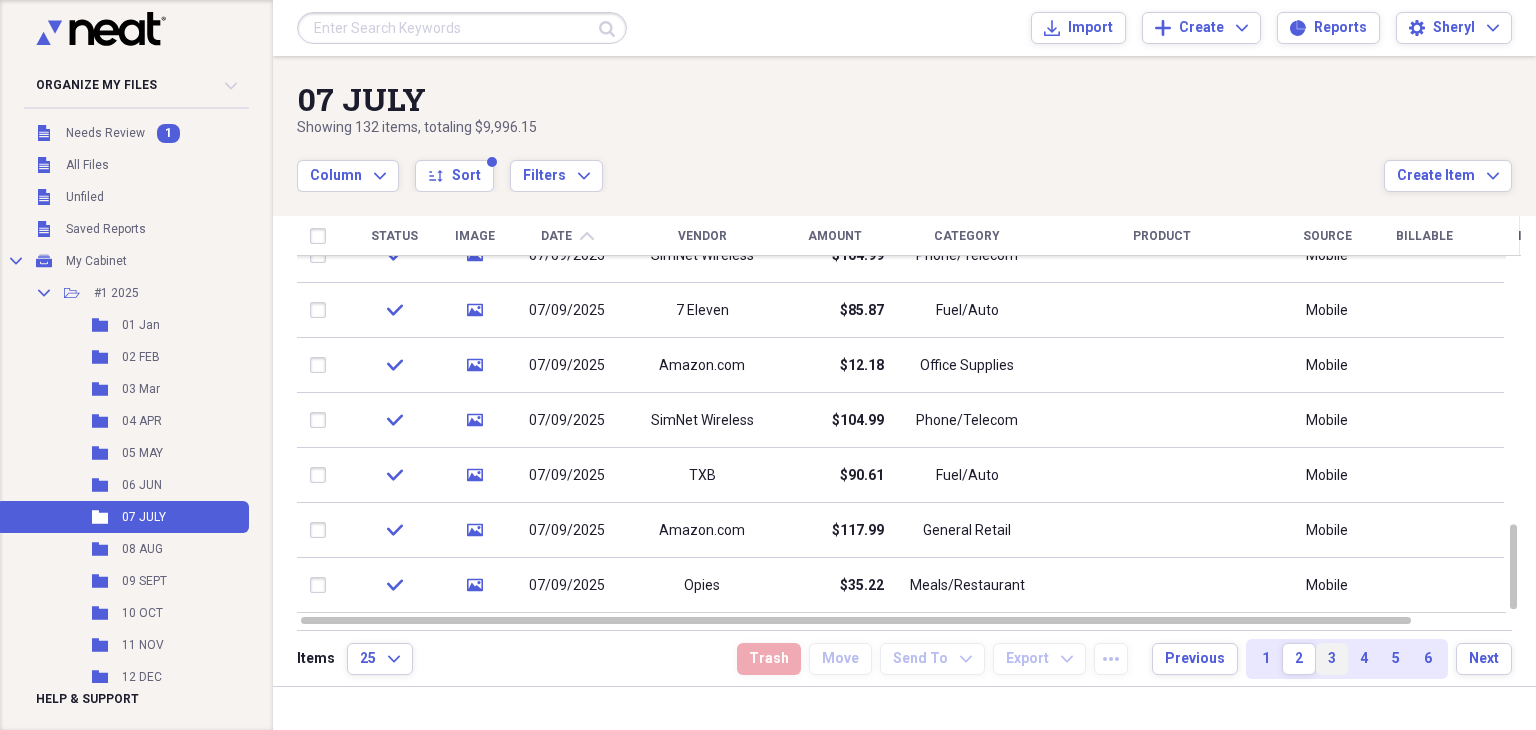 click on "3" at bounding box center (1332, 659) 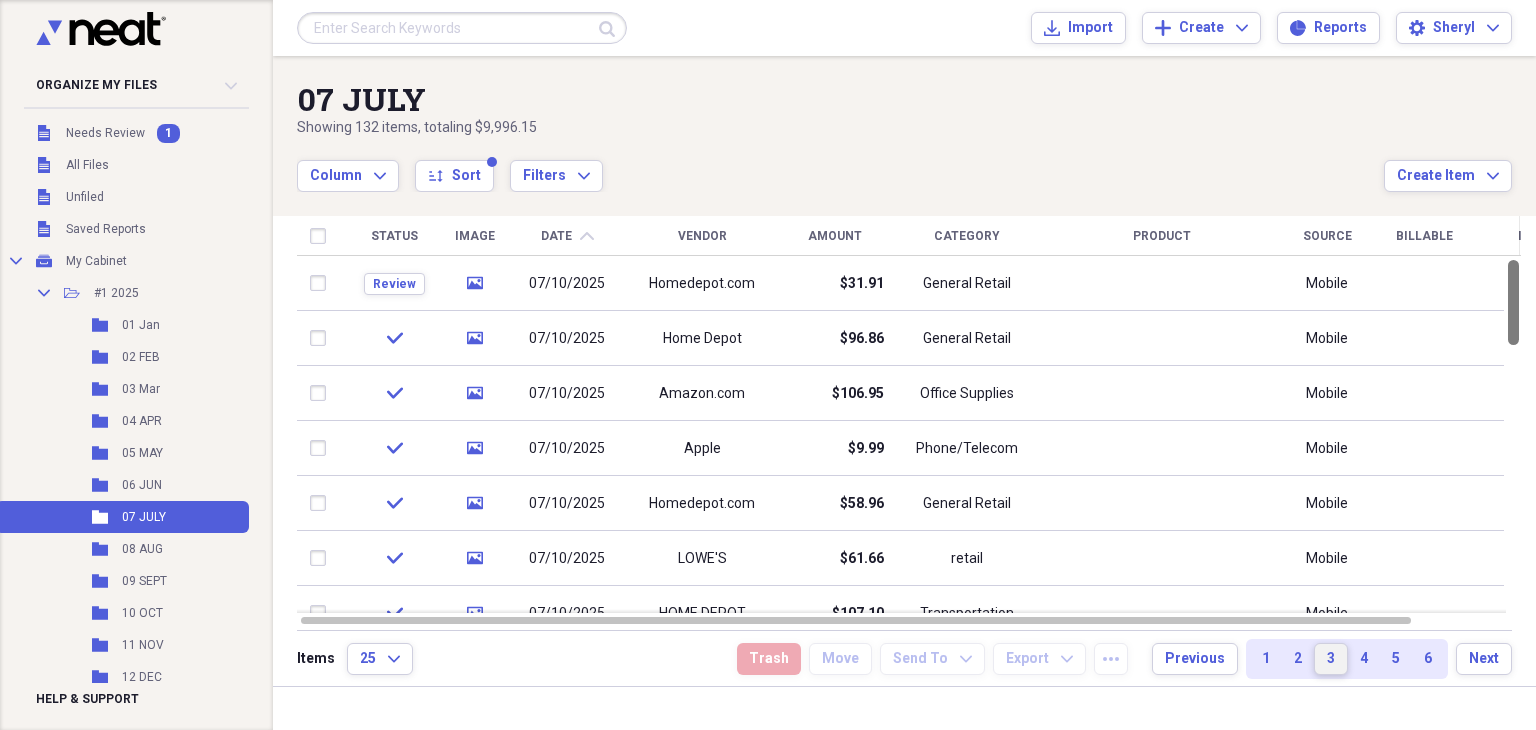 click at bounding box center [1513, 302] 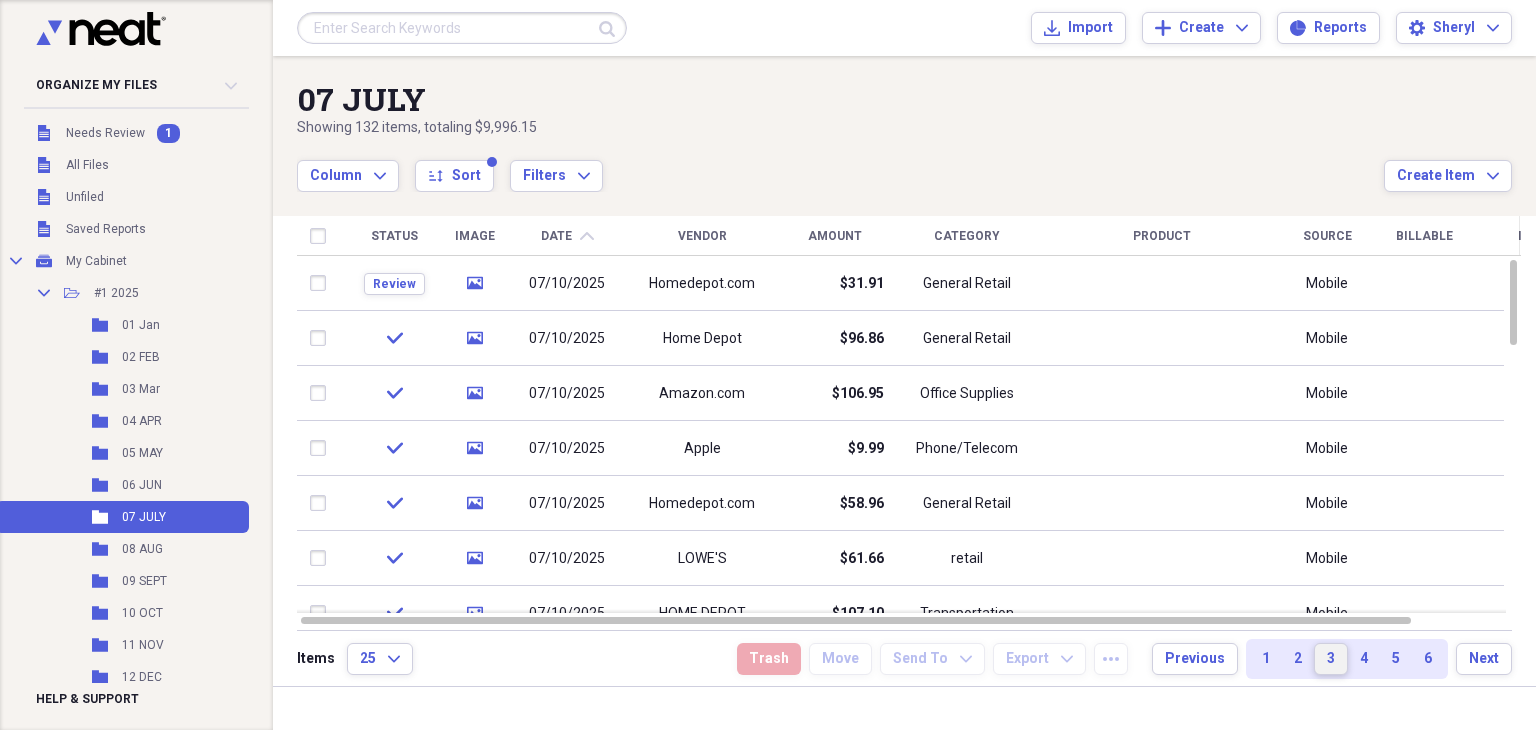 click at bounding box center [1513, 302] 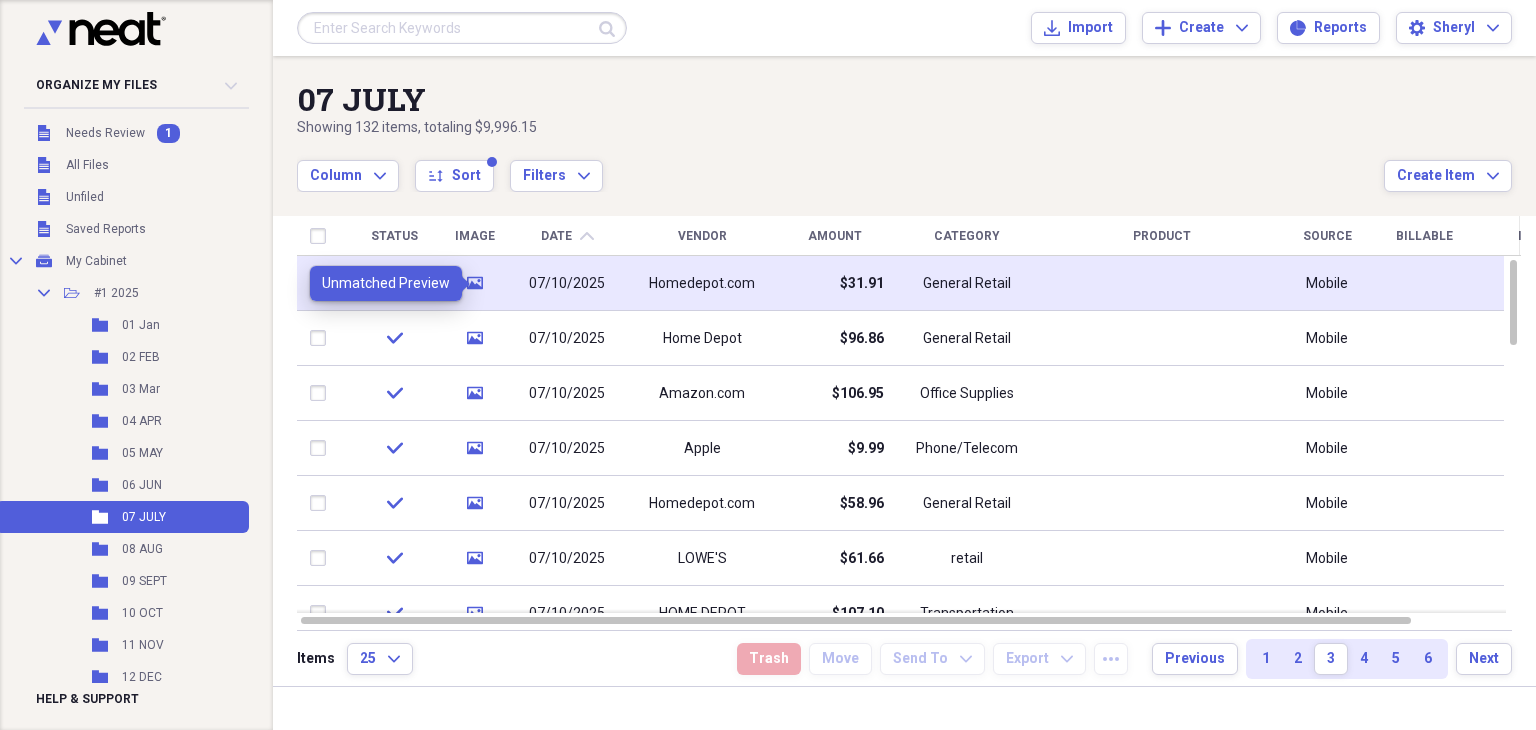 click 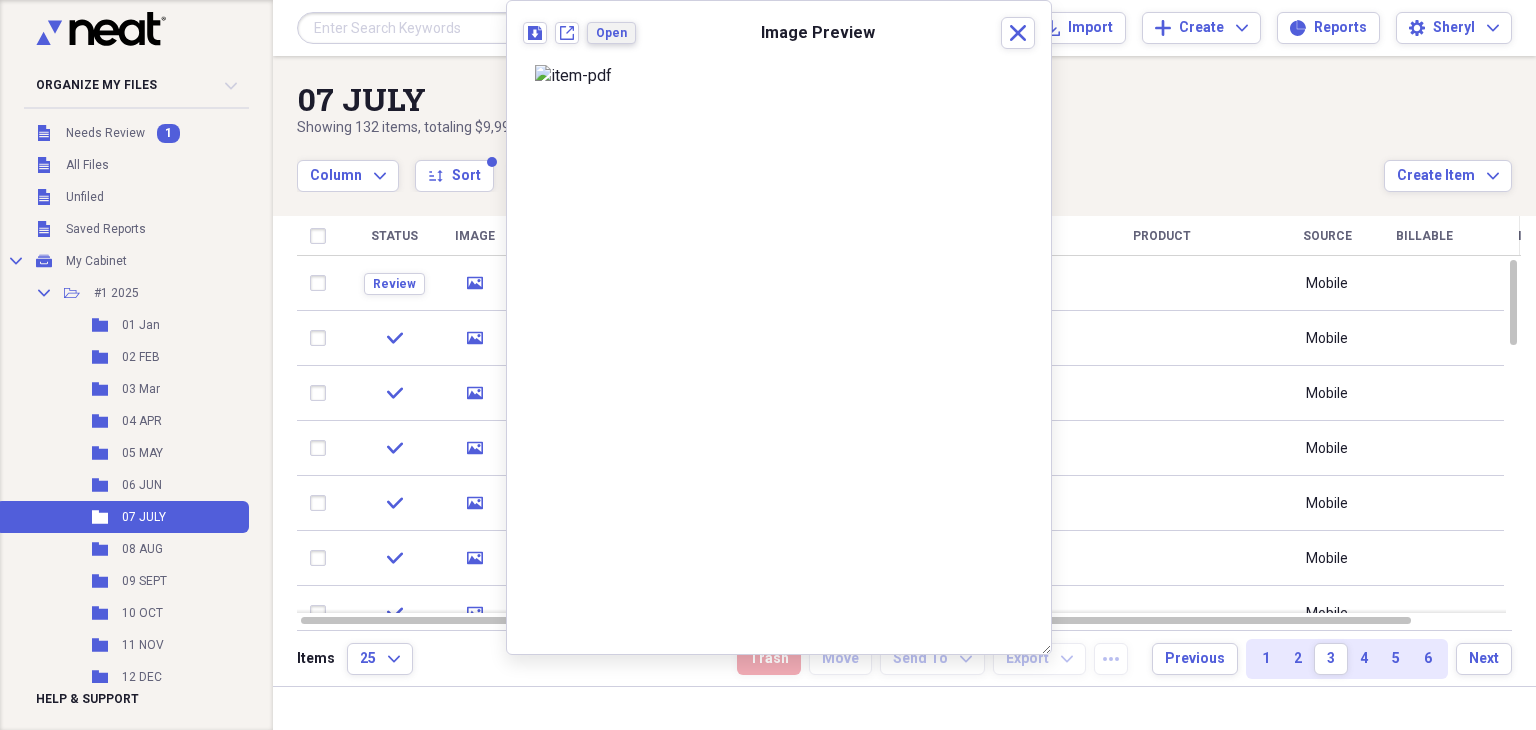 click on "Open" at bounding box center [611, 33] 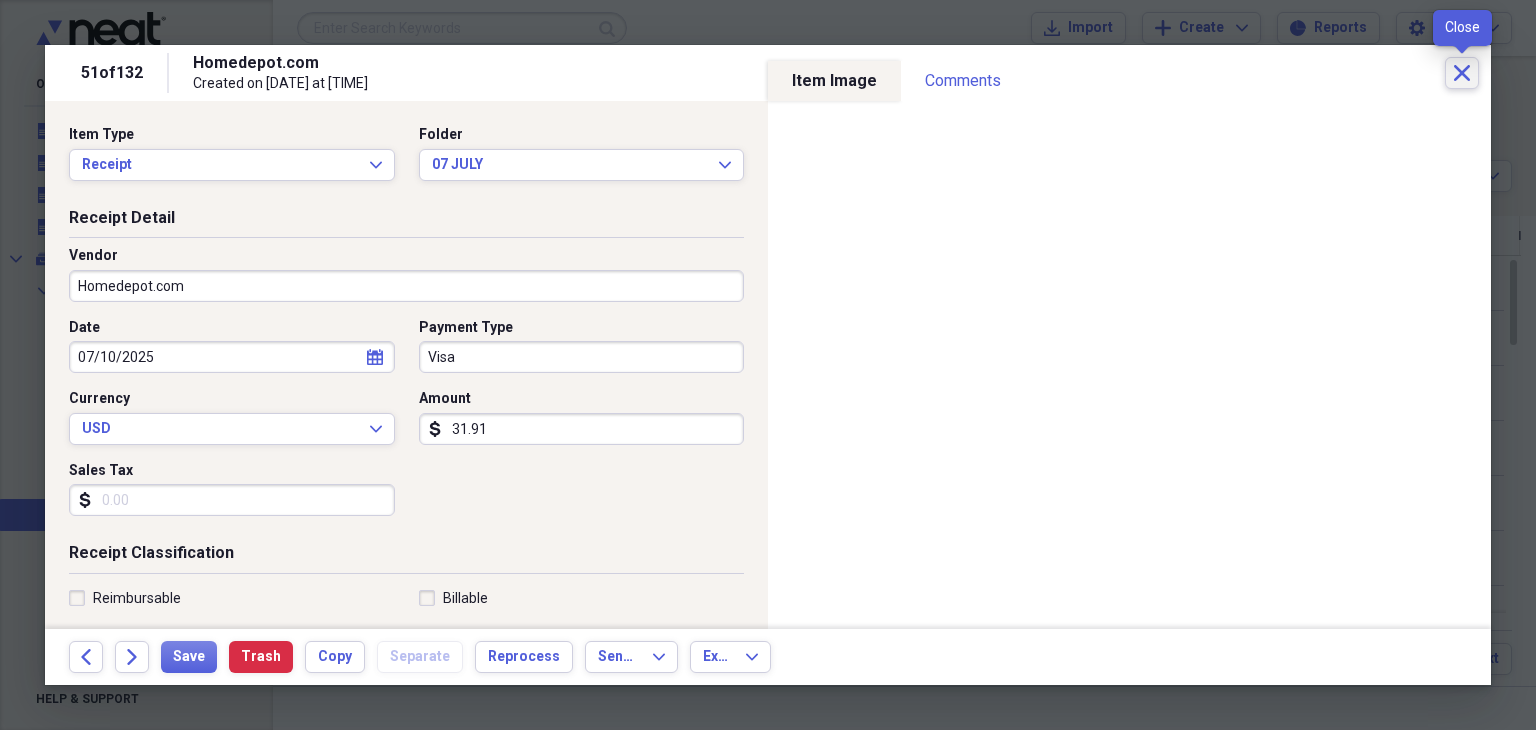 click 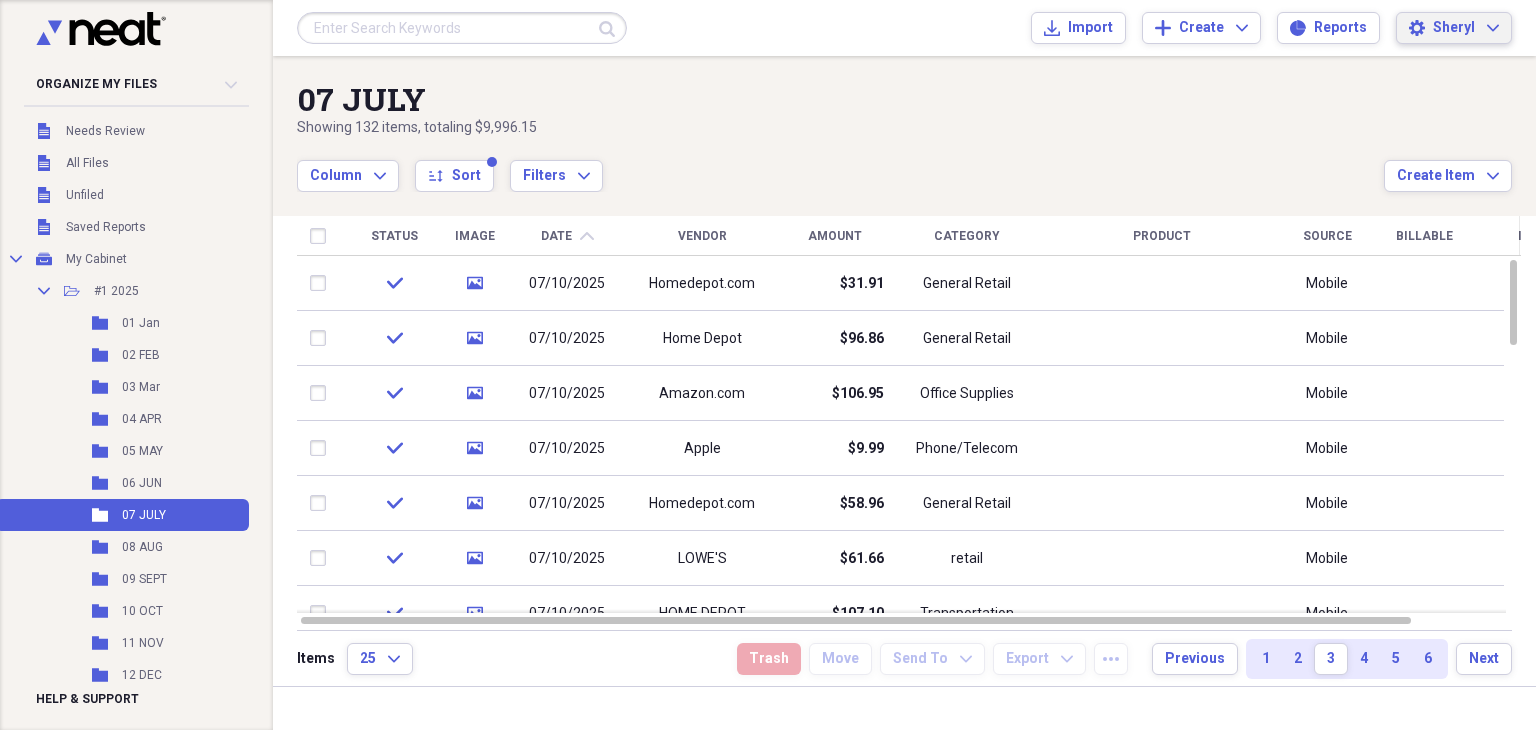 click on "Sheryl Expand" at bounding box center [1466, 28] 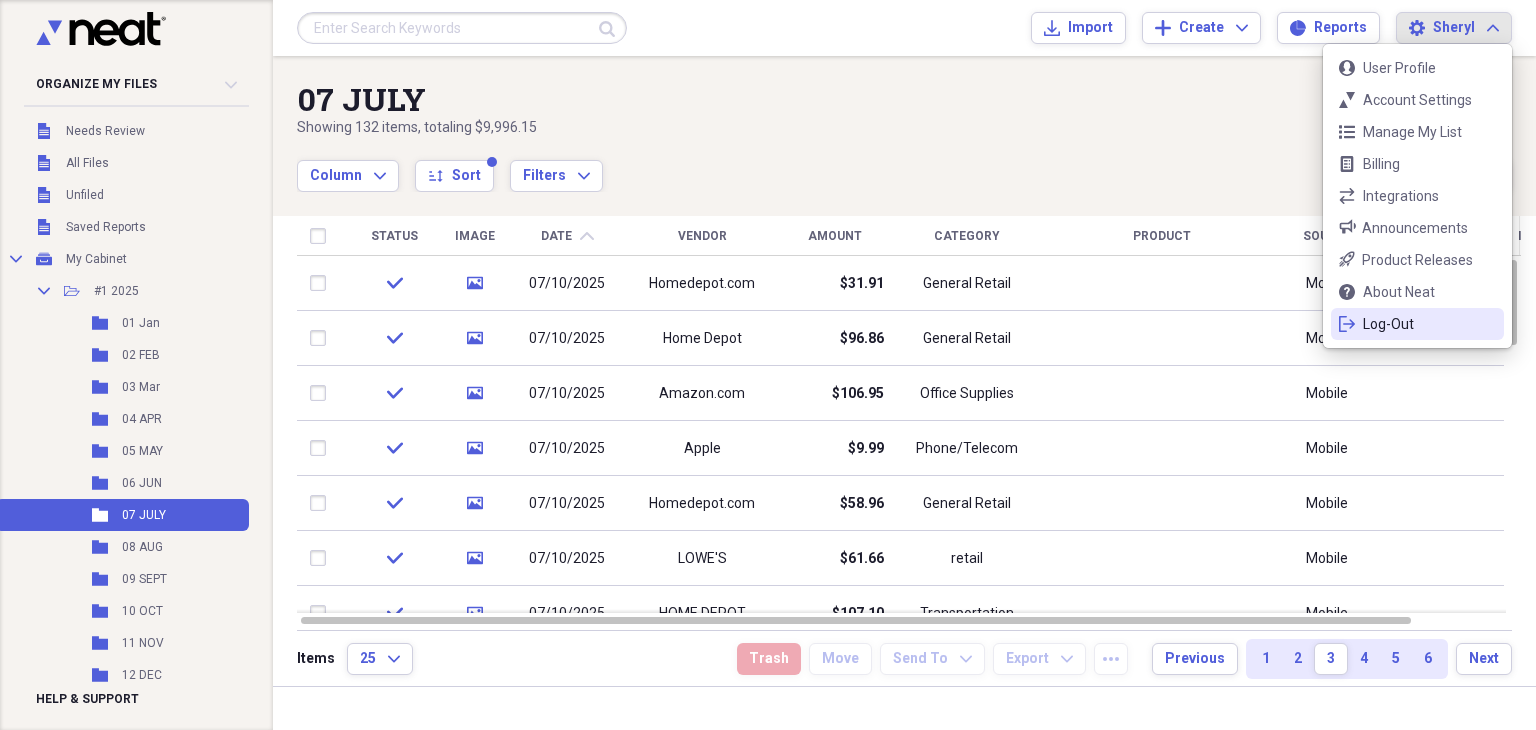 click on "Log-Out" at bounding box center (1417, 324) 